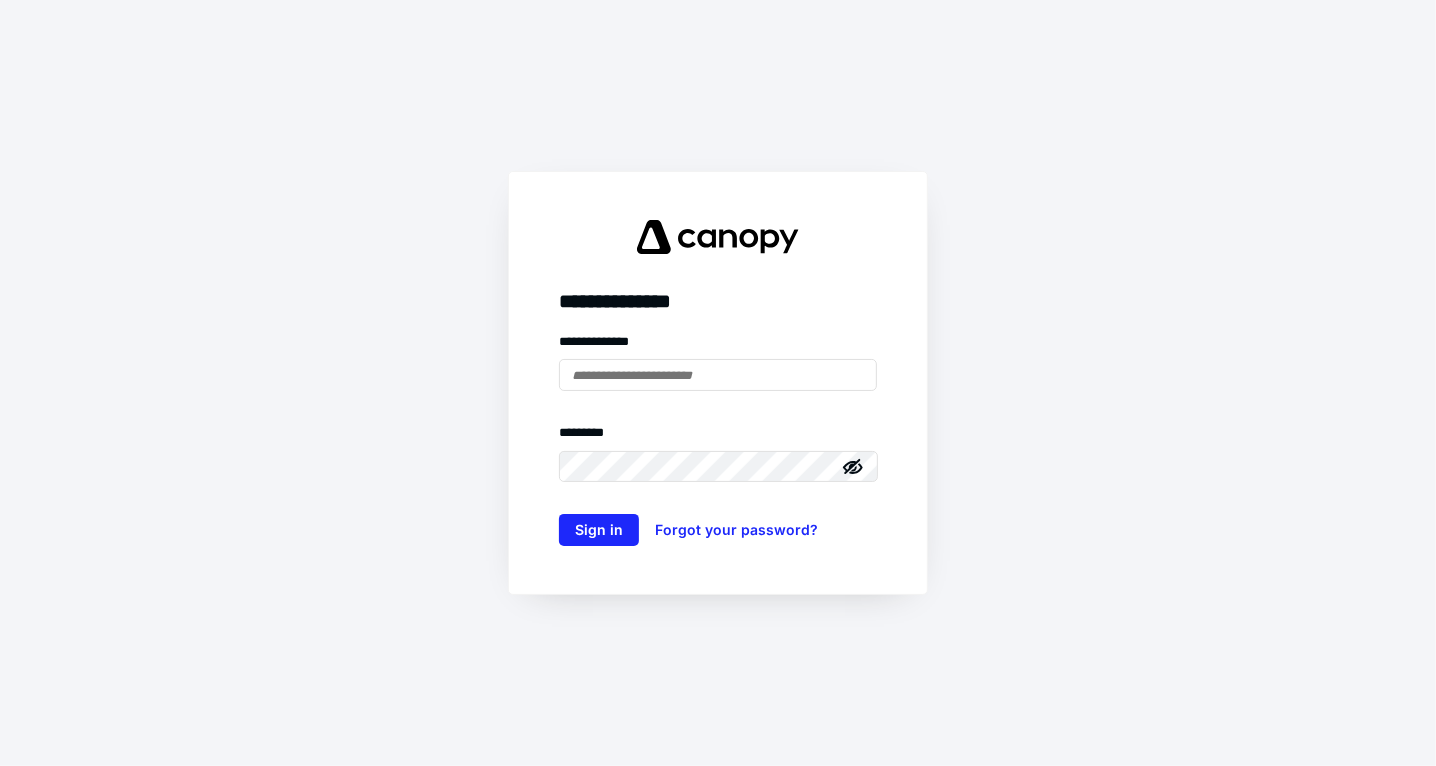 scroll, scrollTop: 0, scrollLeft: 0, axis: both 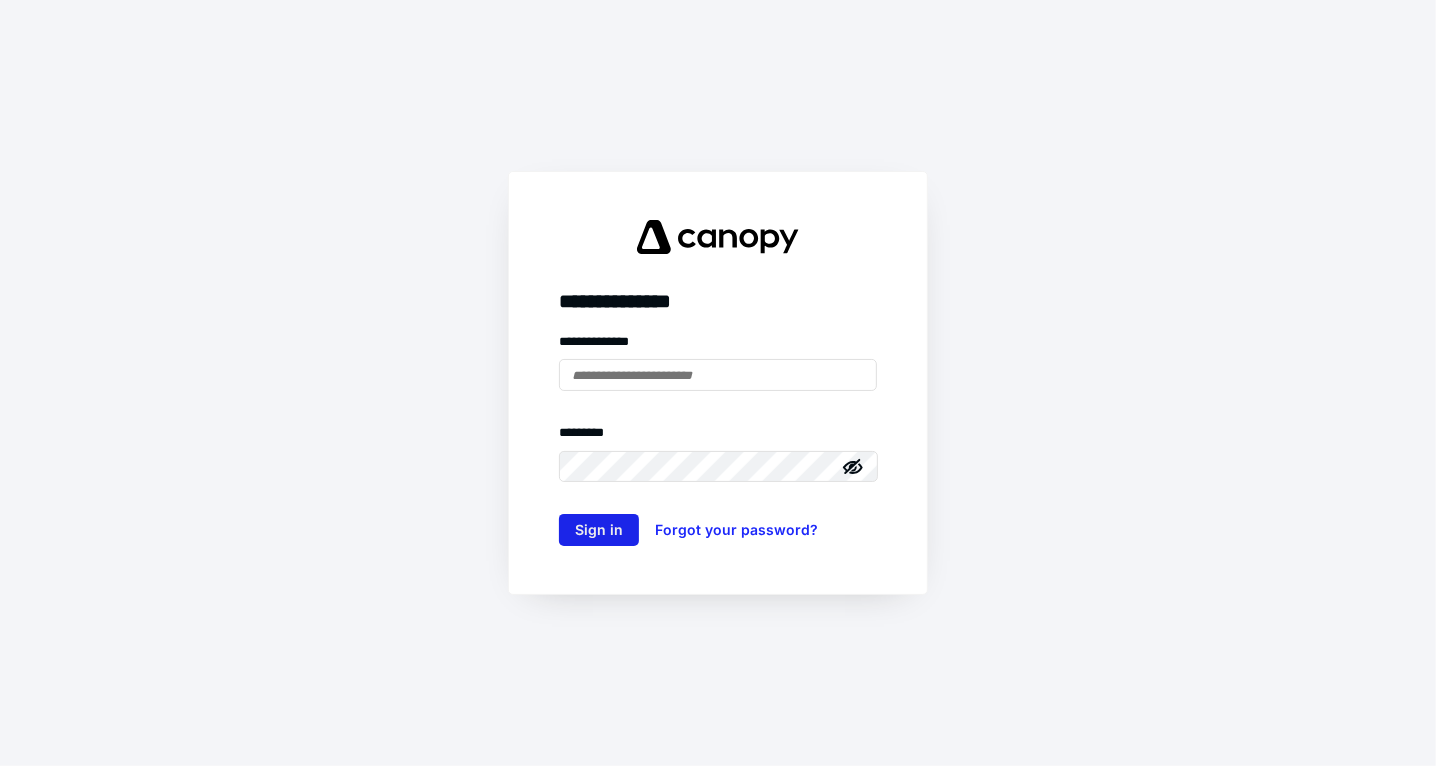 type on "**********" 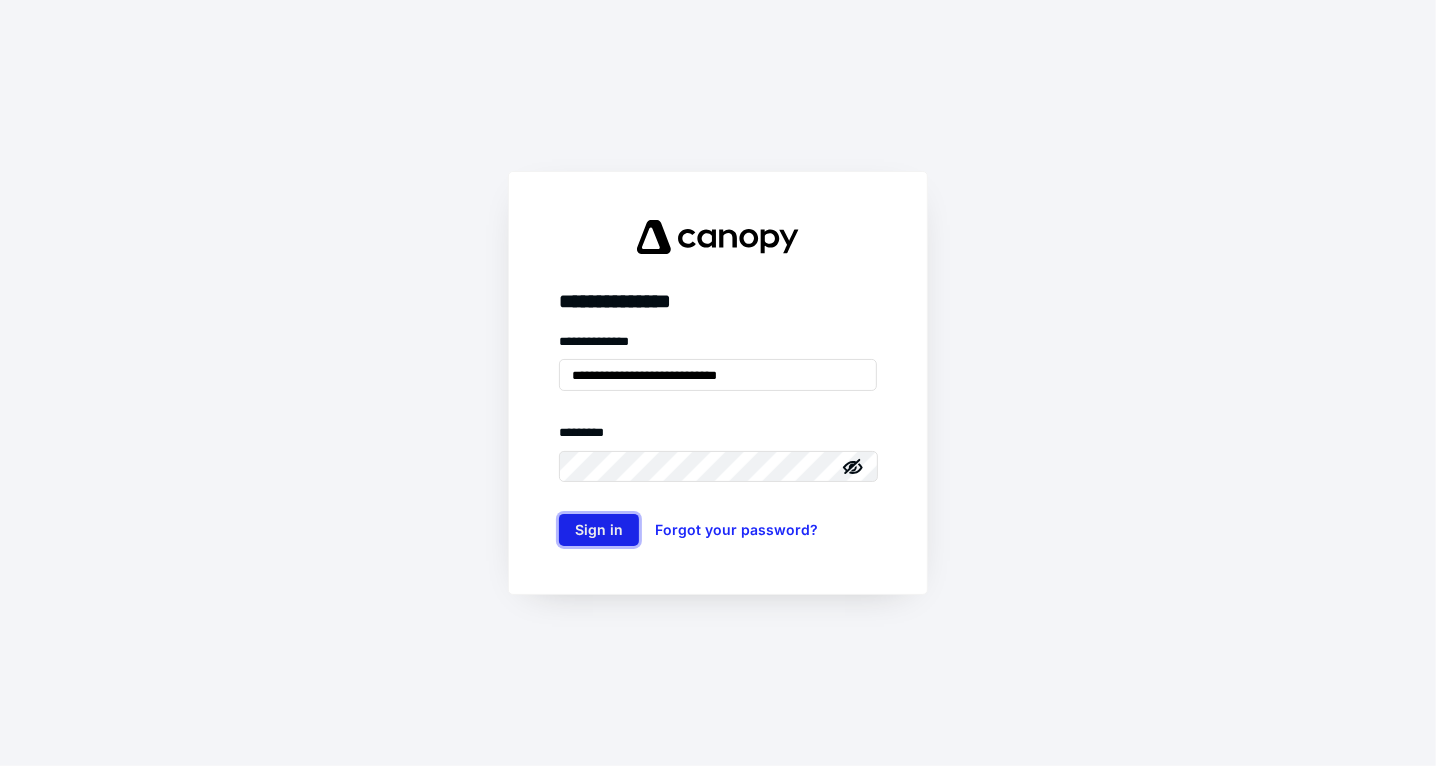 click on "Sign in" at bounding box center [599, 530] 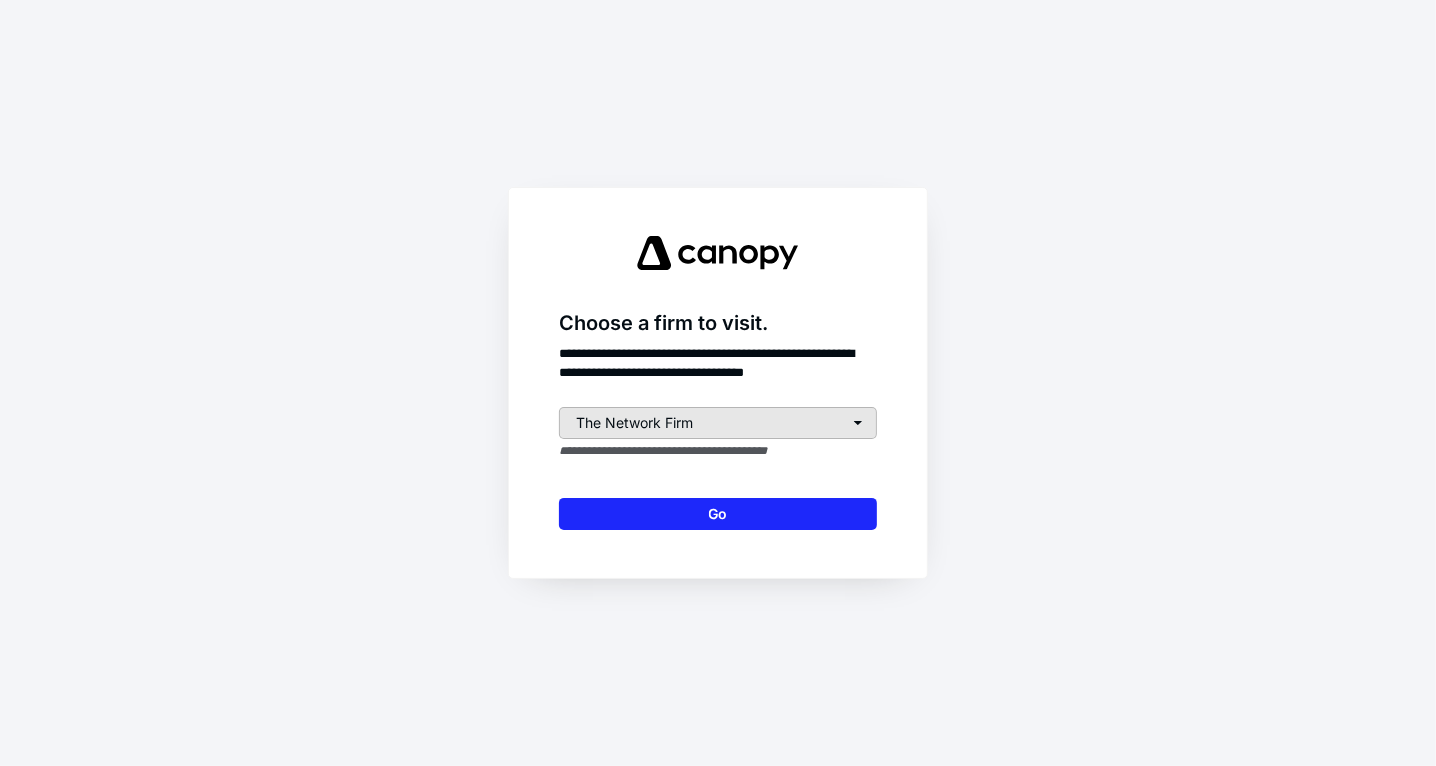 click on "The Network Firm" at bounding box center (718, 423) 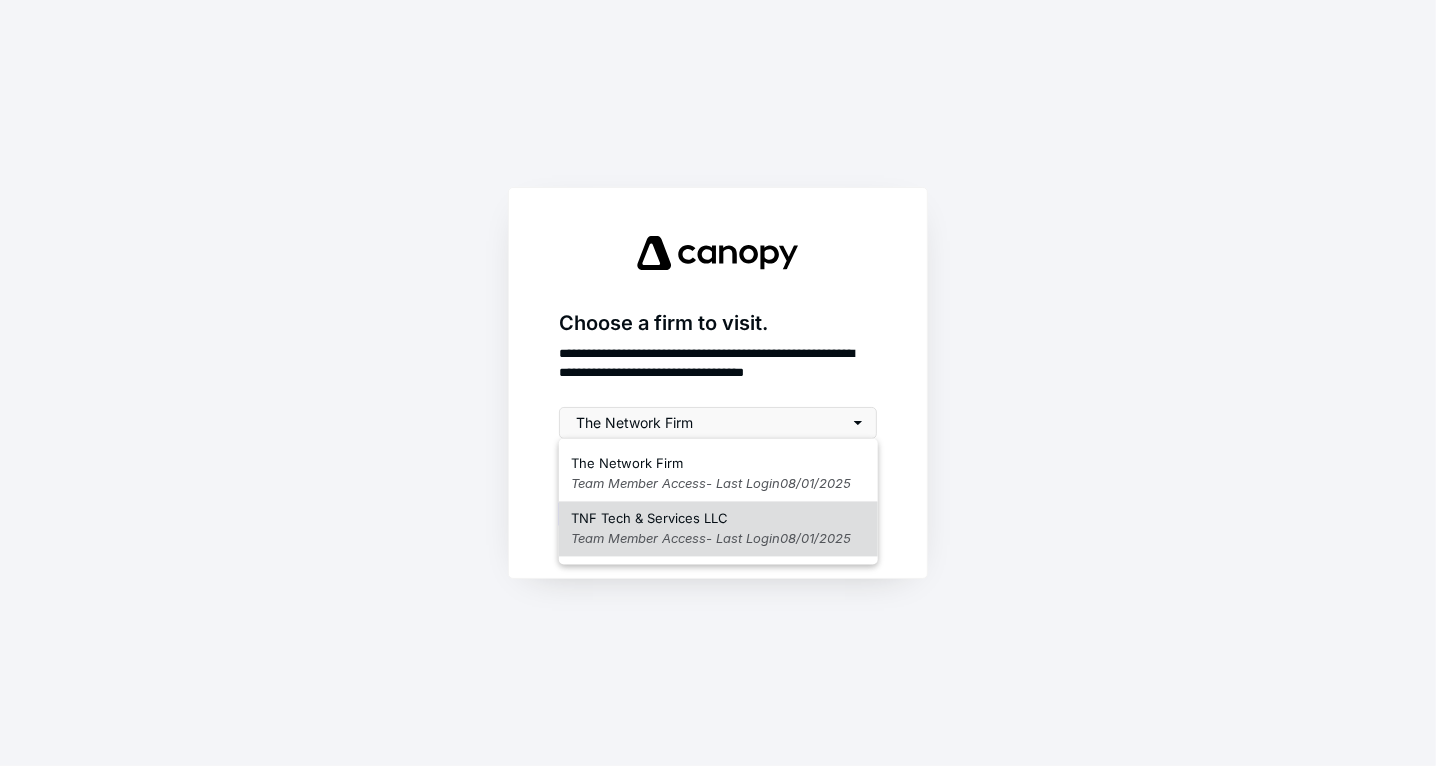 click on "TNF Tech & Services LLC" at bounding box center [649, 520] 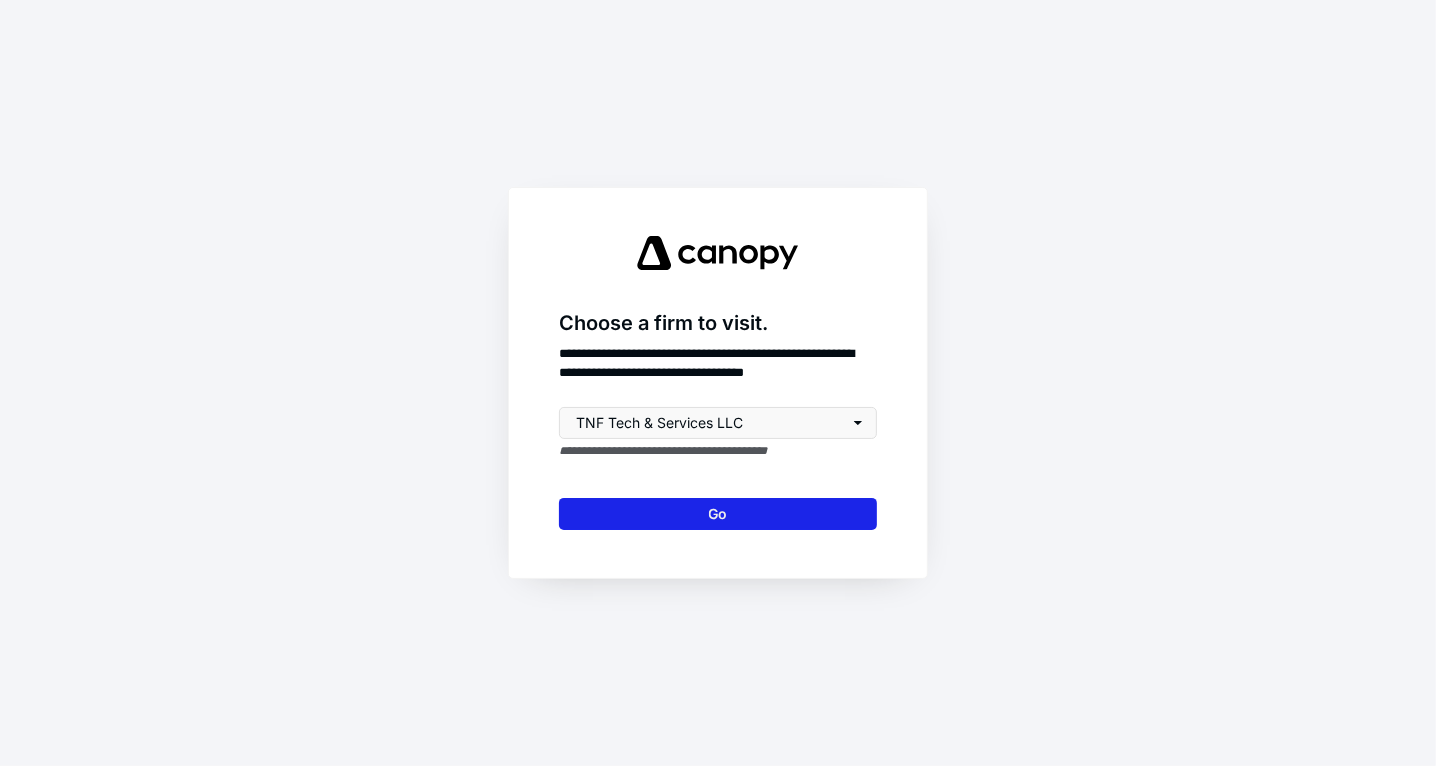 click on "Go" at bounding box center (718, 514) 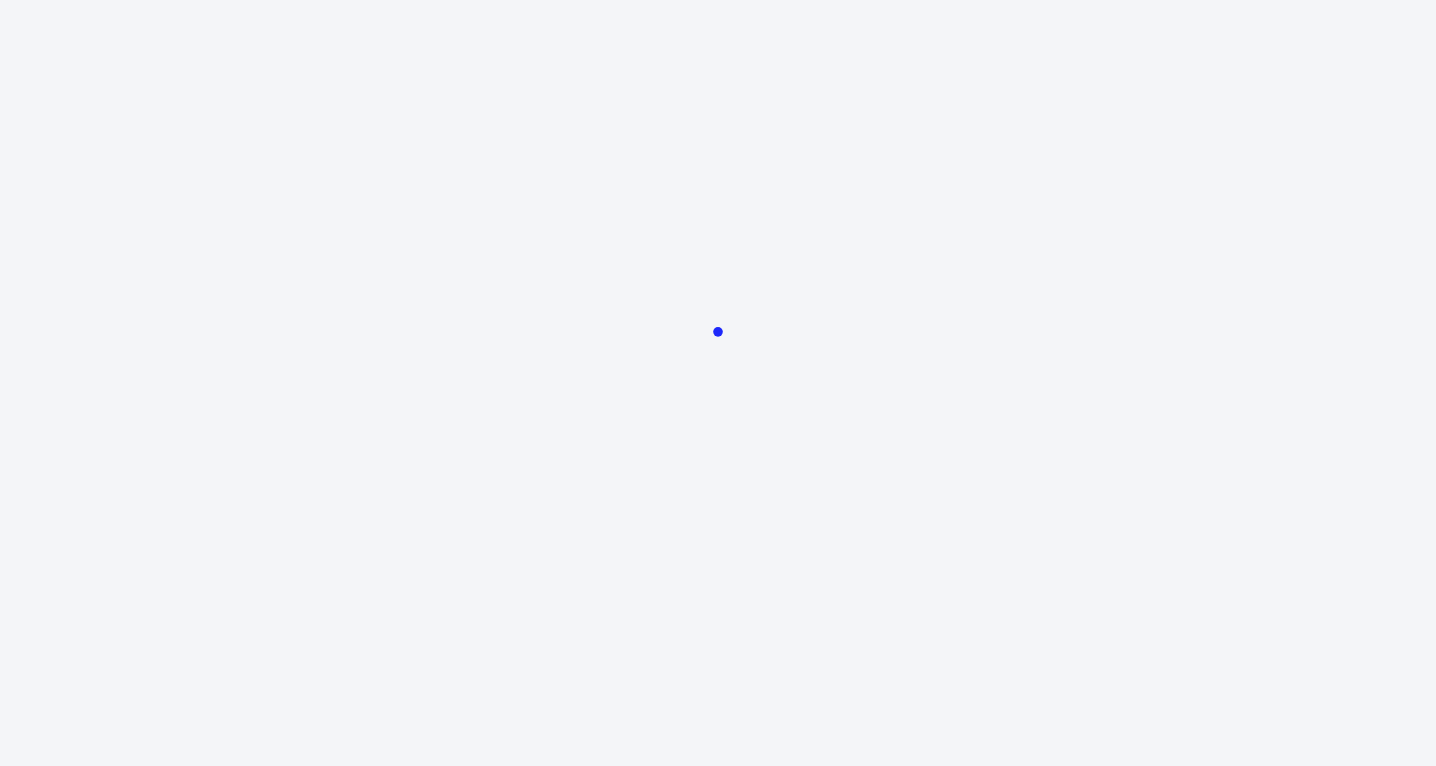 scroll, scrollTop: 0, scrollLeft: 0, axis: both 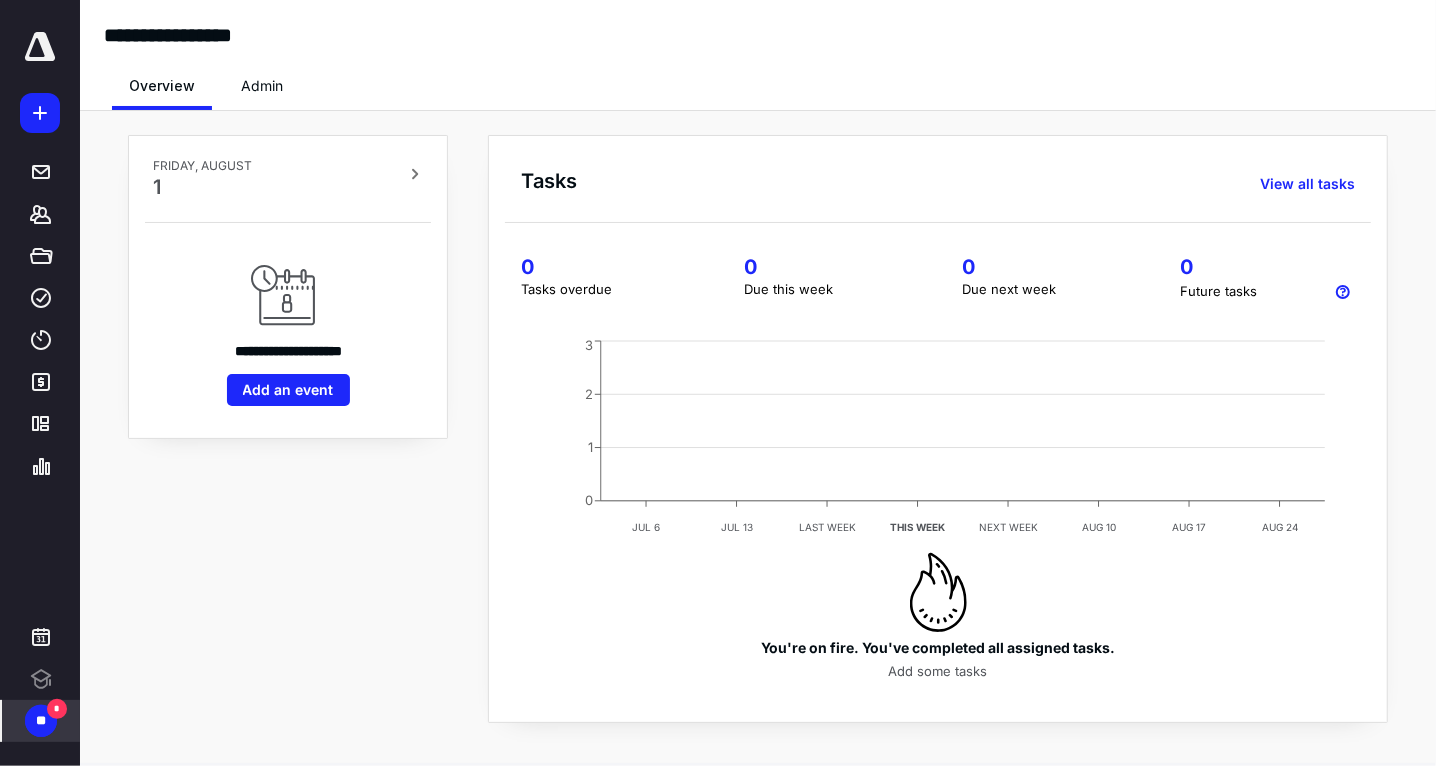 click on "**" at bounding box center (41, 721) 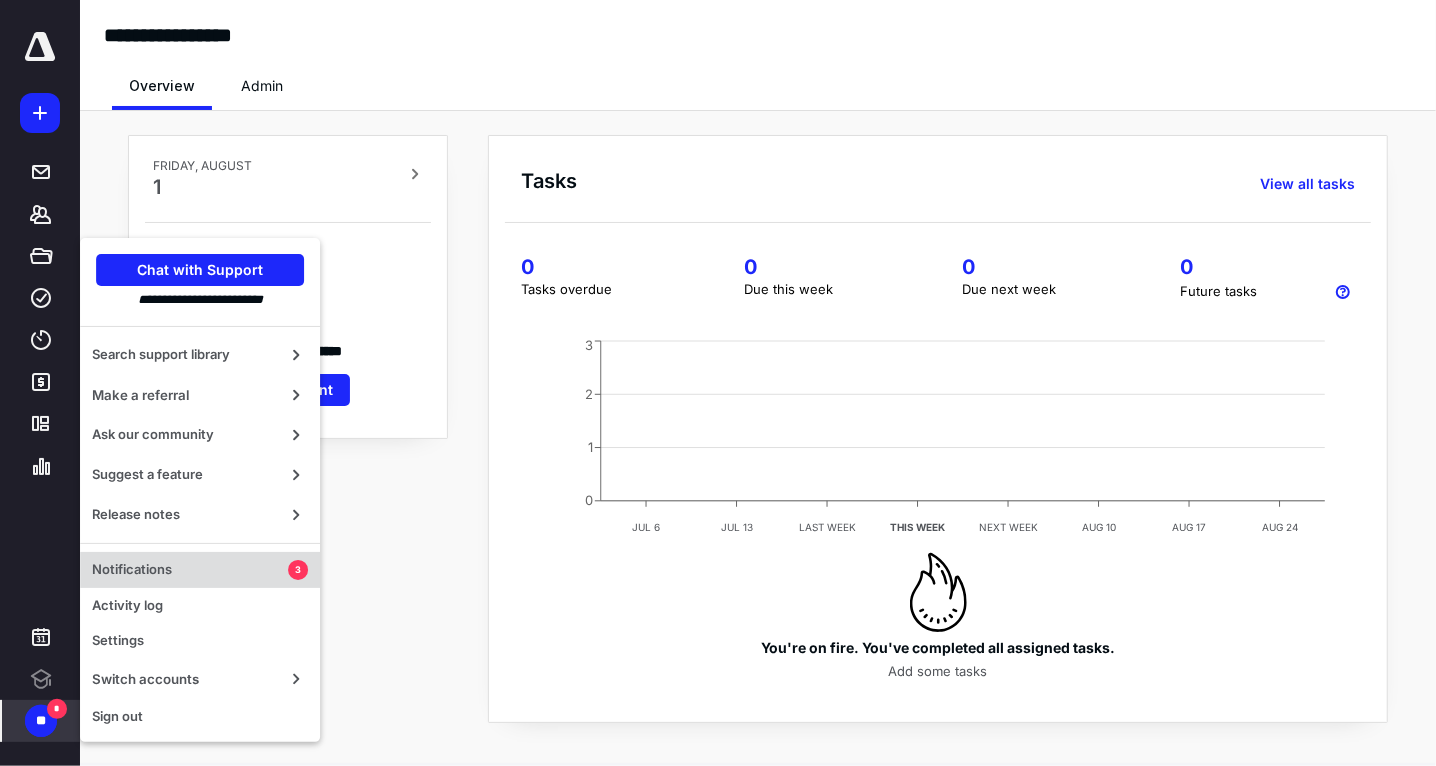 click on "Notifications 3" at bounding box center [200, 570] 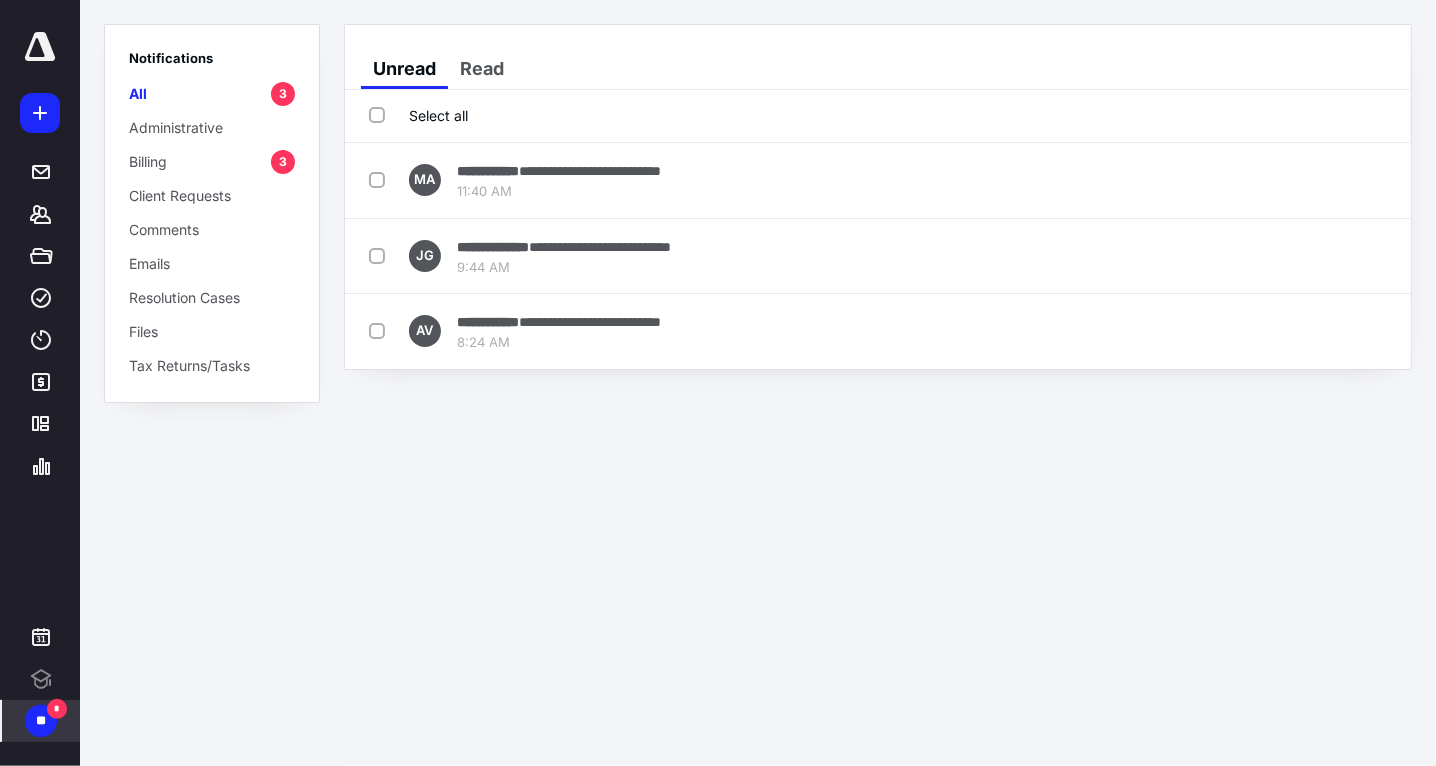 click on "Select all" at bounding box center (418, 115) 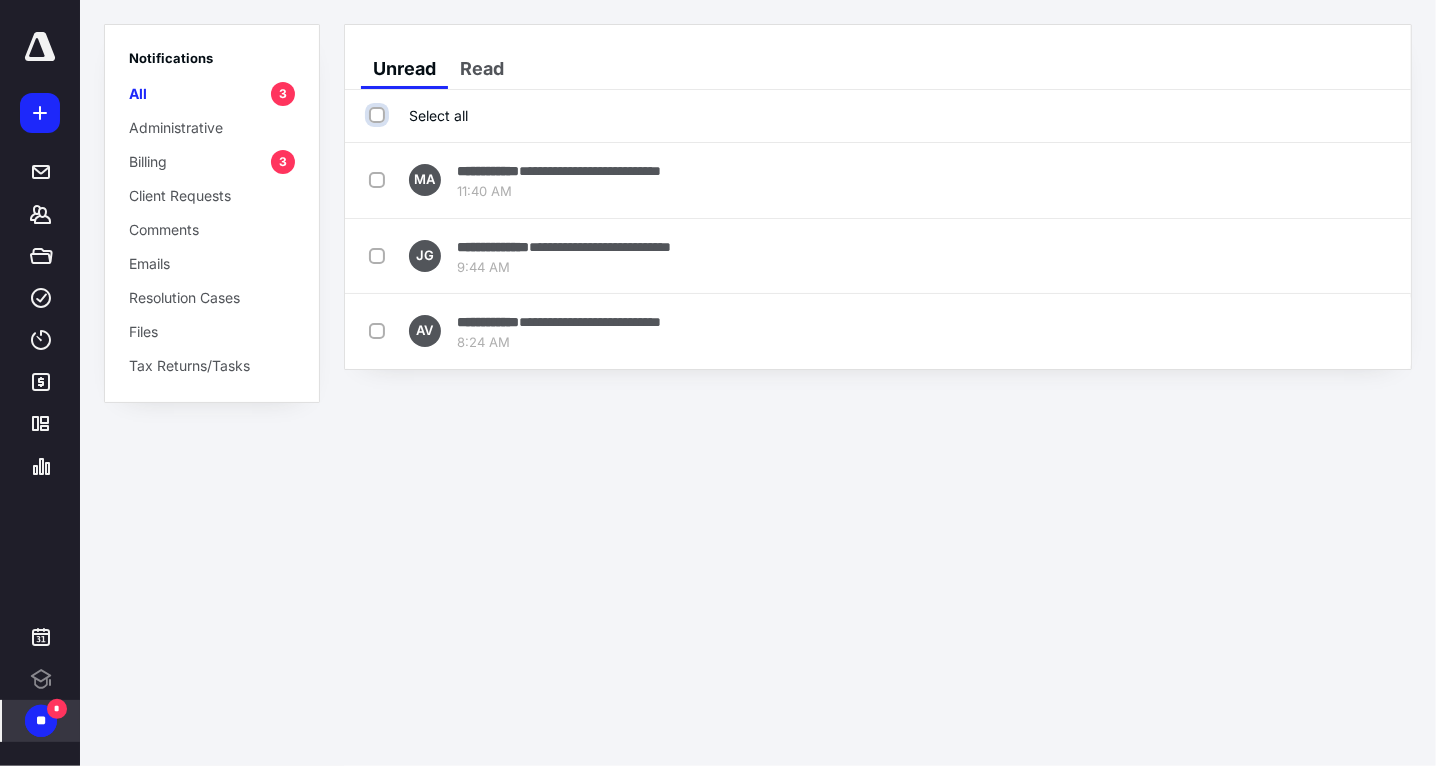 click on "Select all" at bounding box center (379, 115) 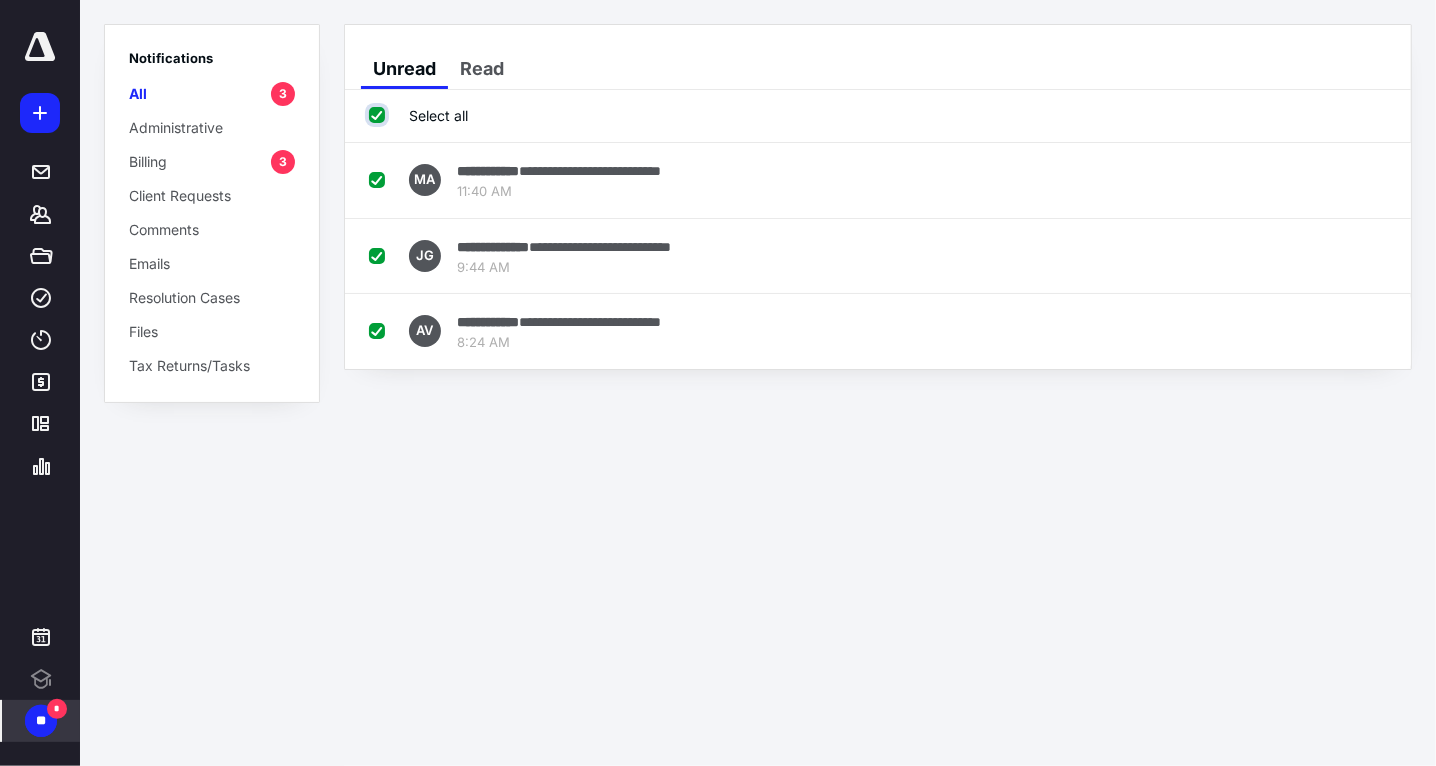 checkbox on "true" 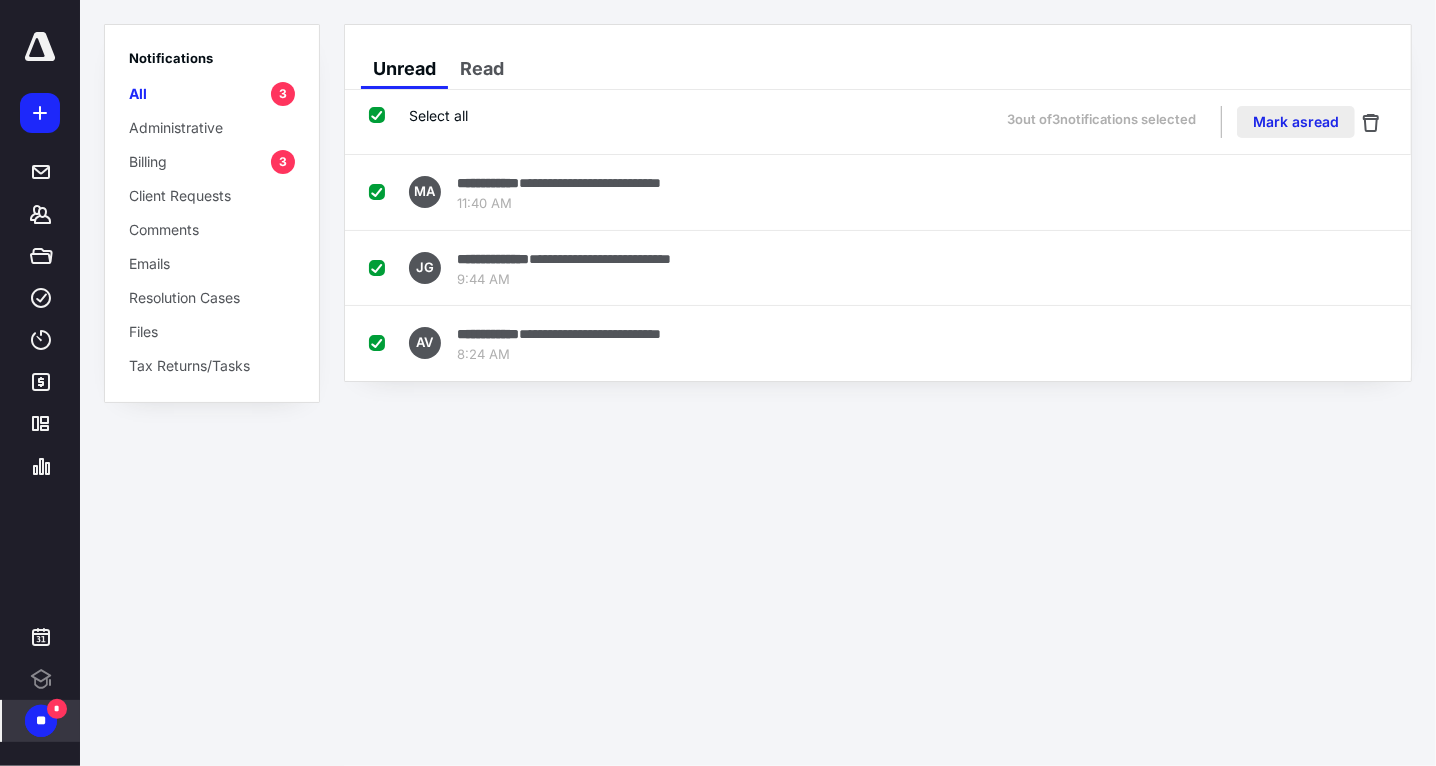 click on "Mark as  read" at bounding box center [1296, 122] 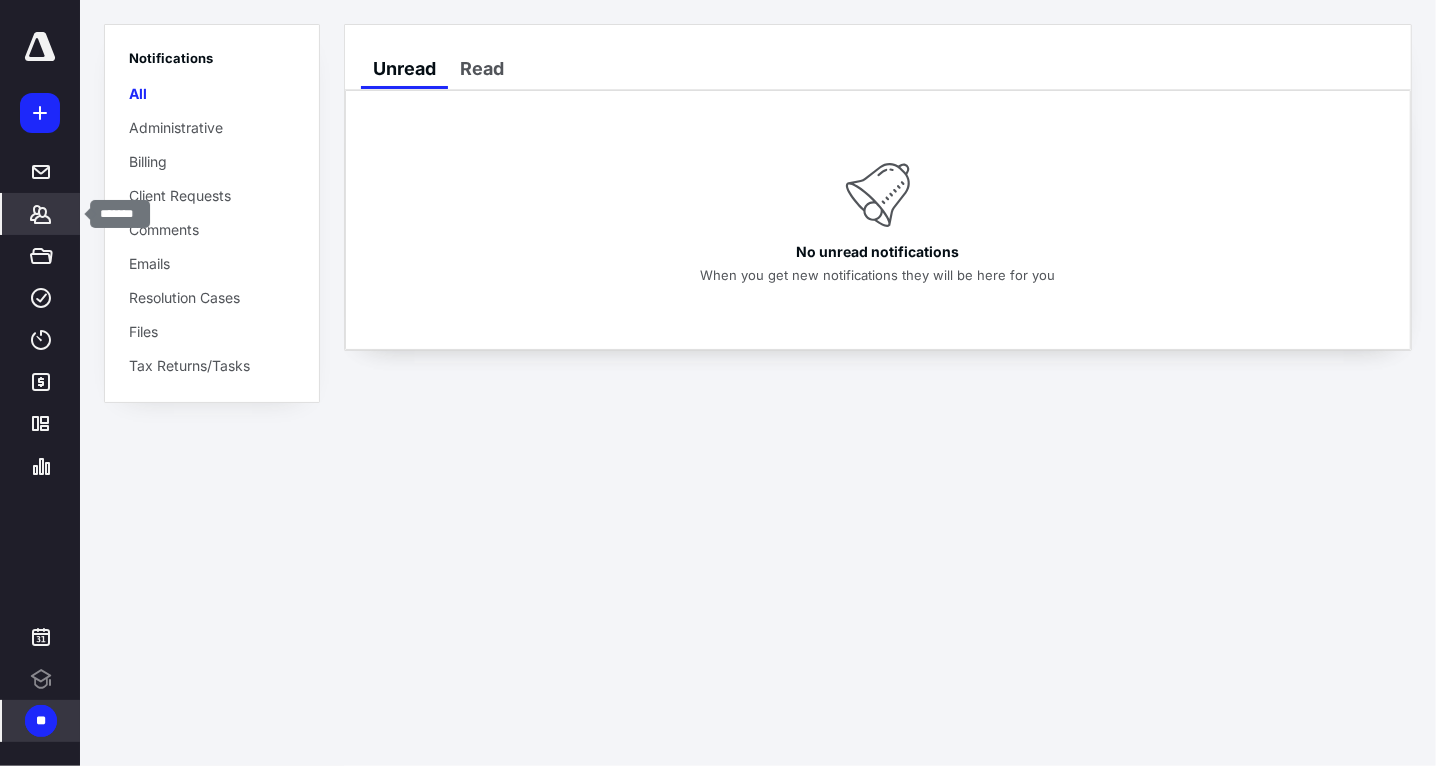 click 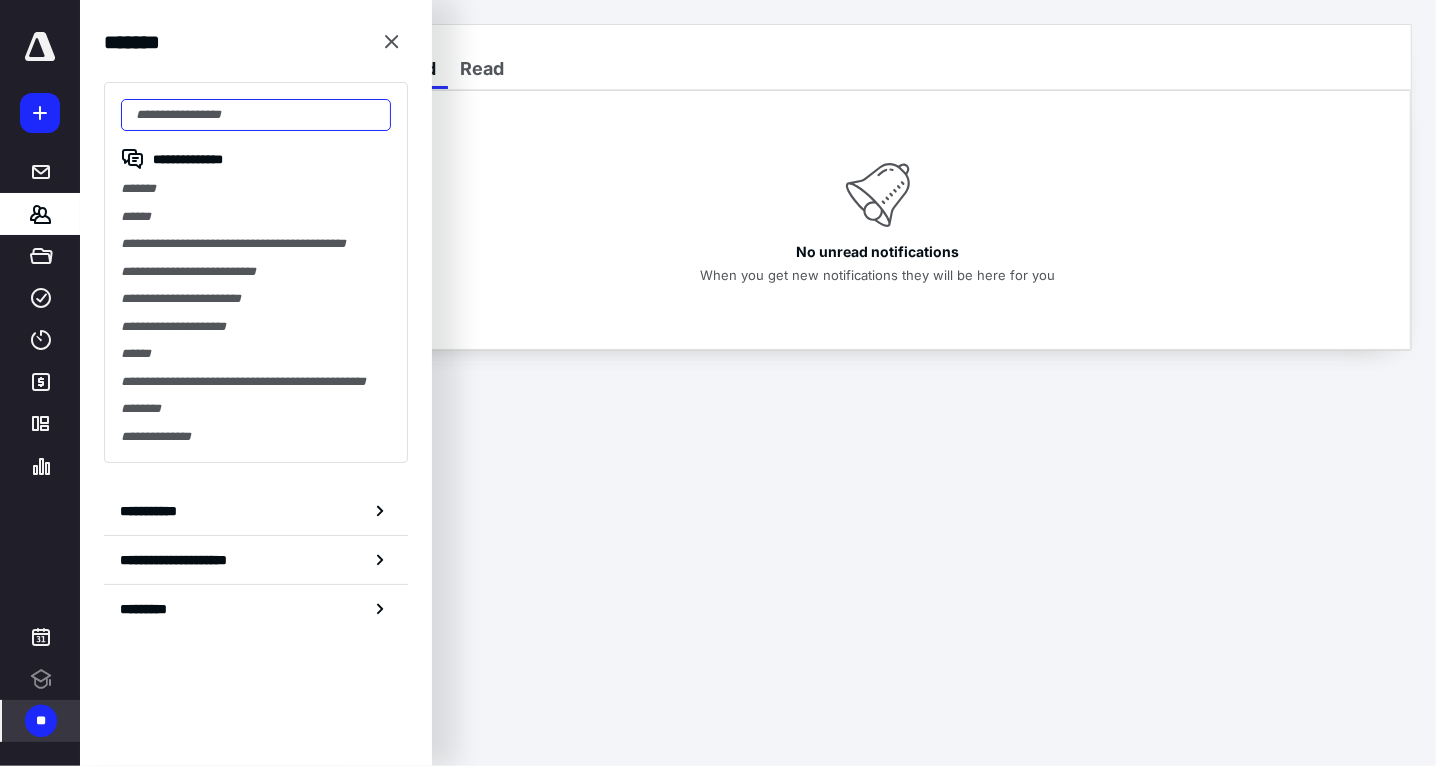 click at bounding box center (256, 115) 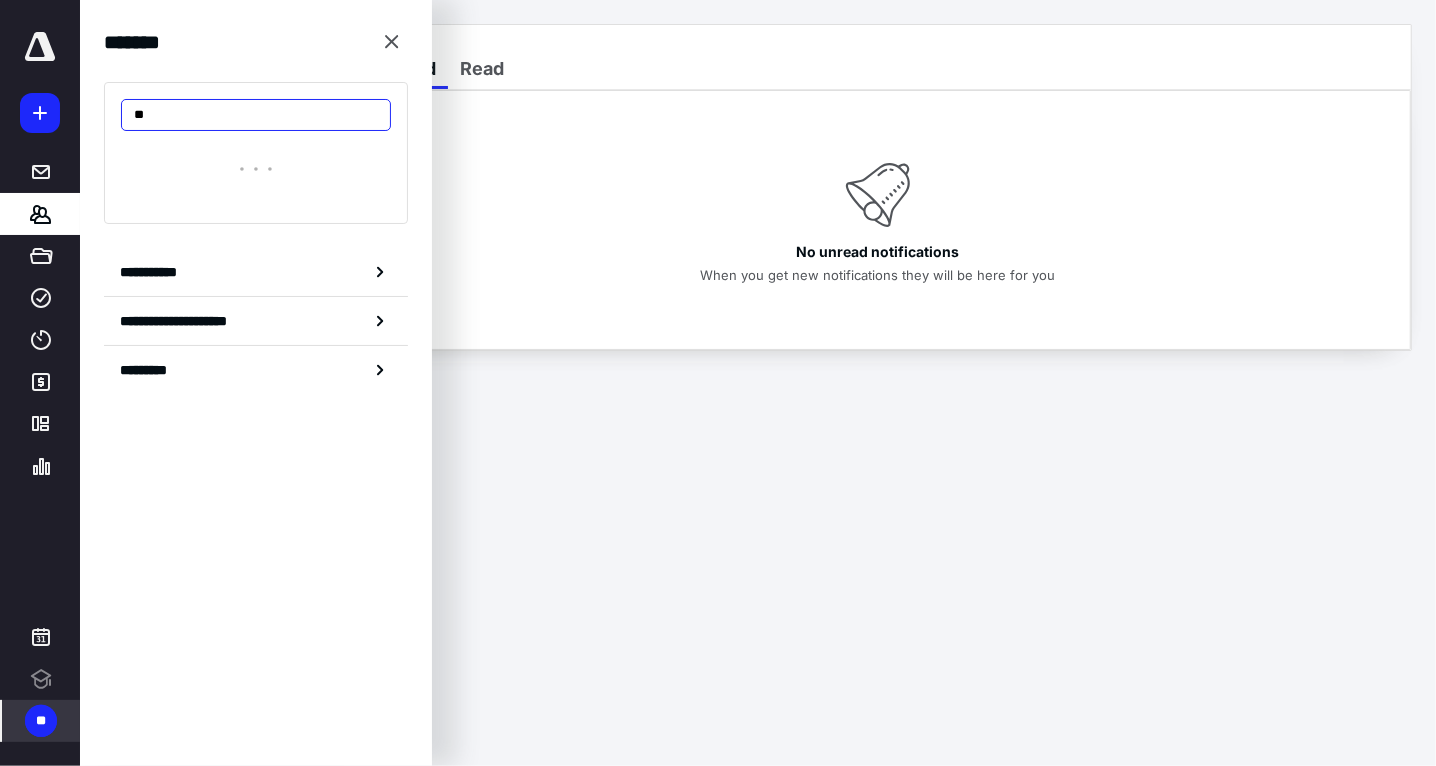 type on "*" 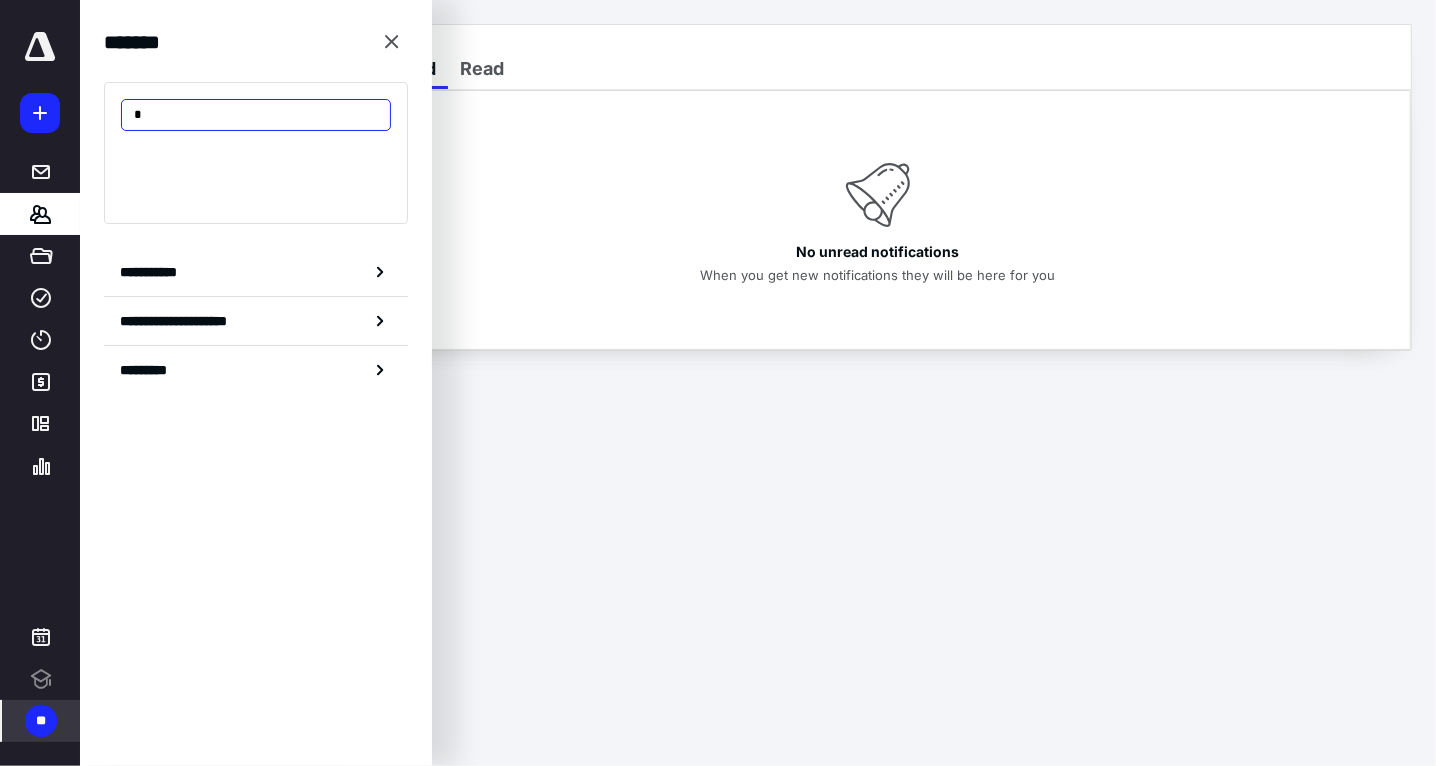 type 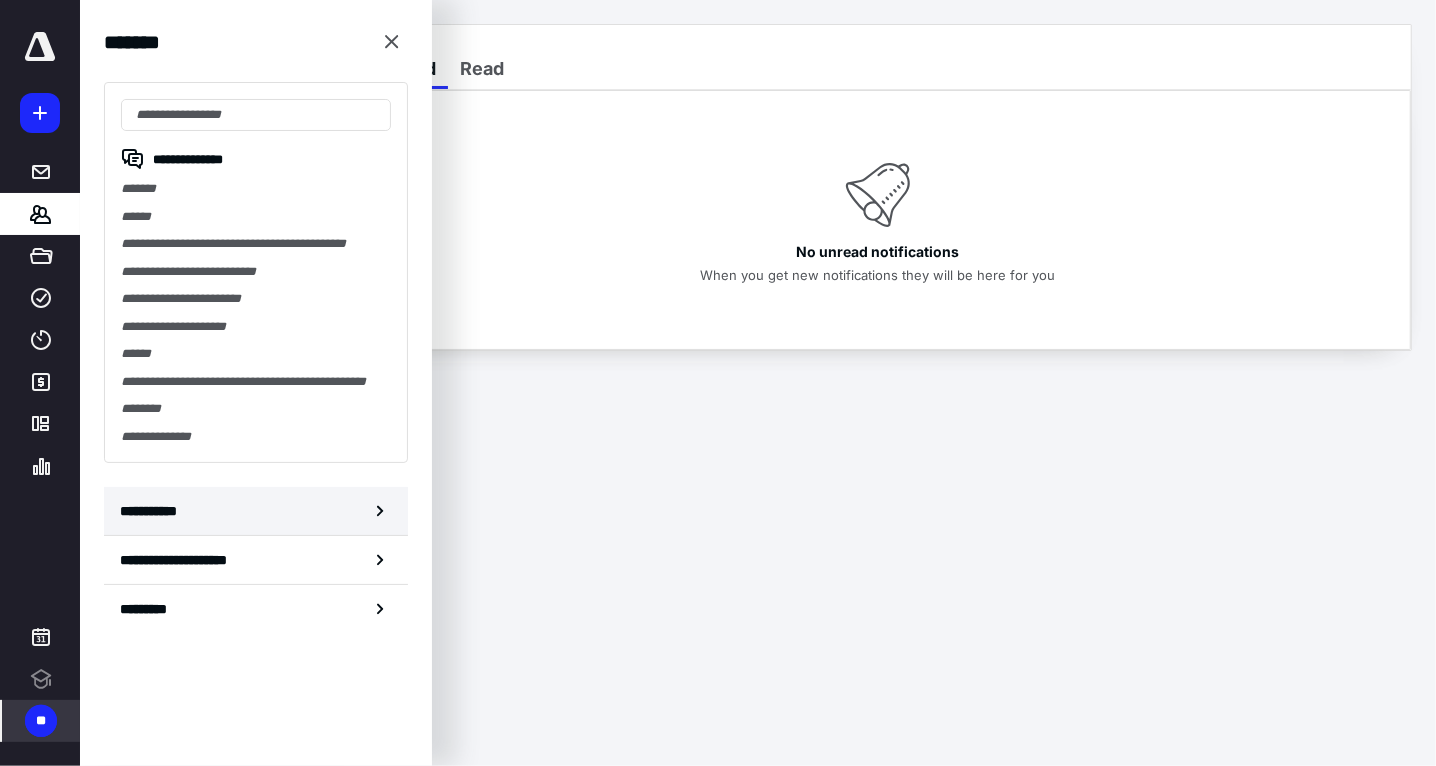 click on "**********" at bounding box center [153, 511] 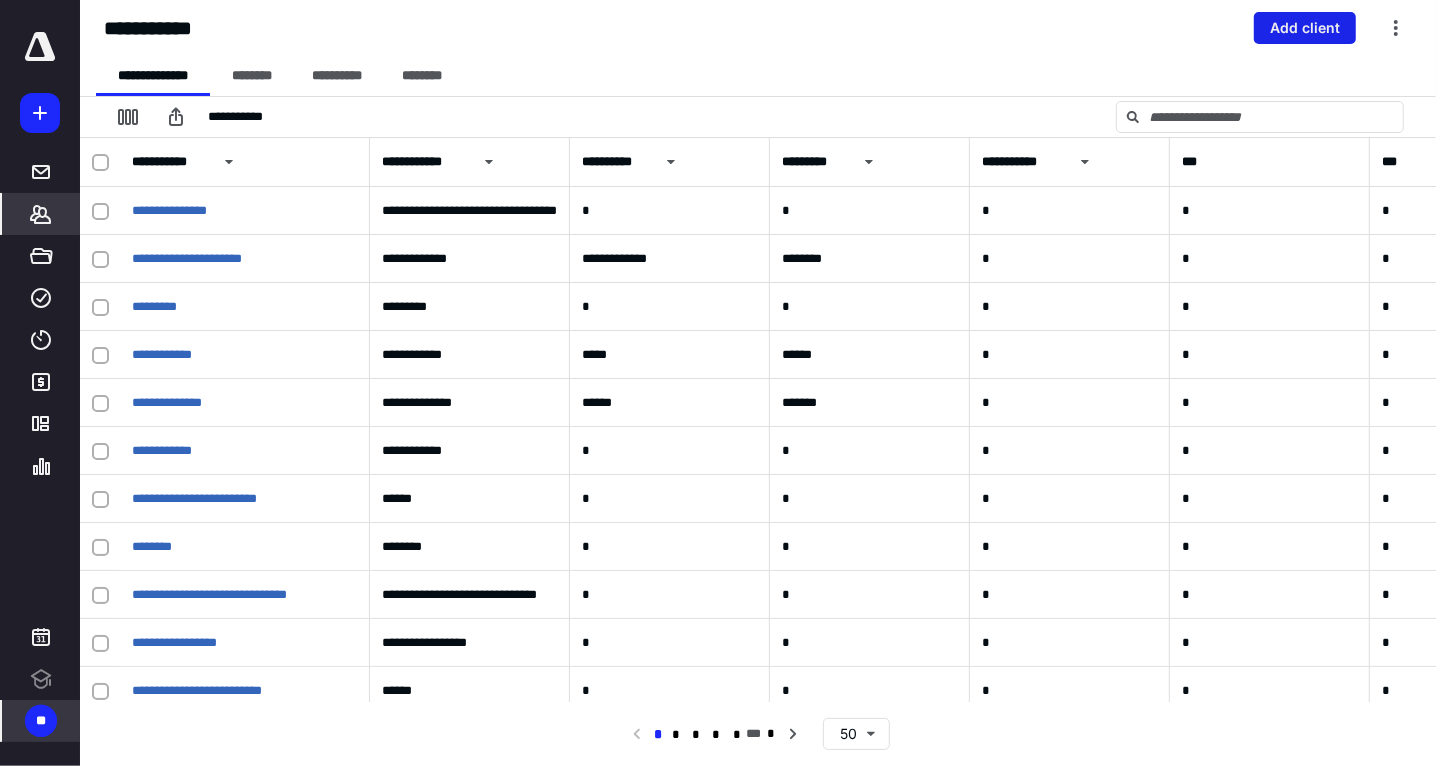 click on "Add client" at bounding box center [1305, 28] 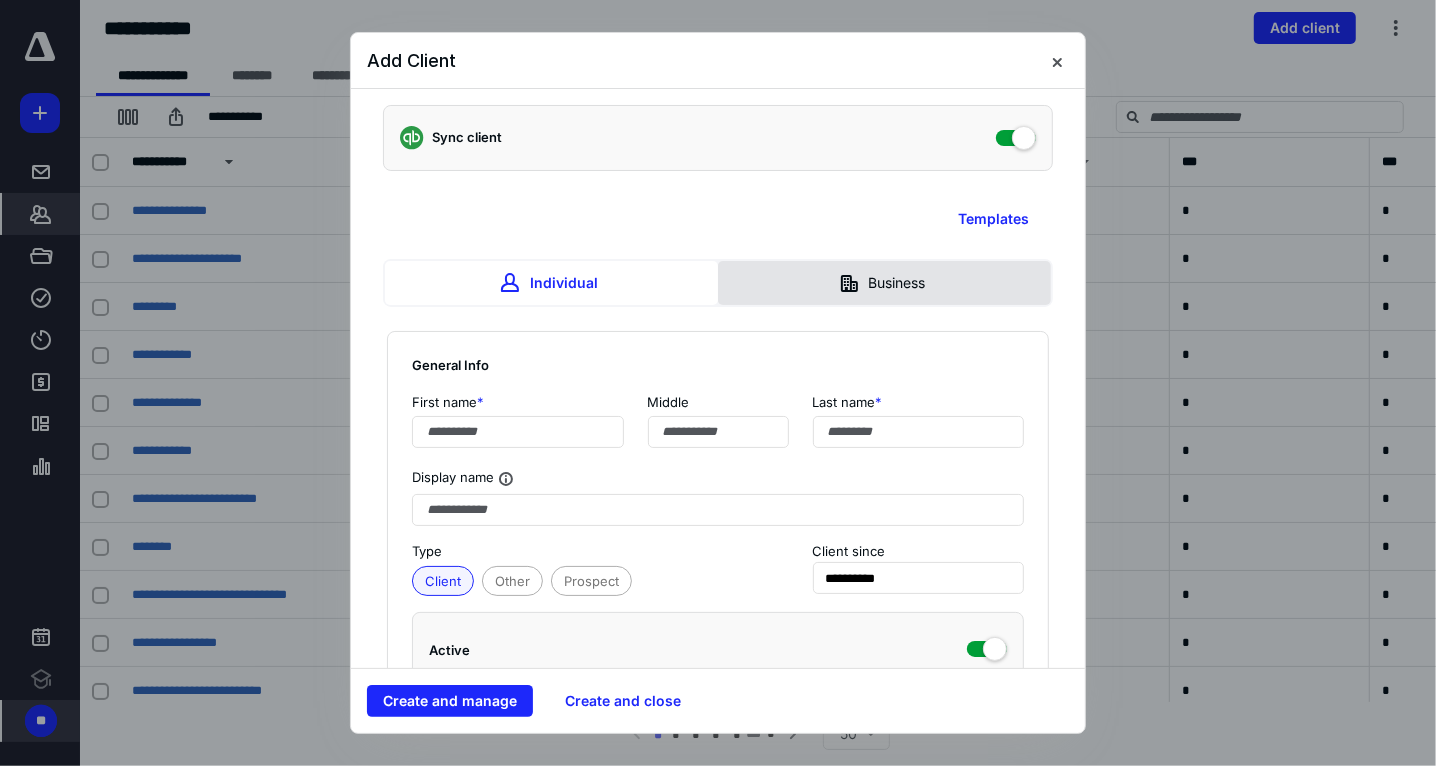 click on "Business" at bounding box center (884, 283) 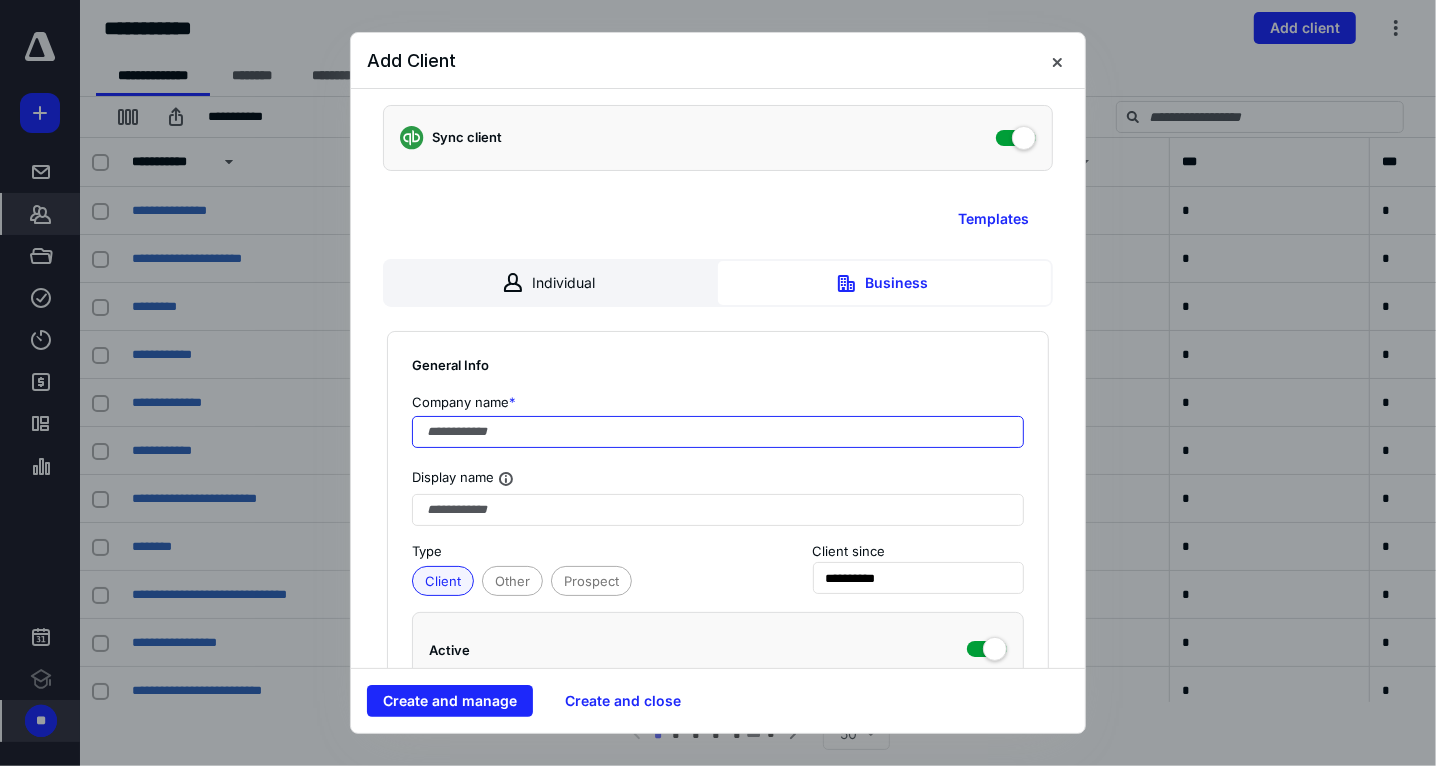 click at bounding box center (718, 432) 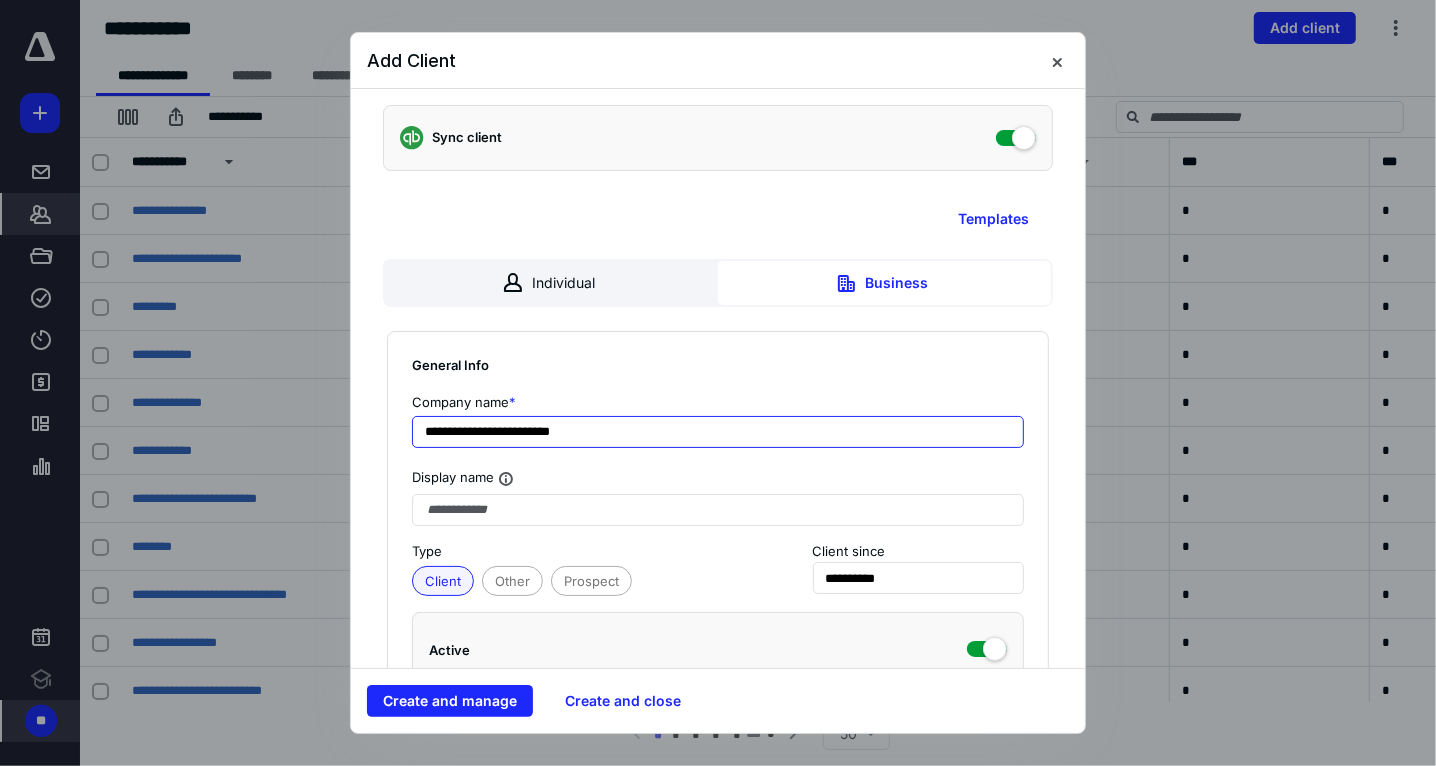 type on "**********" 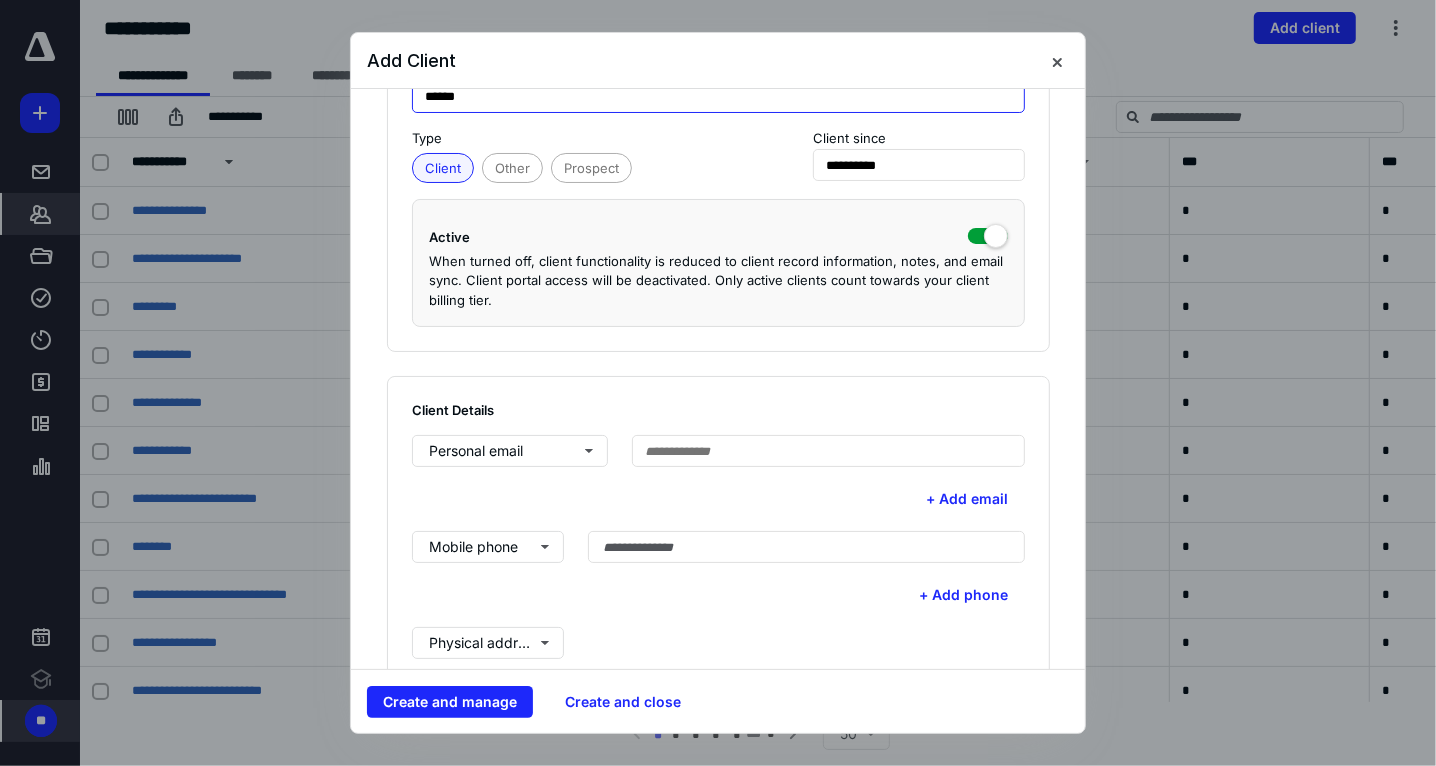 scroll, scrollTop: 500, scrollLeft: 0, axis: vertical 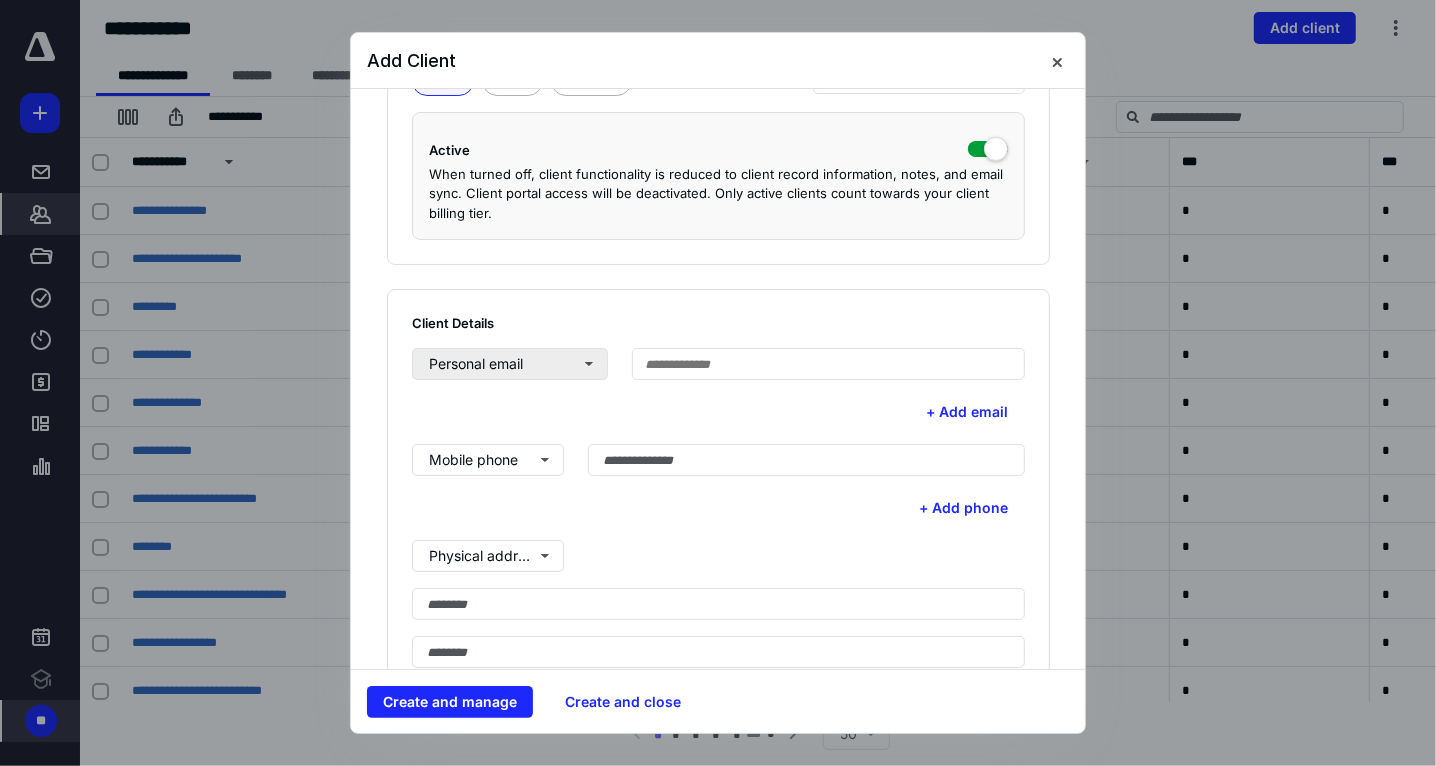 type on "******" 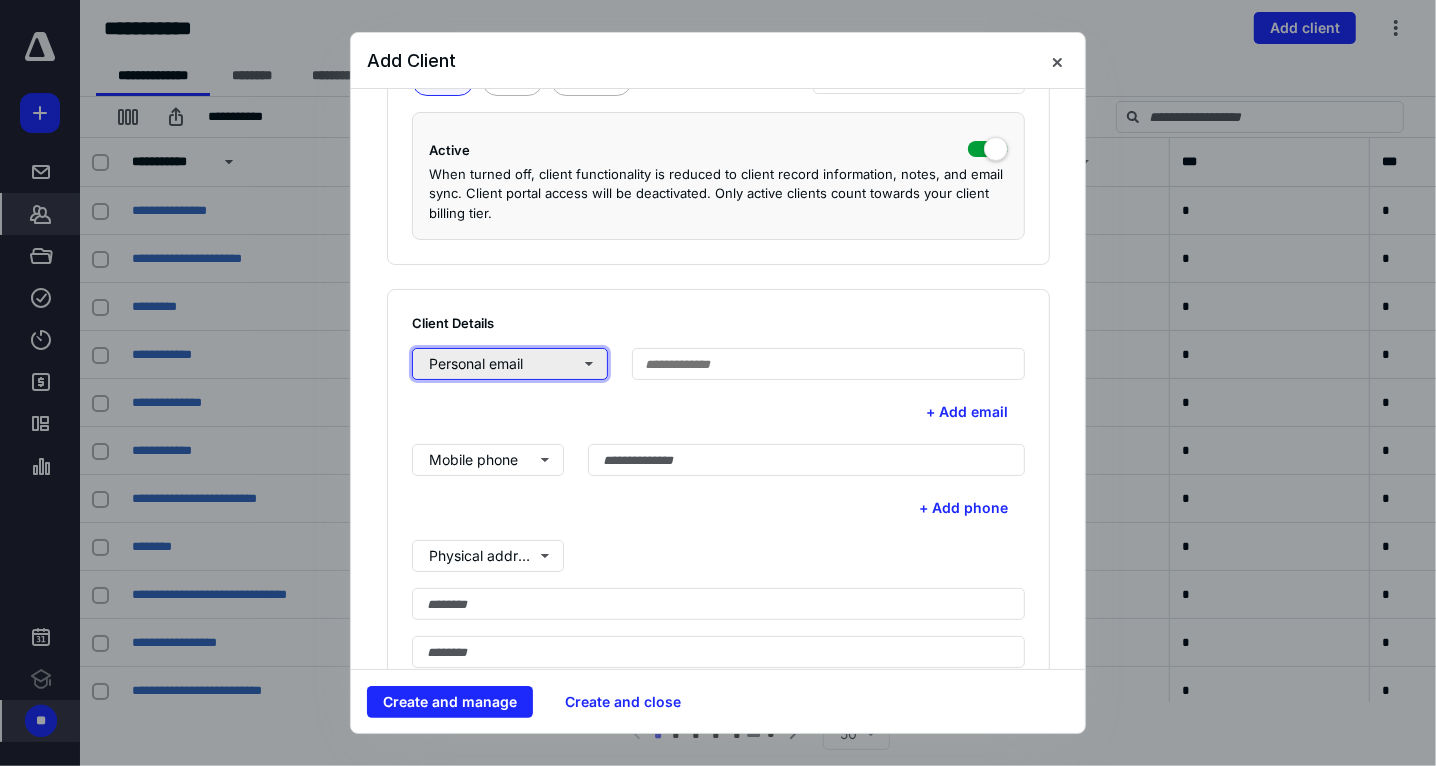 click on "Personal email" at bounding box center [510, 364] 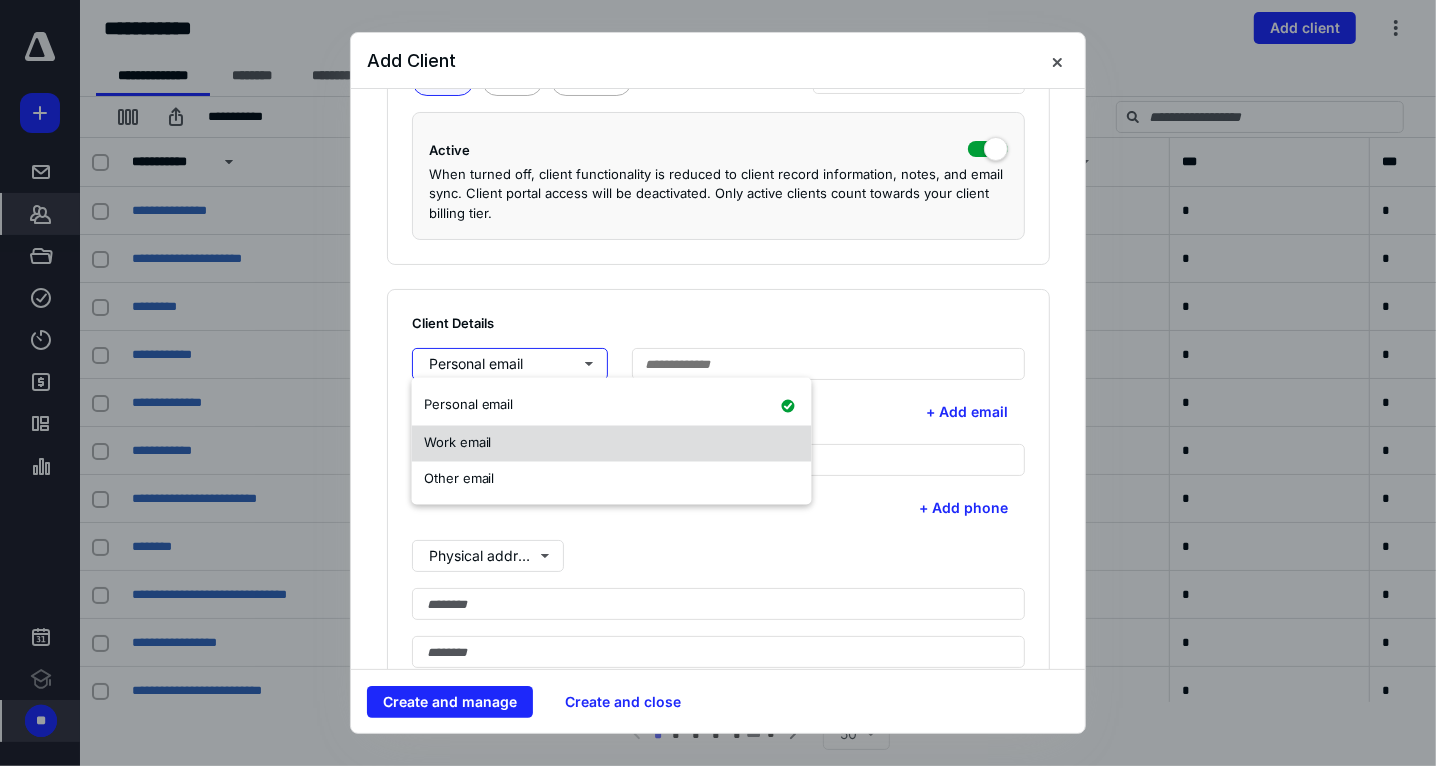 click on "Work email" at bounding box center (612, 444) 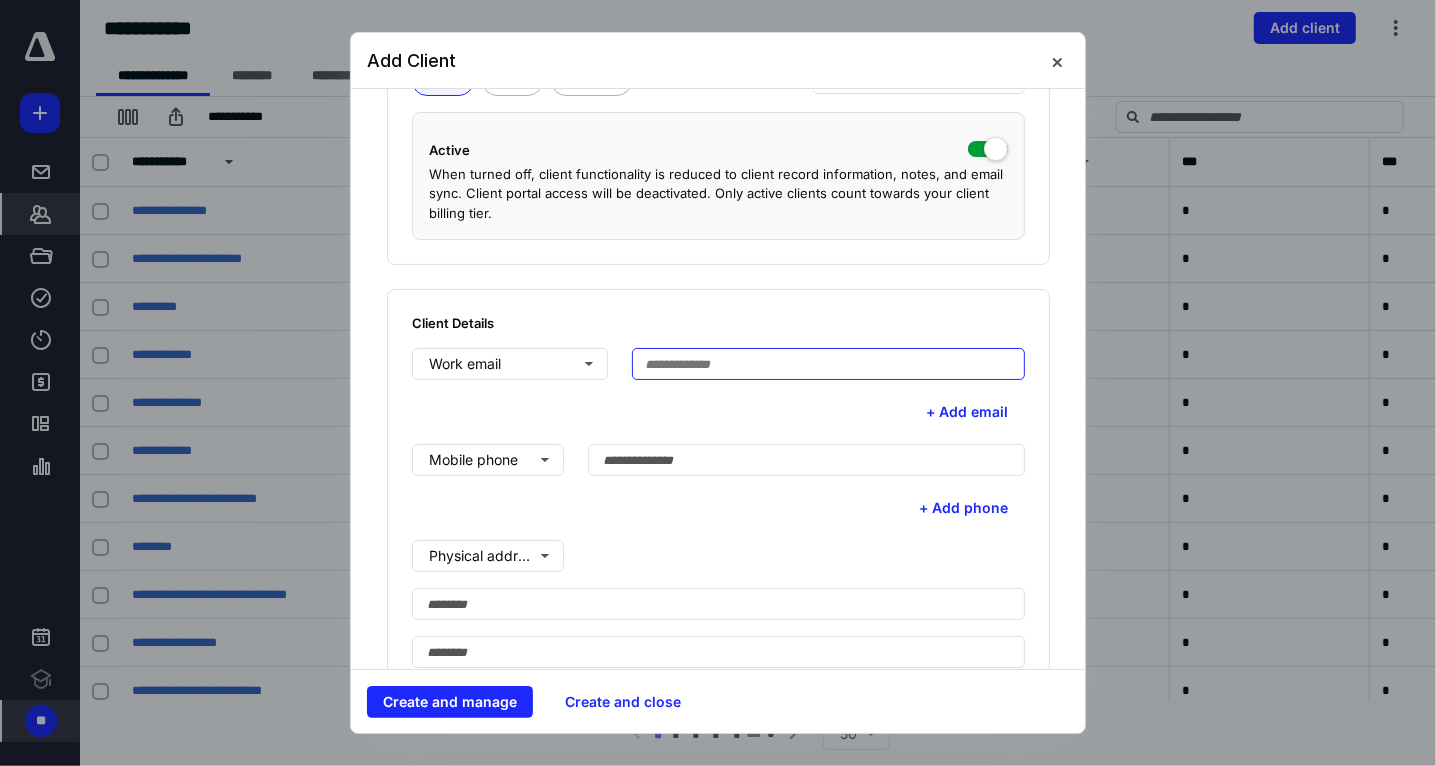 click at bounding box center (828, 364) 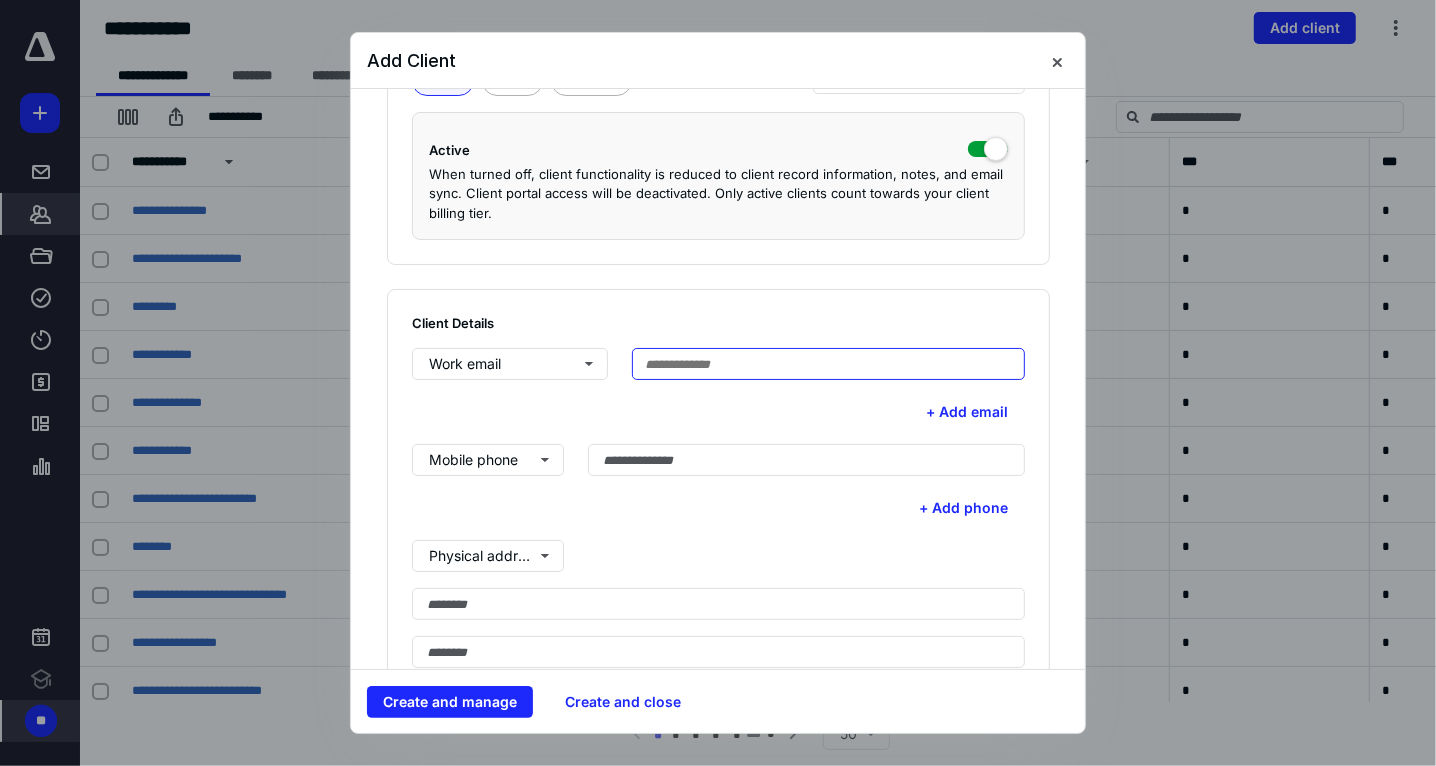 click at bounding box center [828, 364] 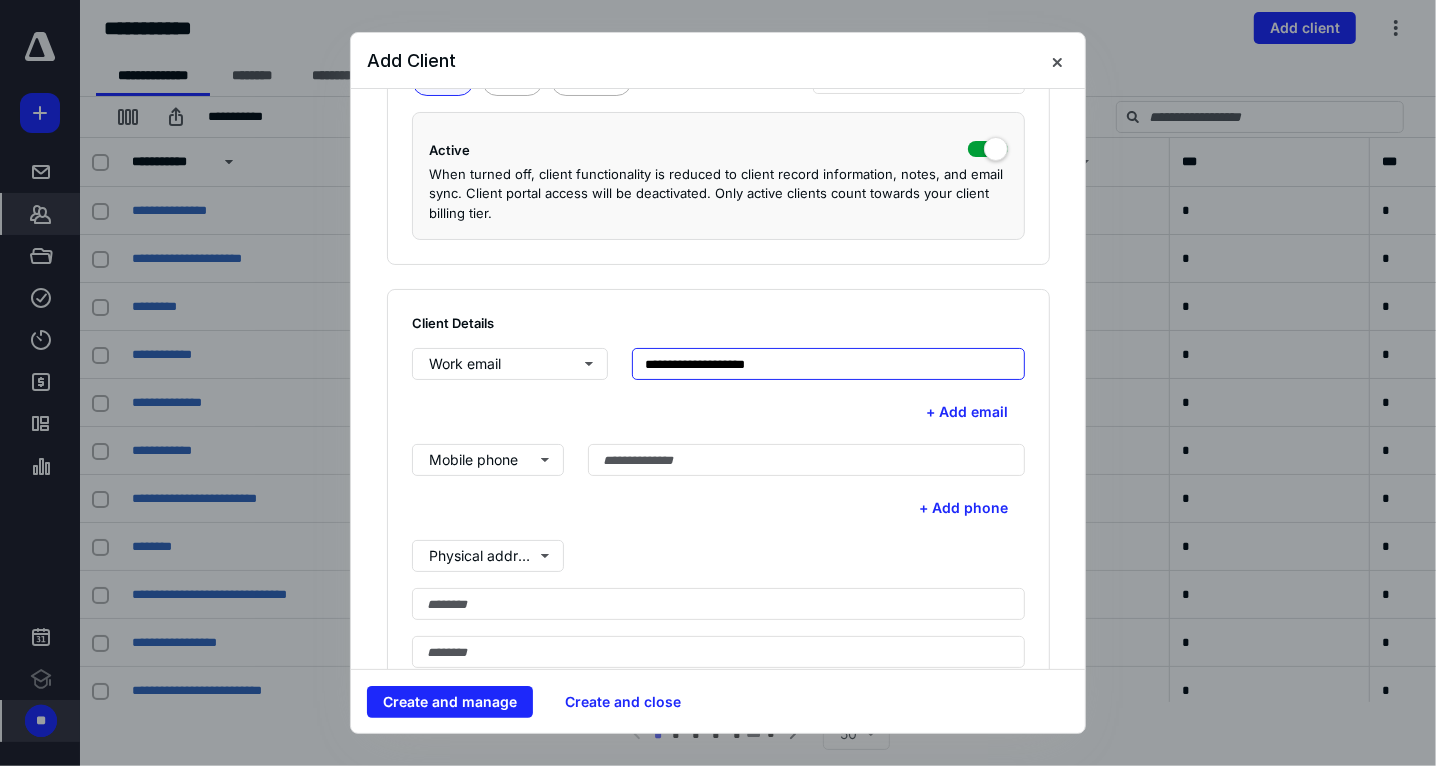 type on "**********" 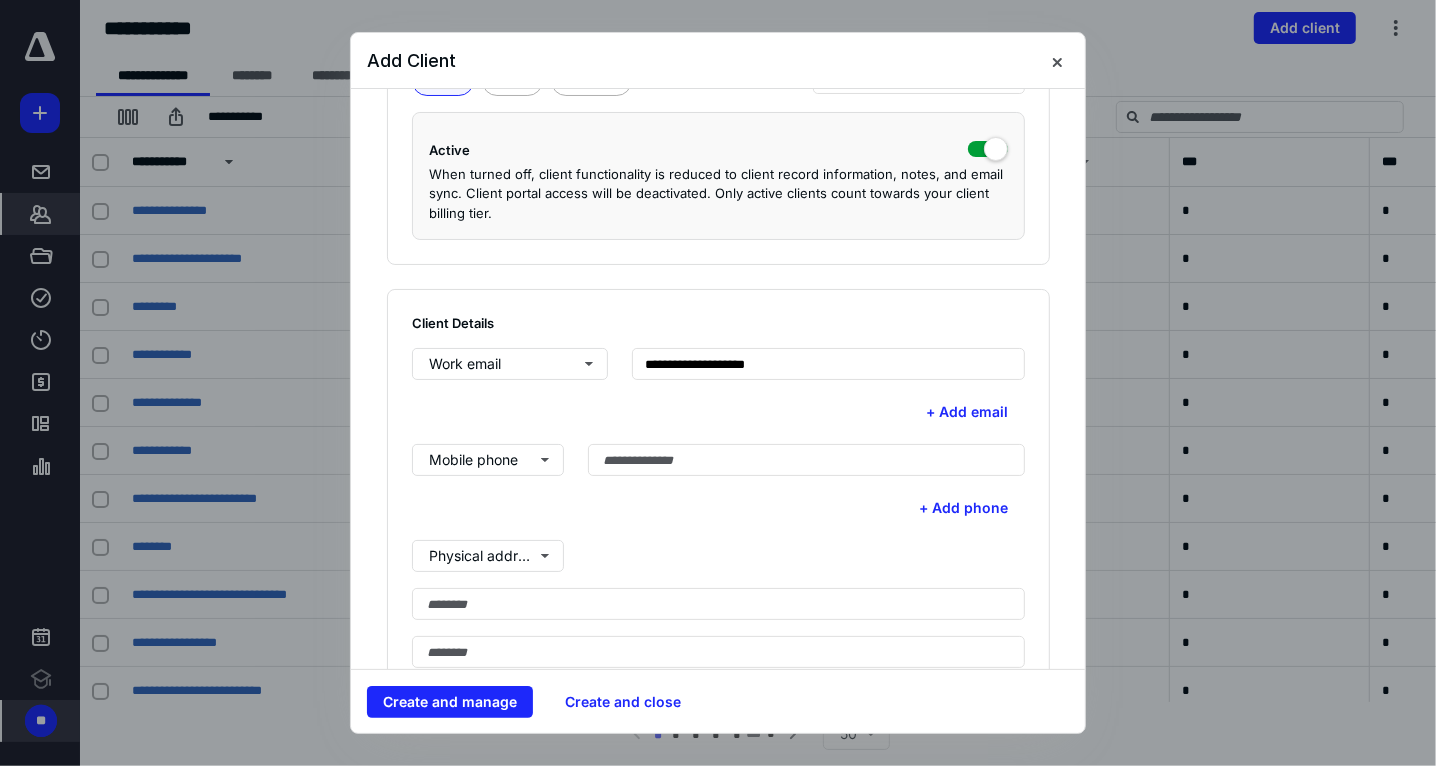 click on "Client Details" at bounding box center (718, 323) 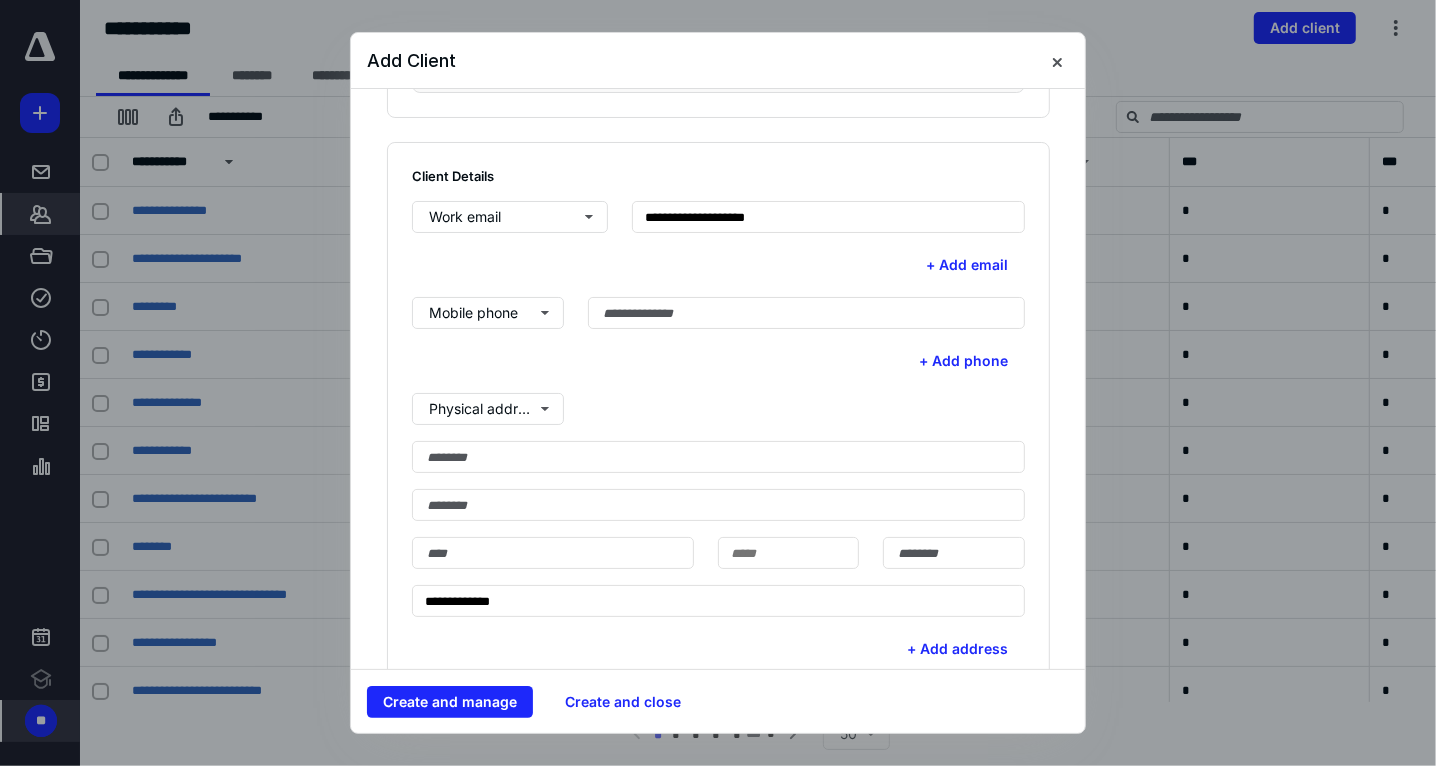 scroll, scrollTop: 799, scrollLeft: 0, axis: vertical 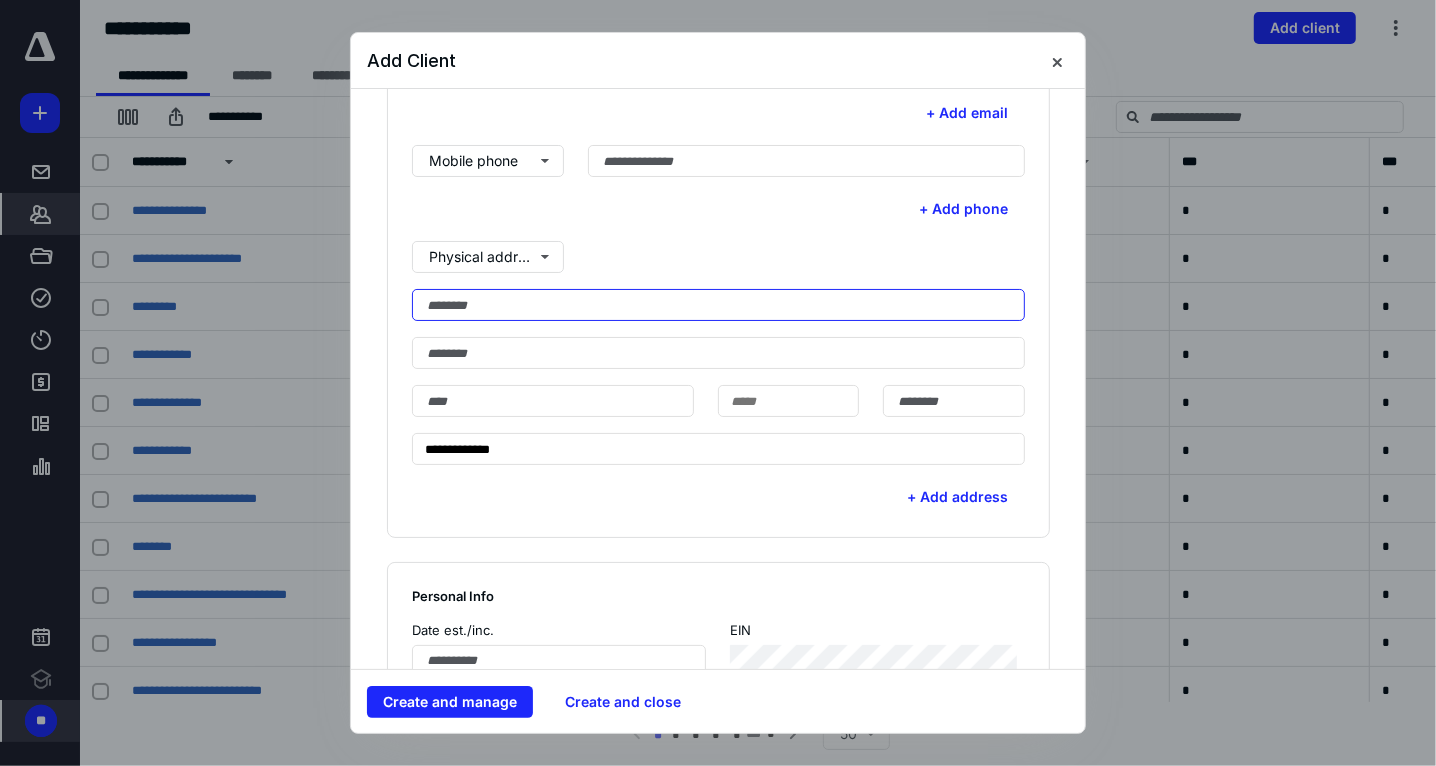 click at bounding box center [718, 305] 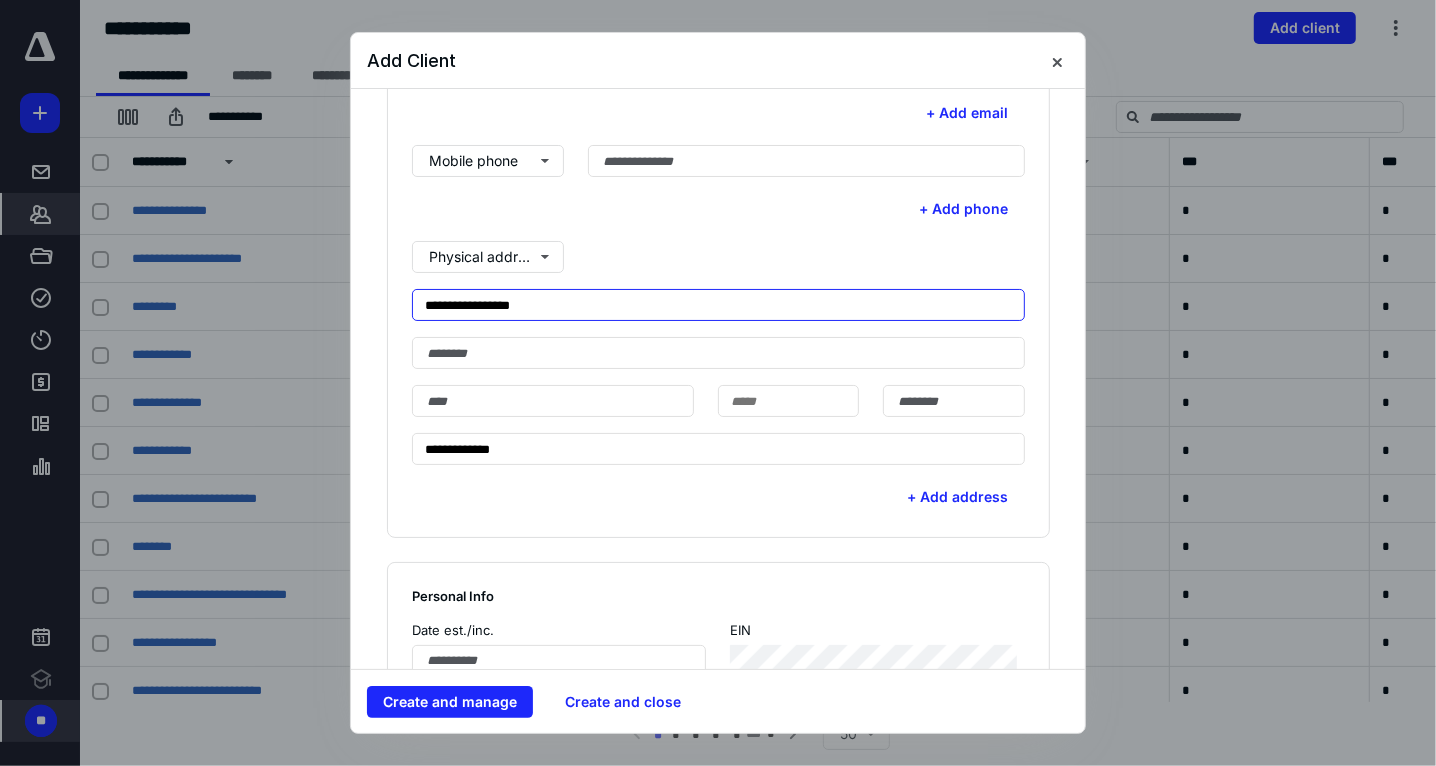 type on "**********" 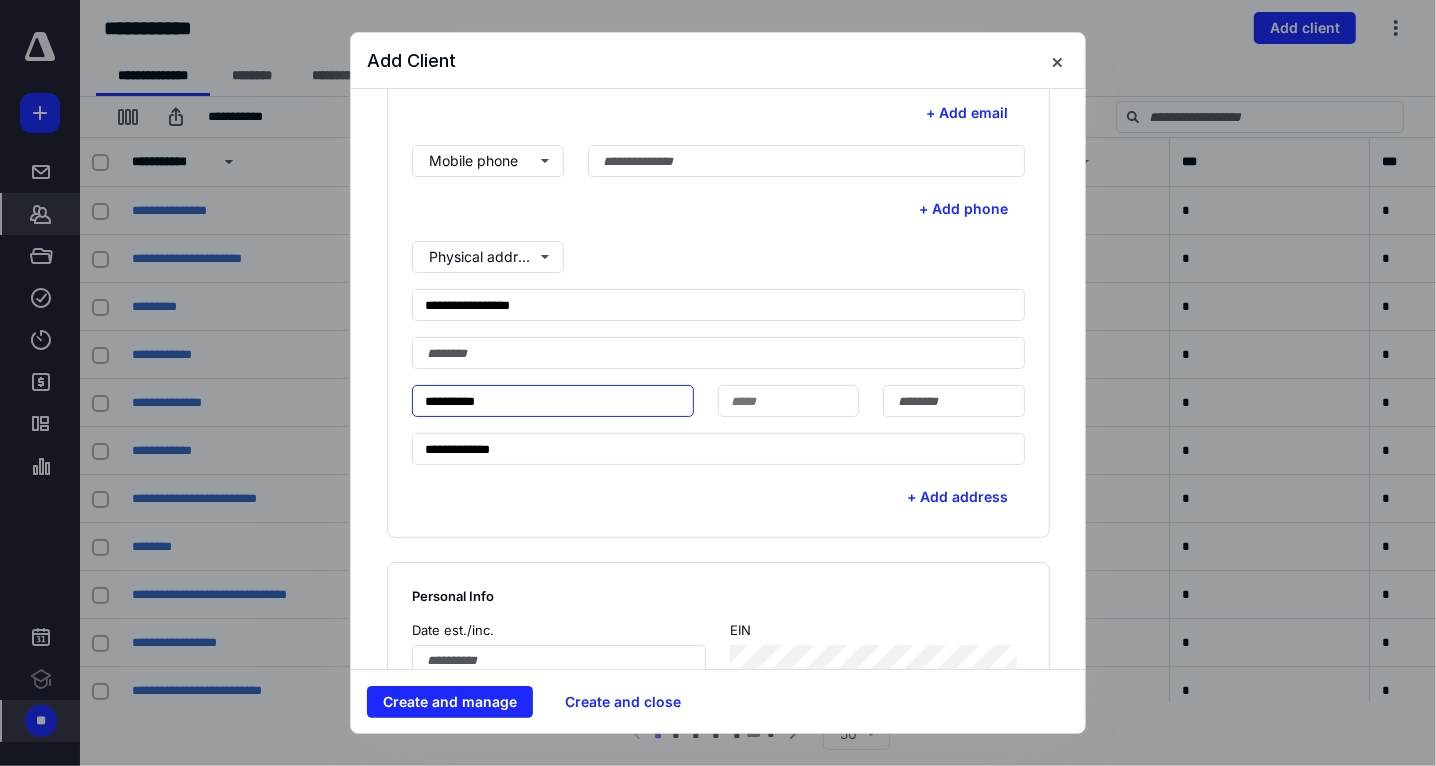 type on "**********" 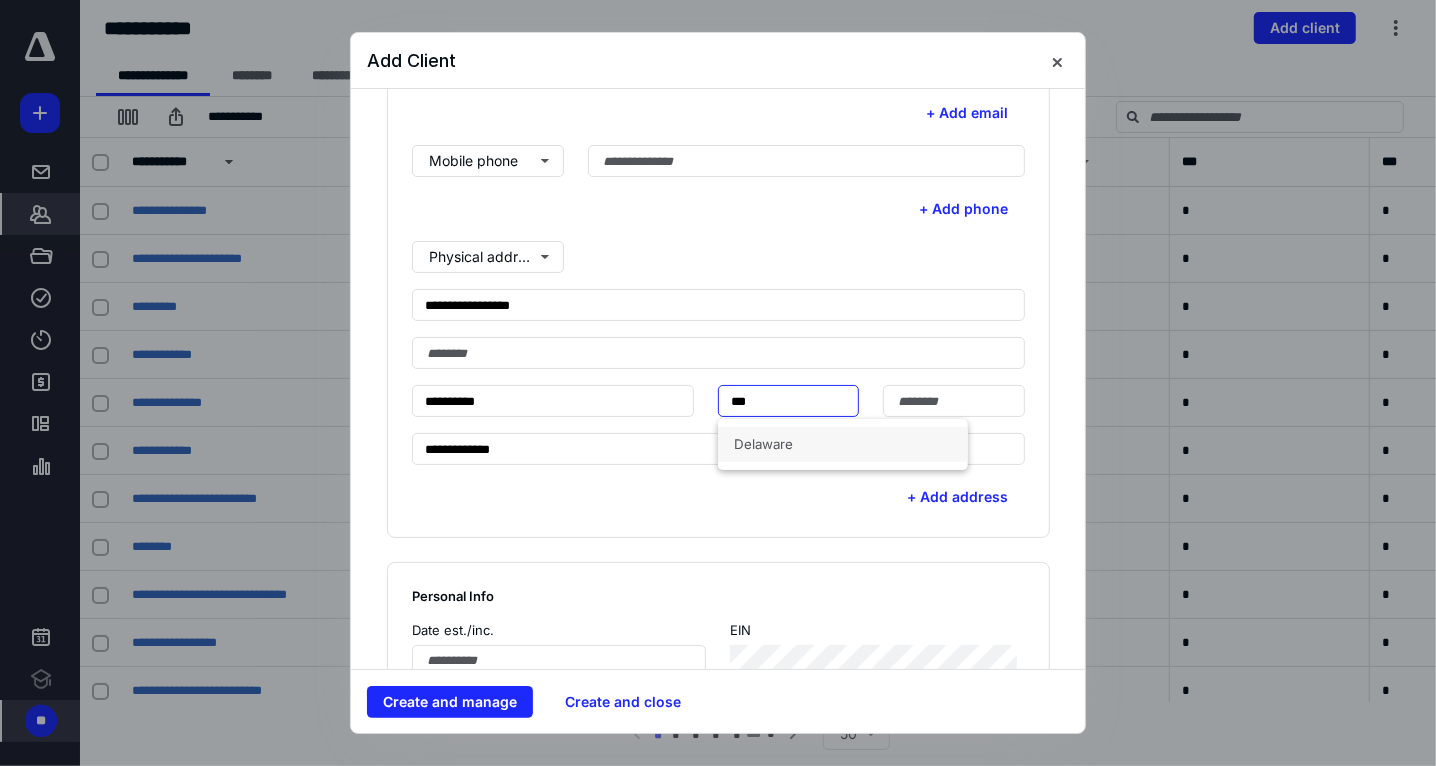 click on "Delaware" at bounding box center [843, 444] 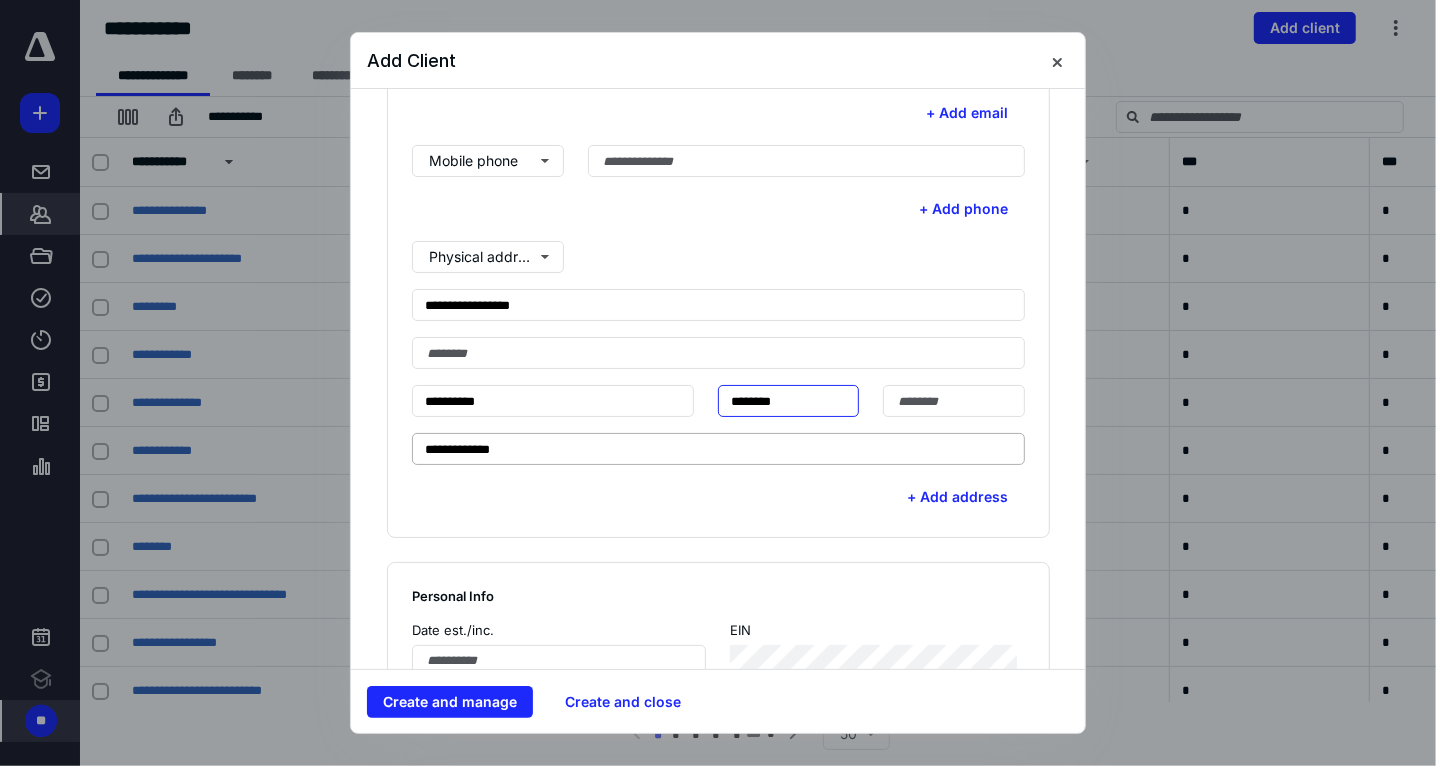 type on "********" 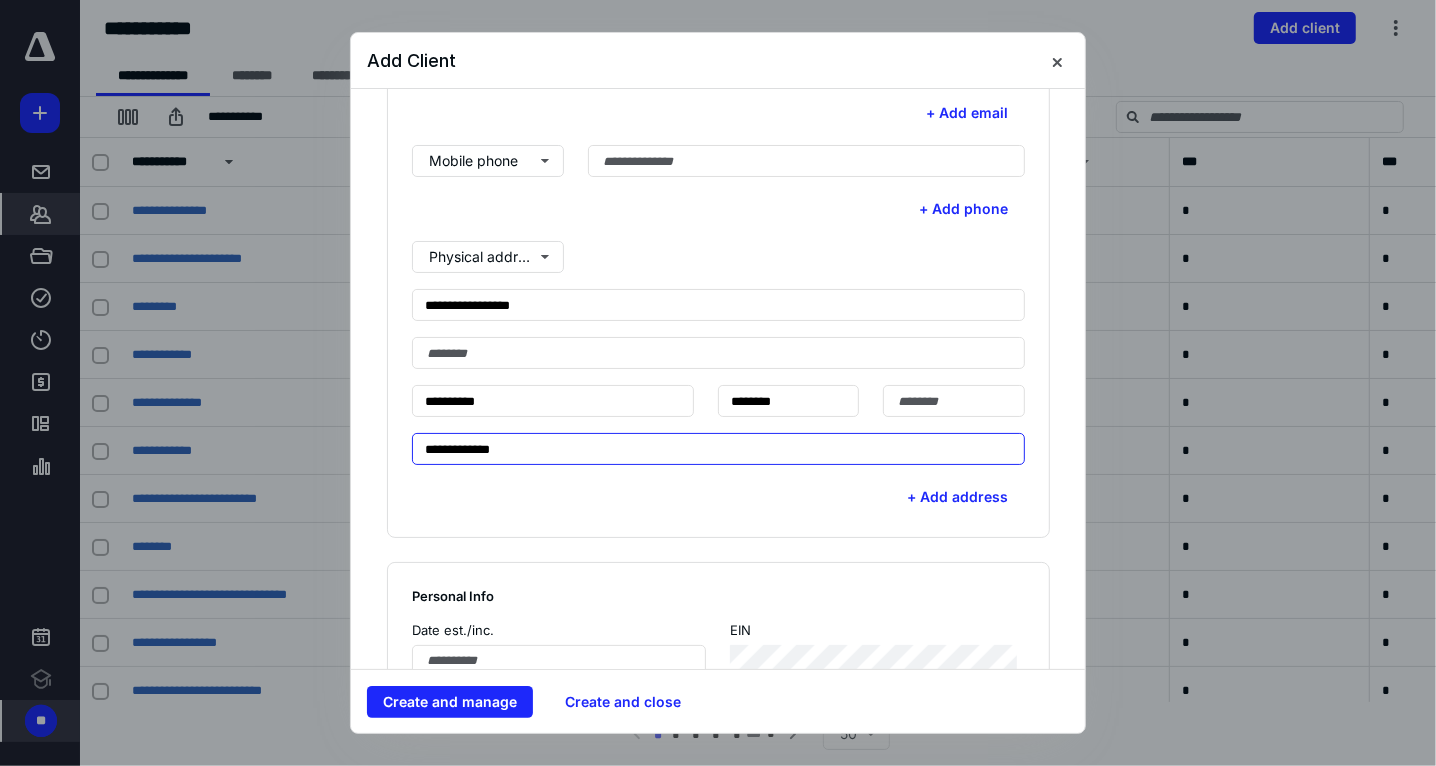 click on "**********" at bounding box center (718, 449) 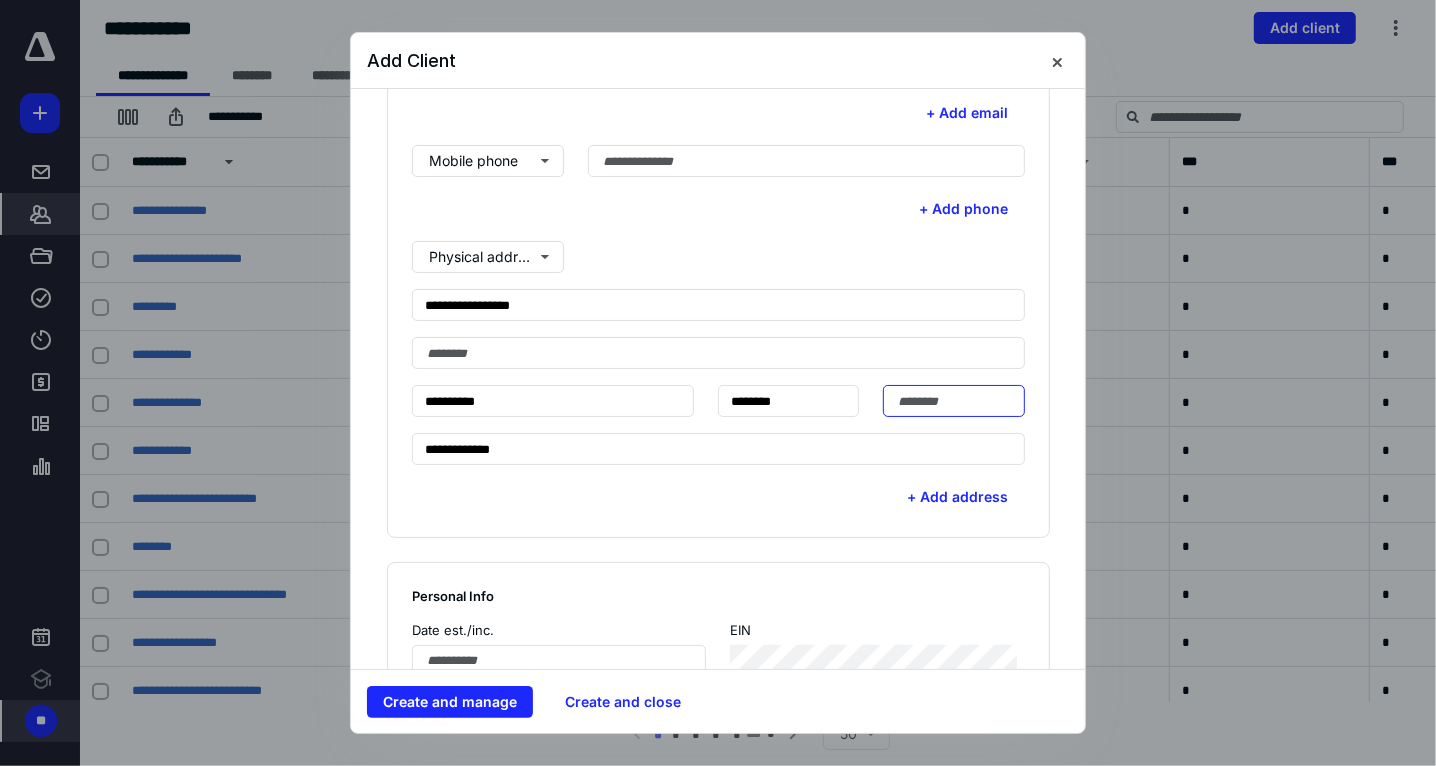click at bounding box center [953, 401] 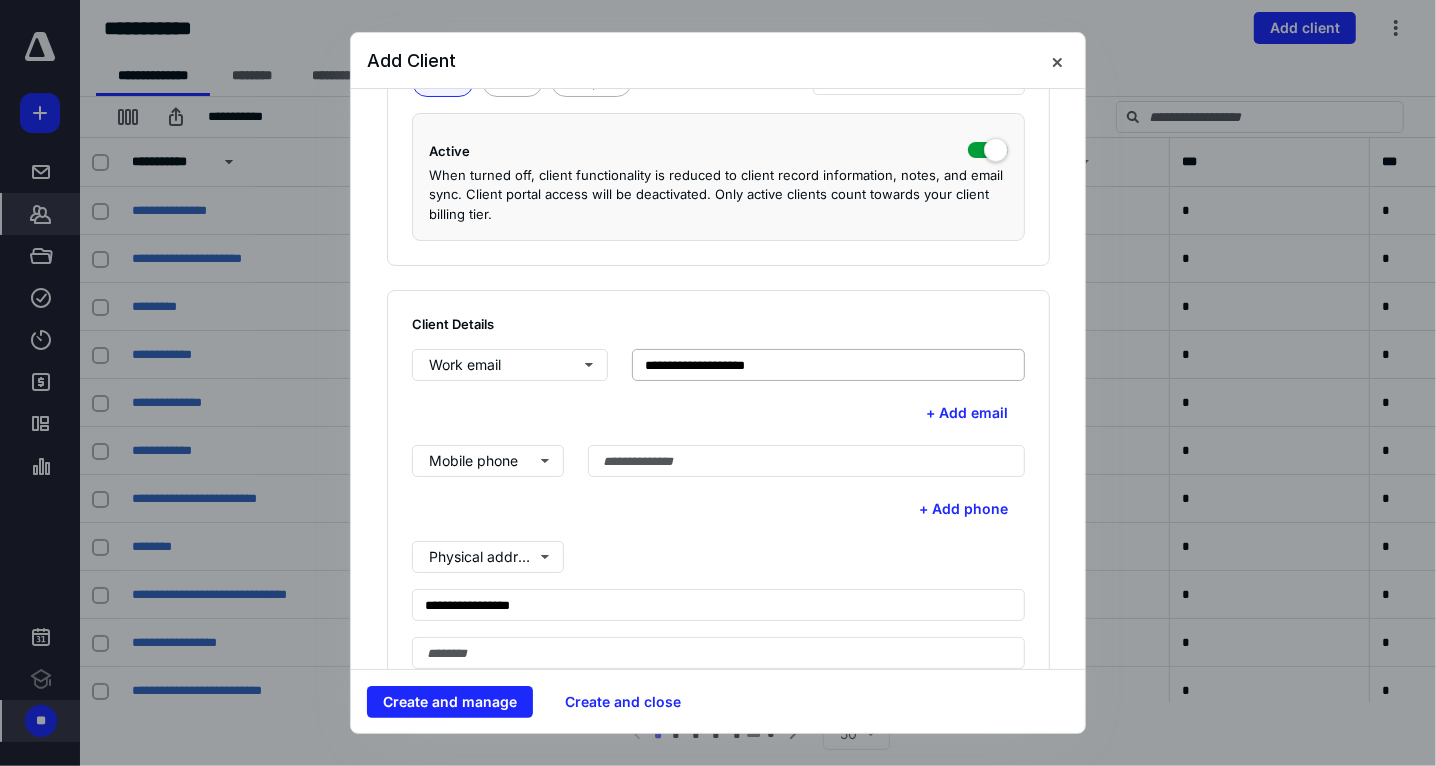 scroll, scrollTop: 399, scrollLeft: 0, axis: vertical 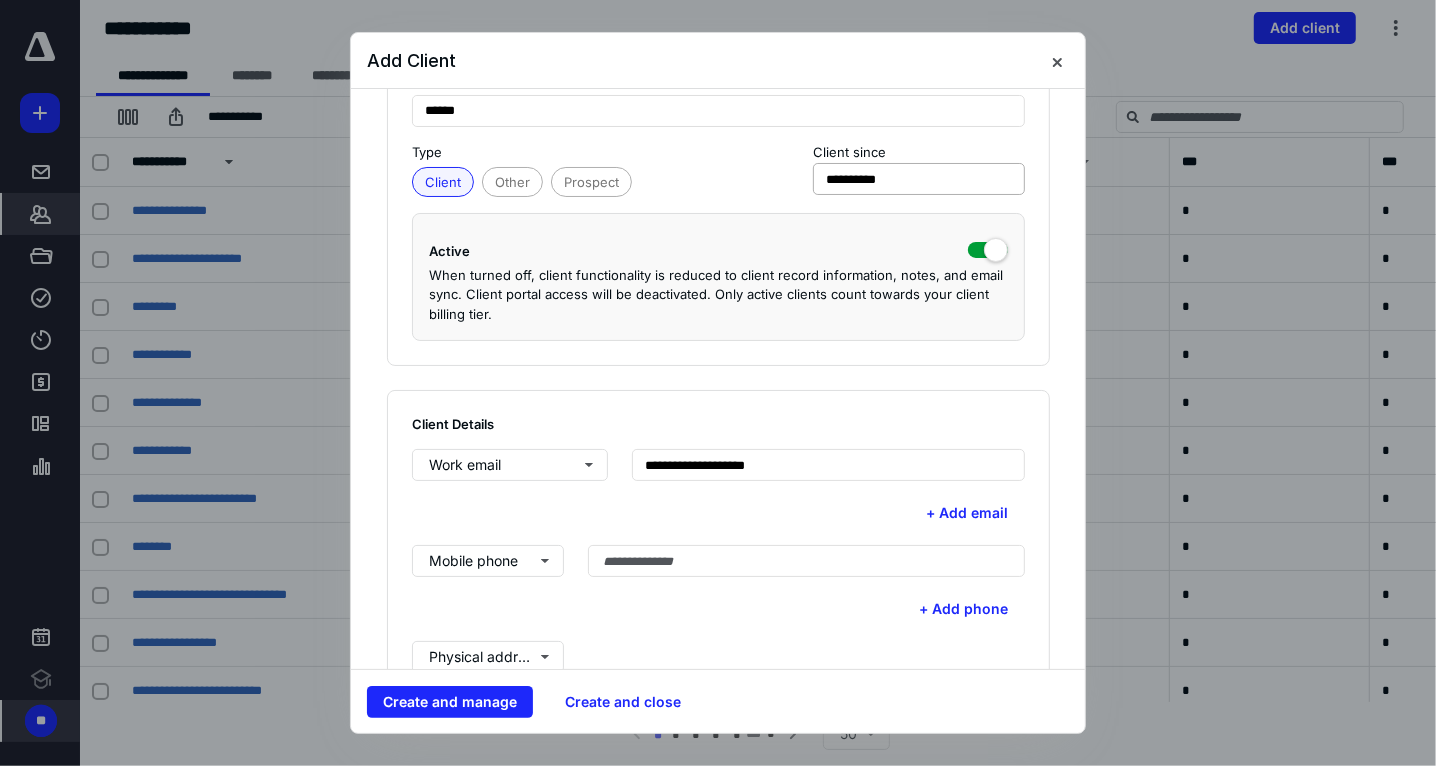 type on "*****" 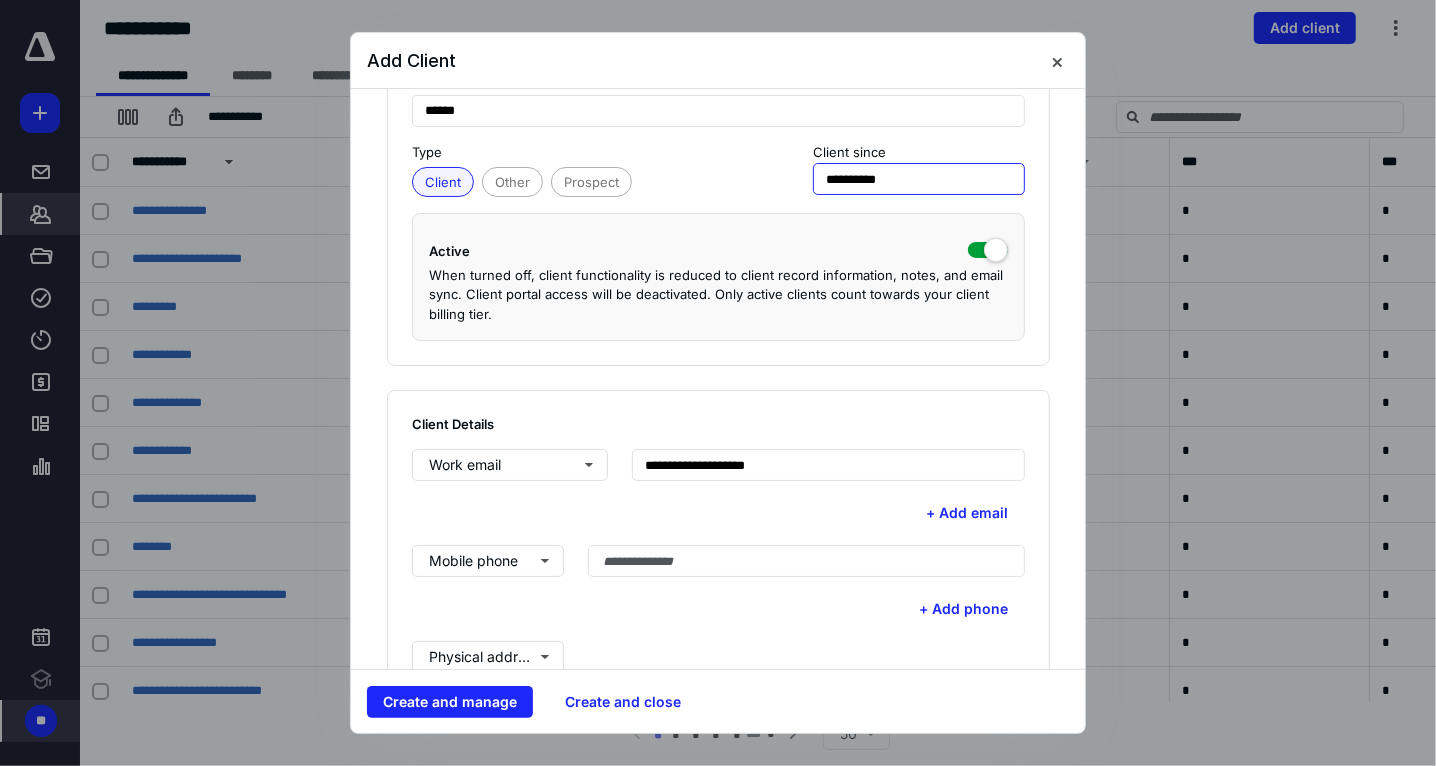 click on "**********" at bounding box center (919, 179) 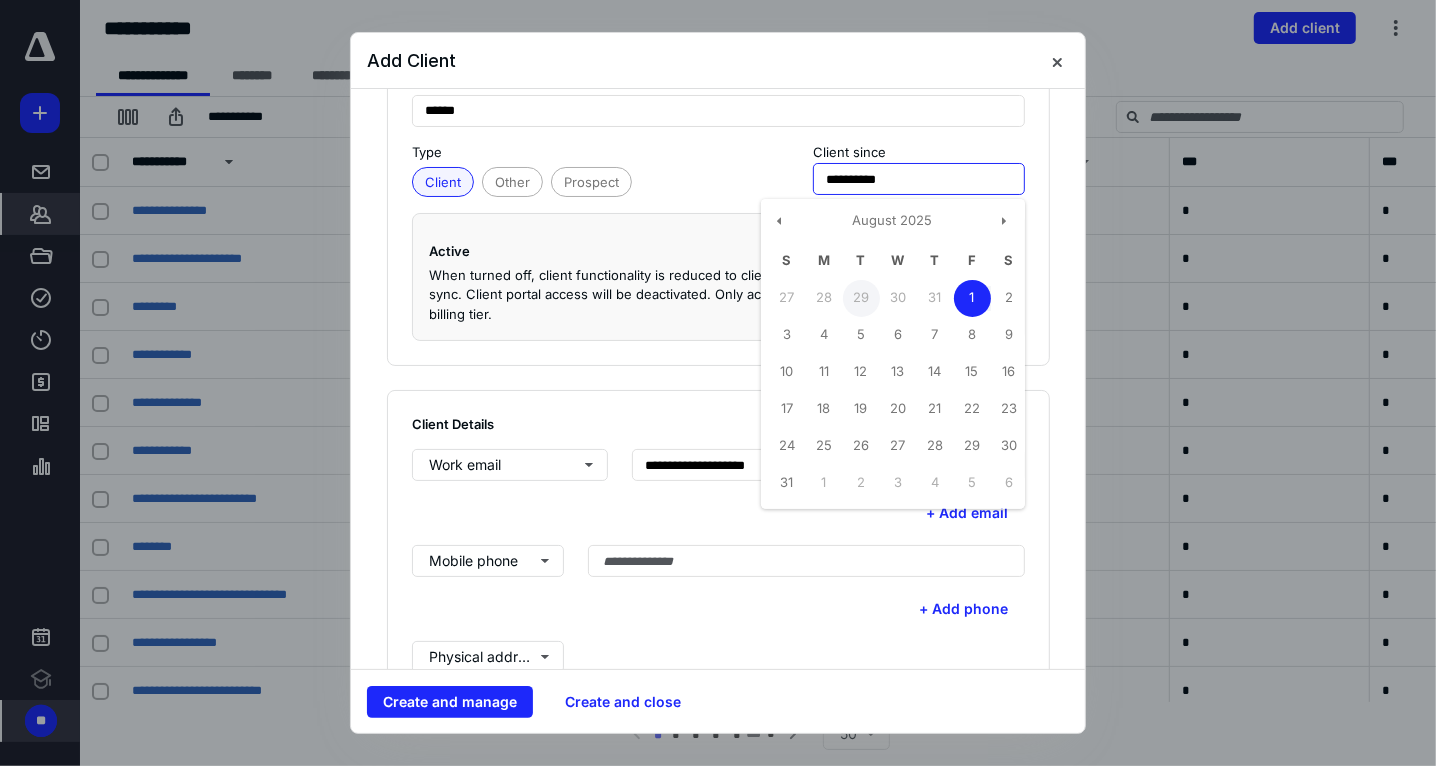 click on "29" at bounding box center [861, 298] 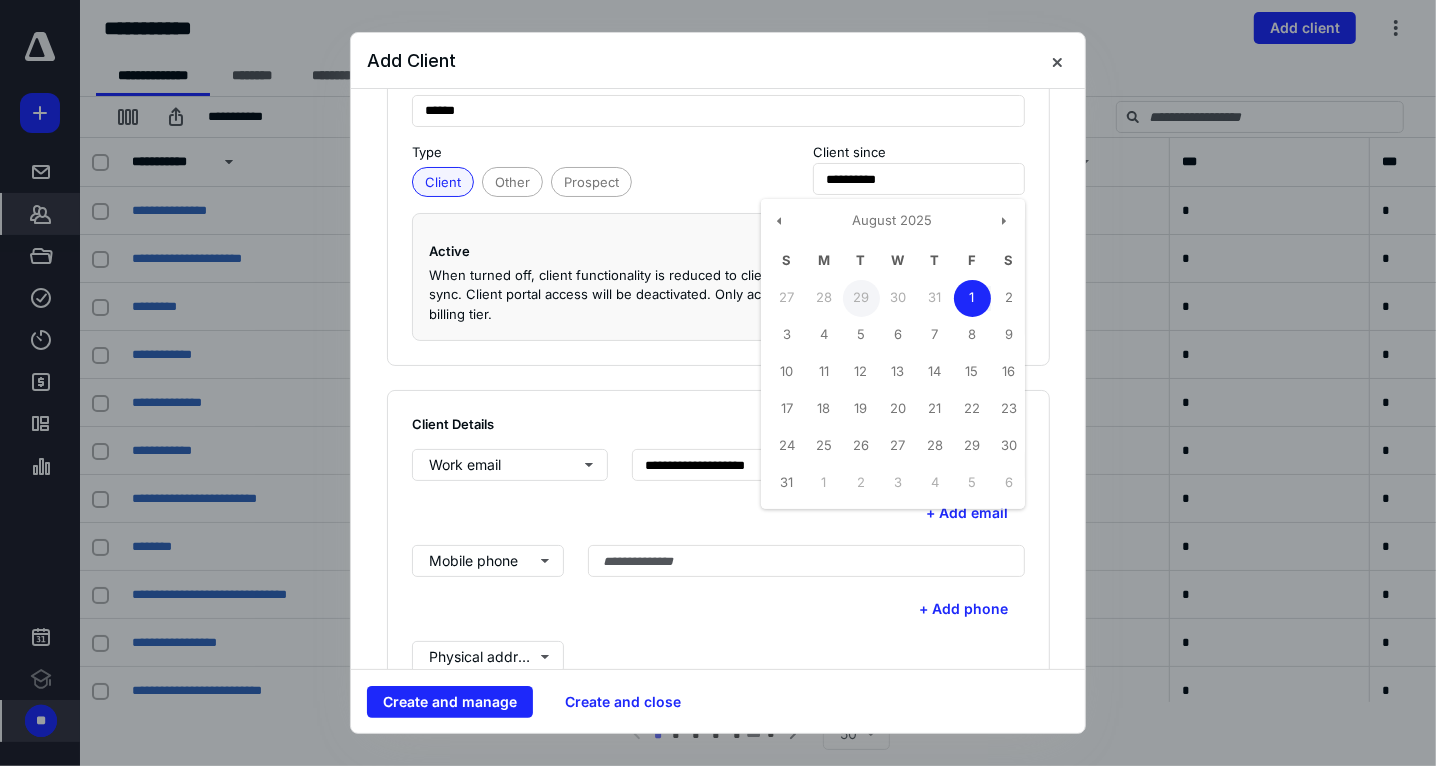 type on "**********" 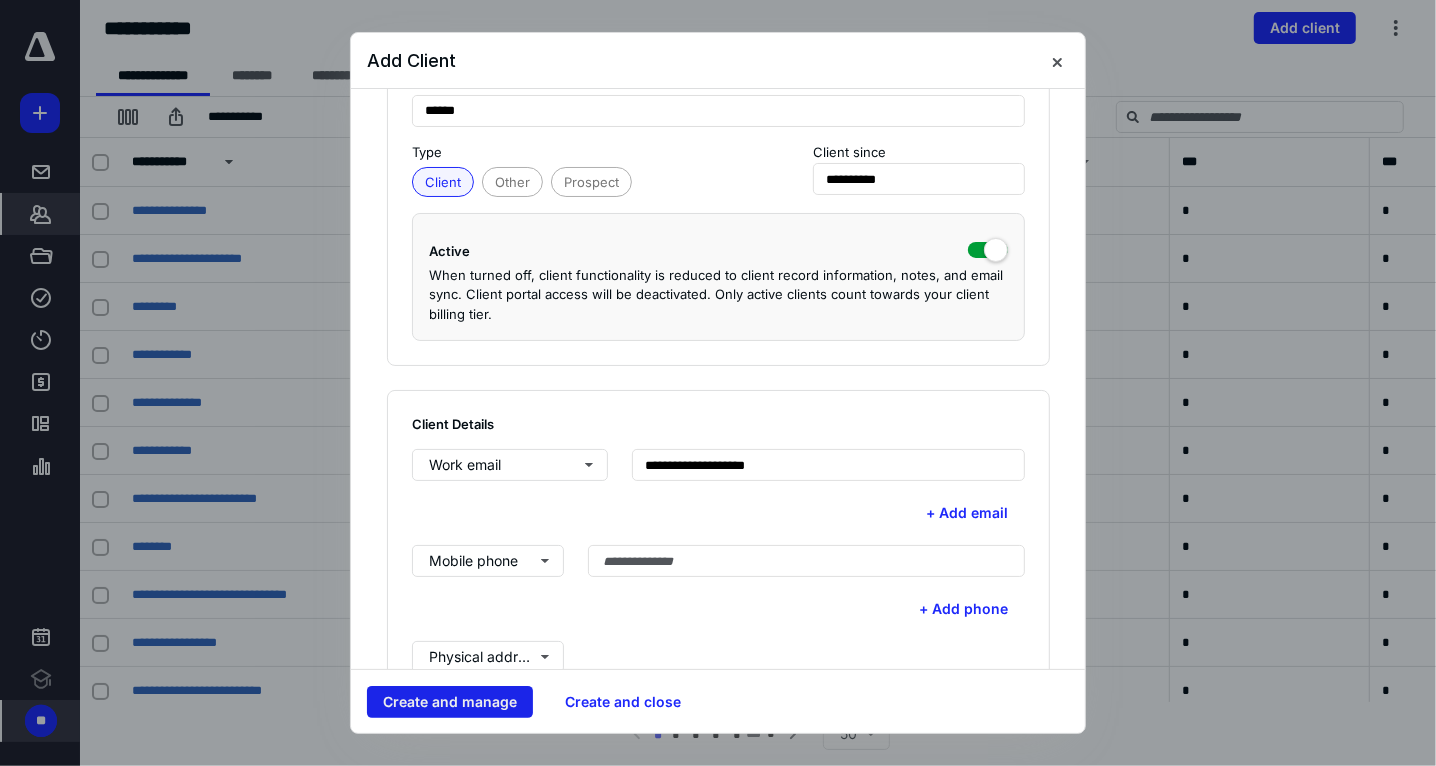 click on "Create and manage" at bounding box center [450, 702] 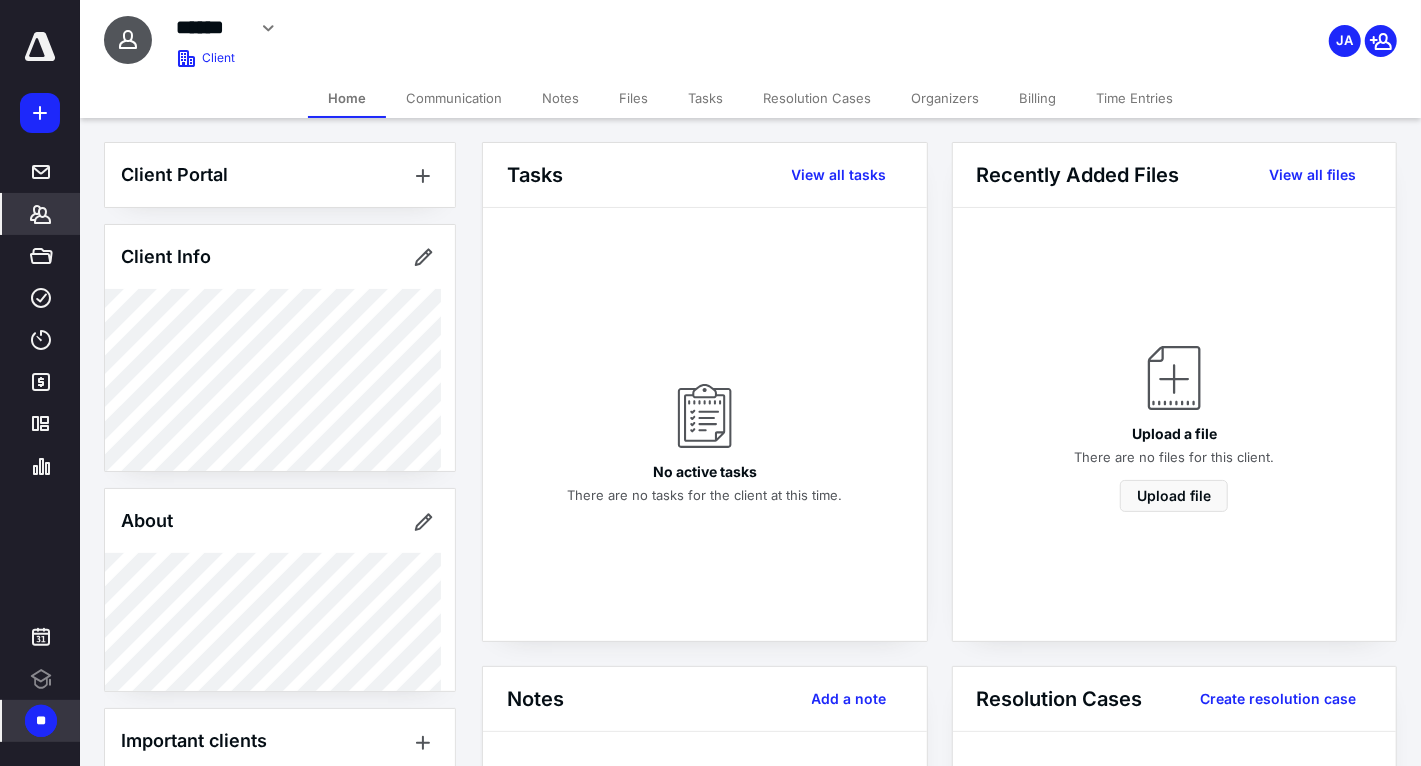 click on "Files" at bounding box center (633, 98) 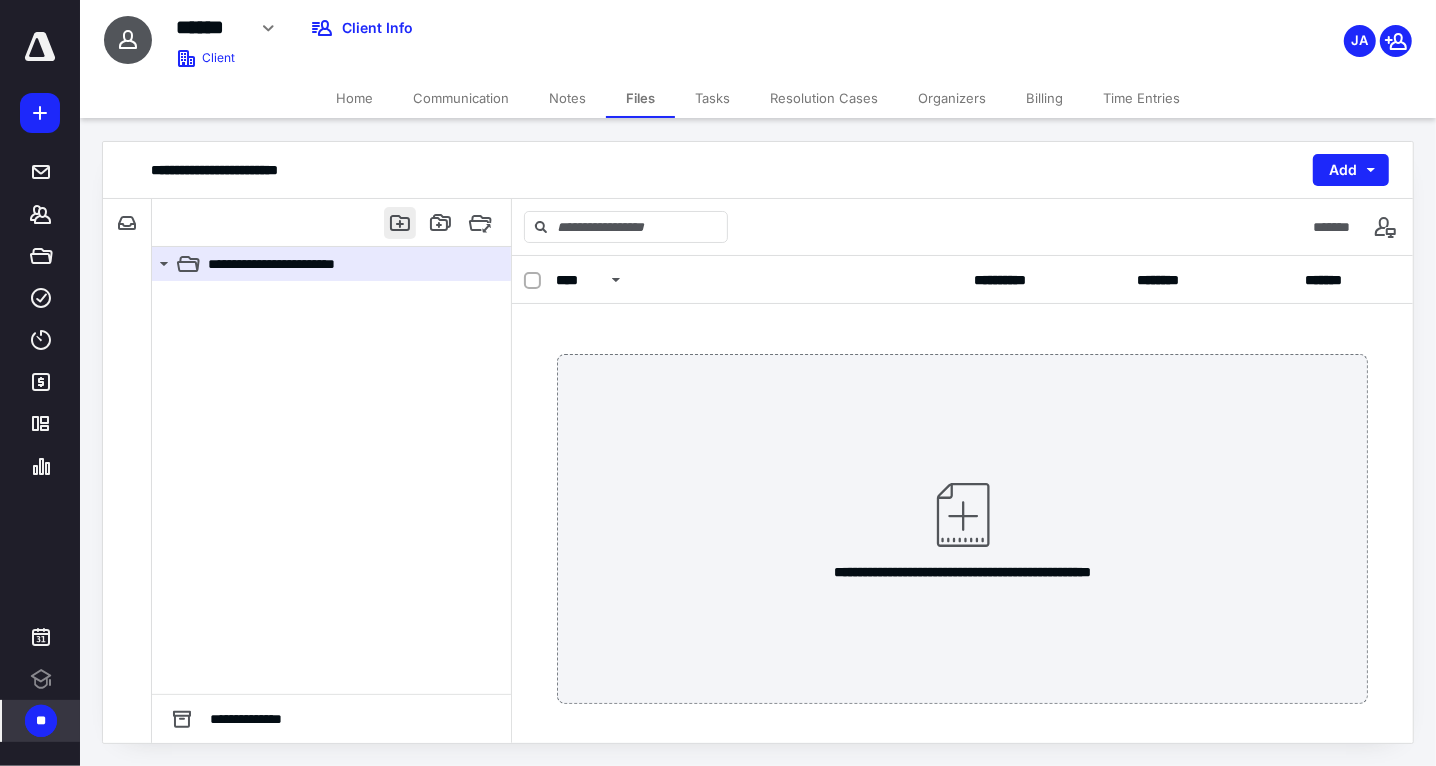 click at bounding box center (400, 223) 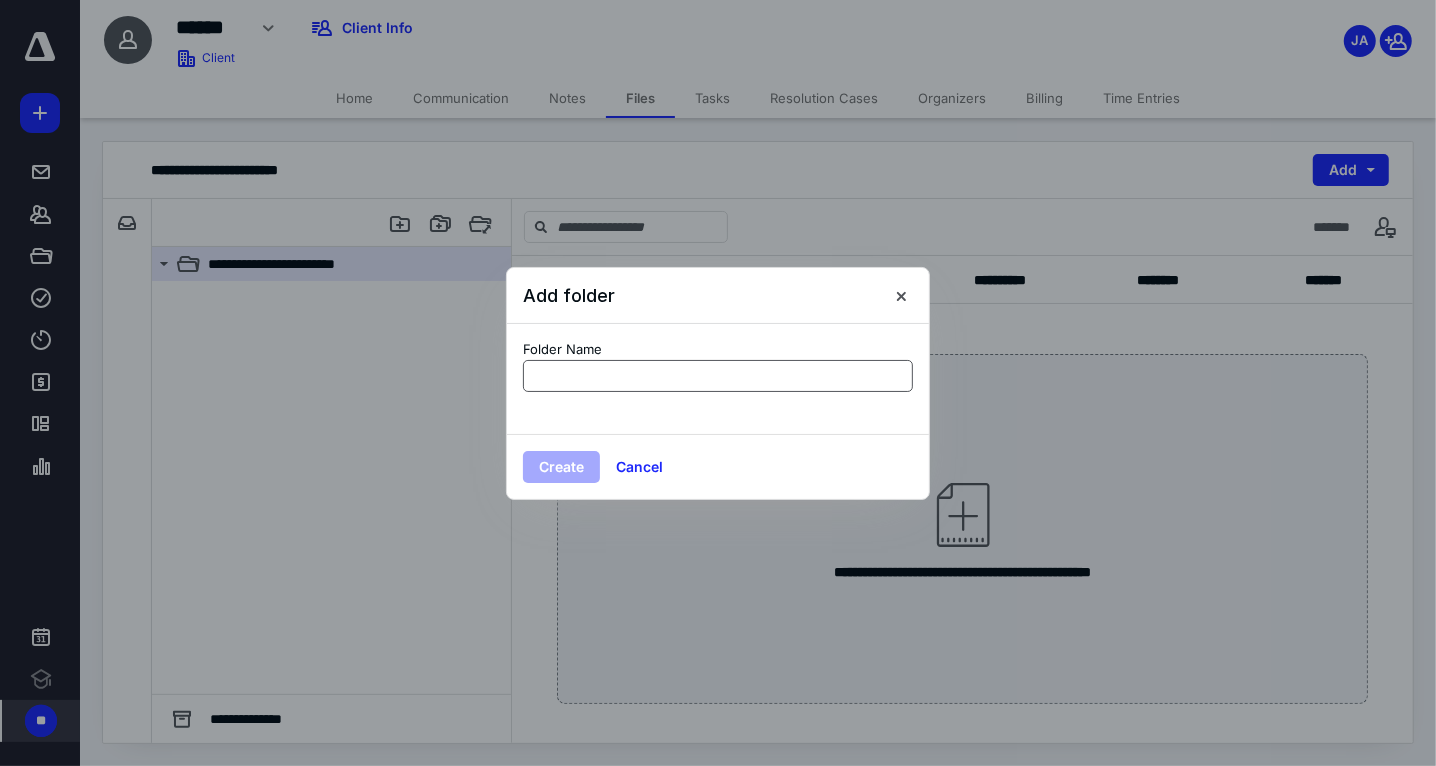 click at bounding box center (718, 376) 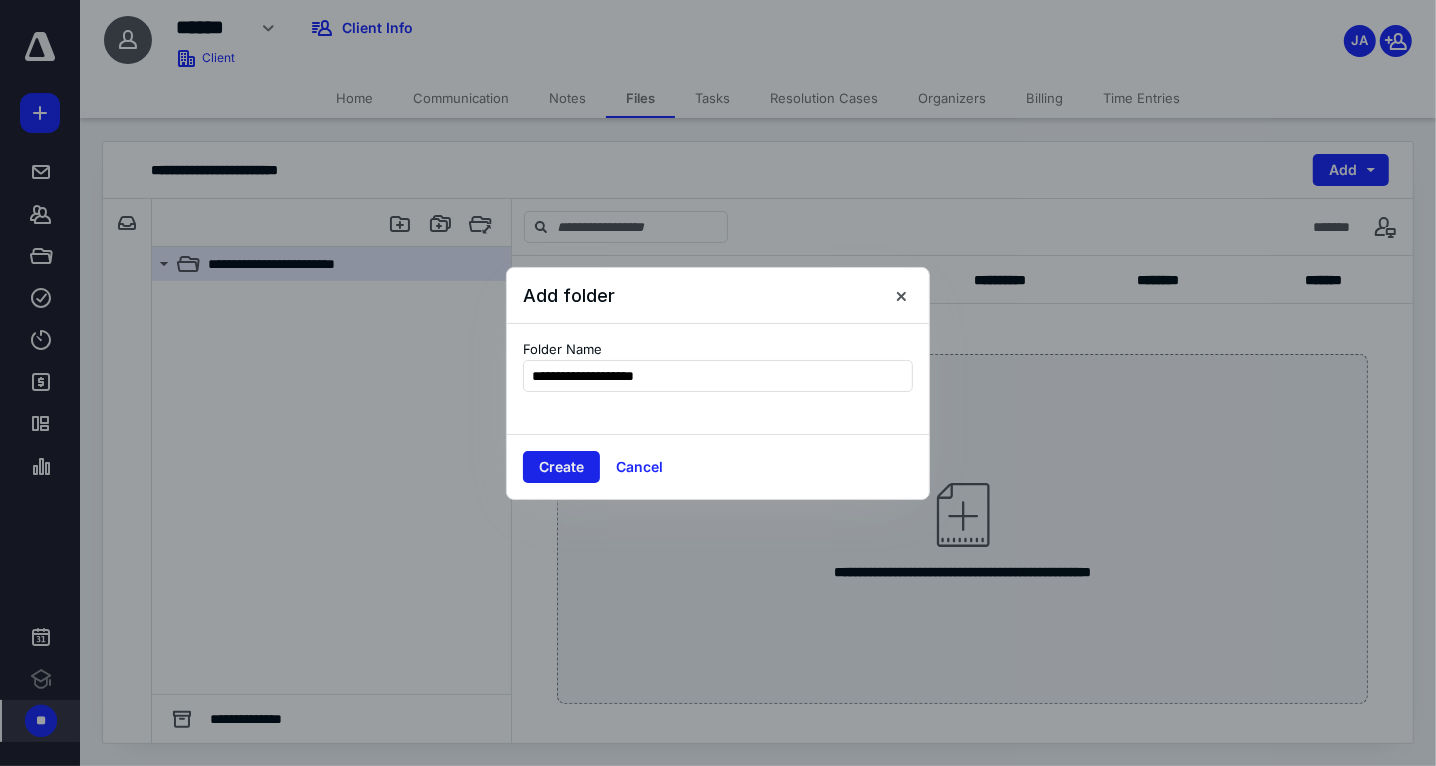 type on "**********" 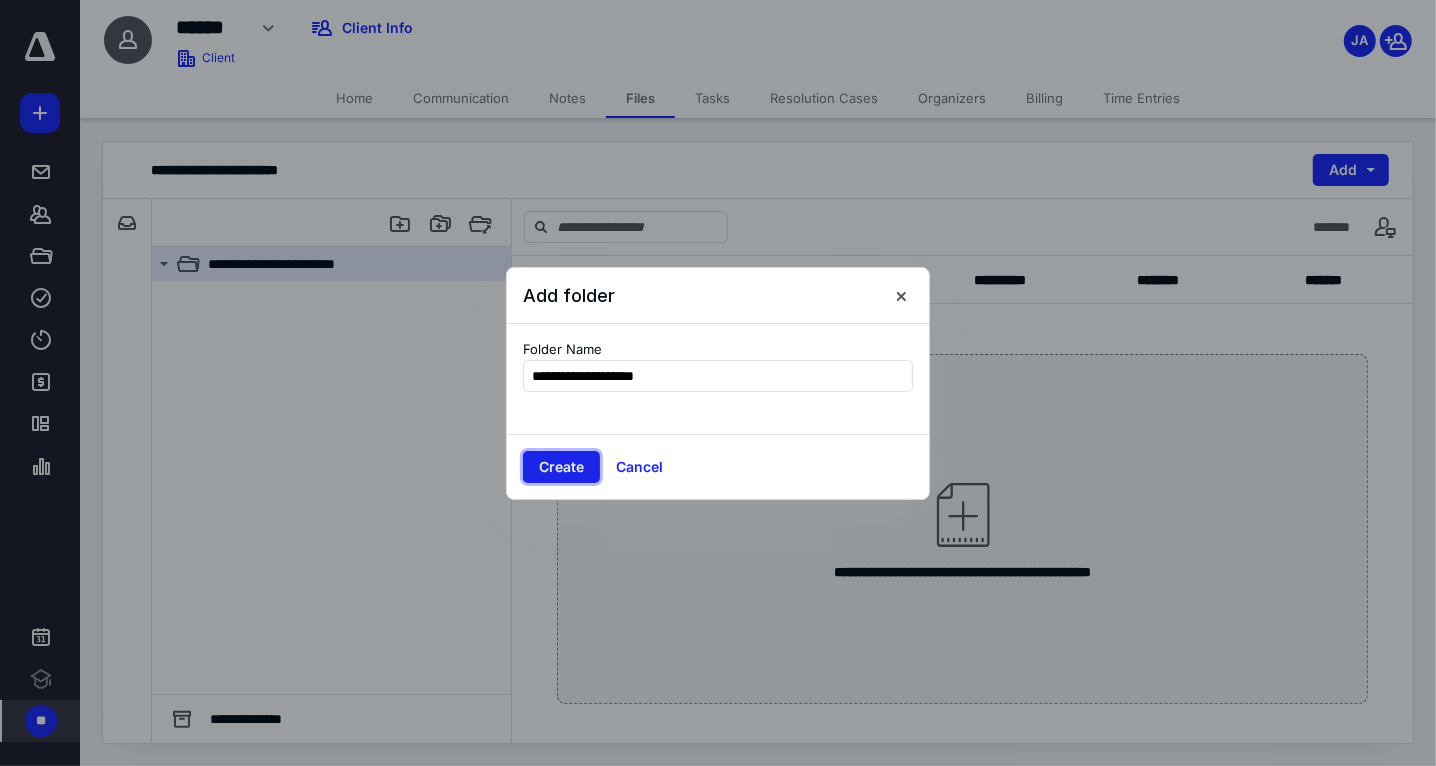 click on "Create" at bounding box center (561, 467) 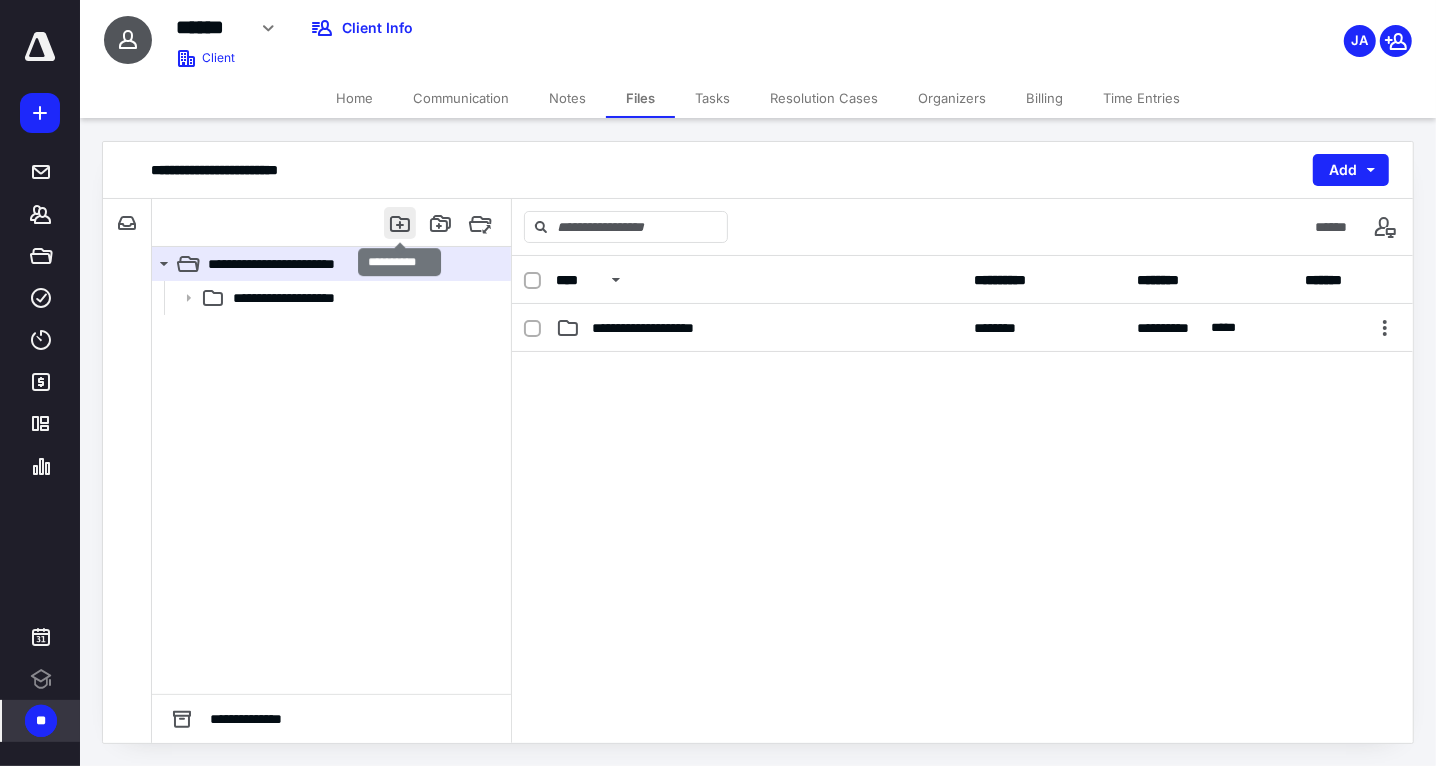 click at bounding box center (400, 223) 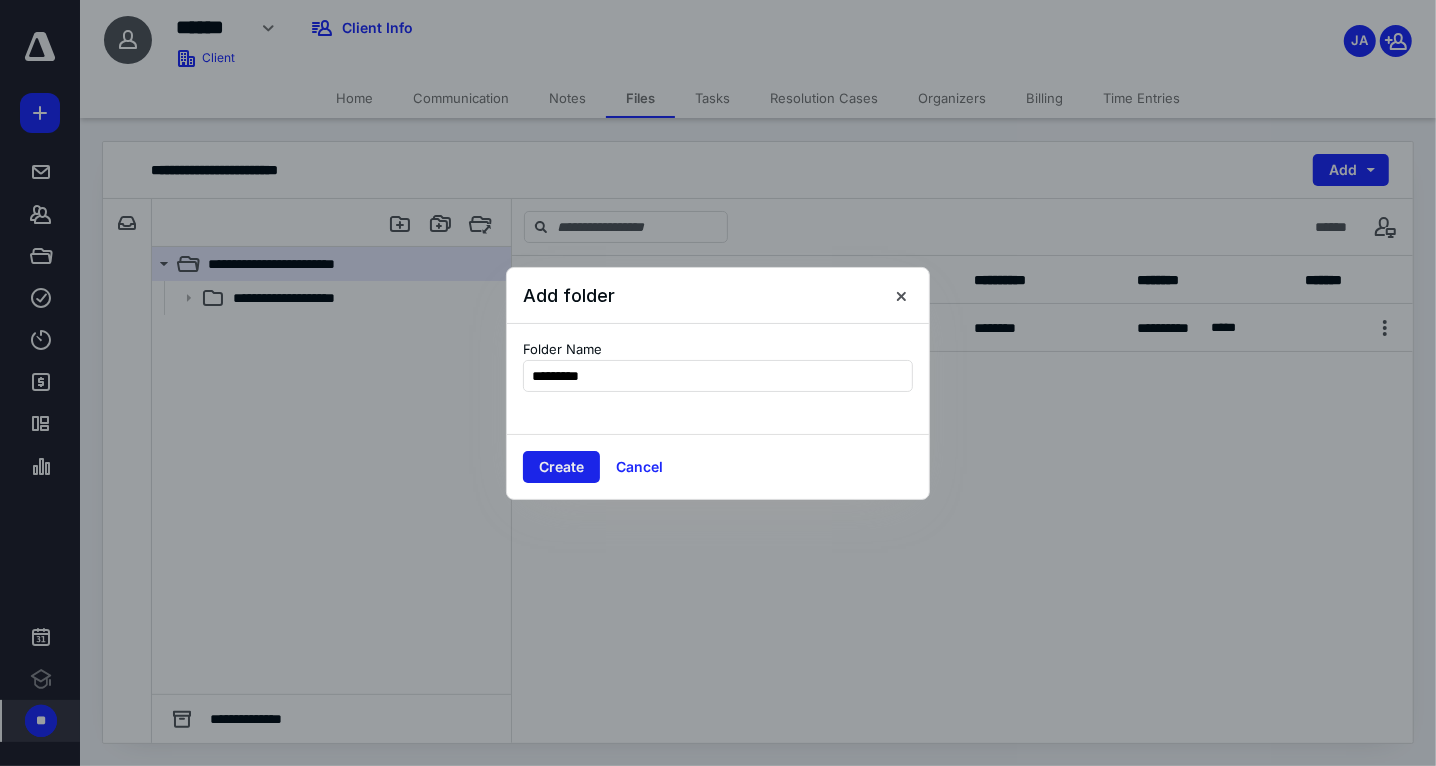 type on "*********" 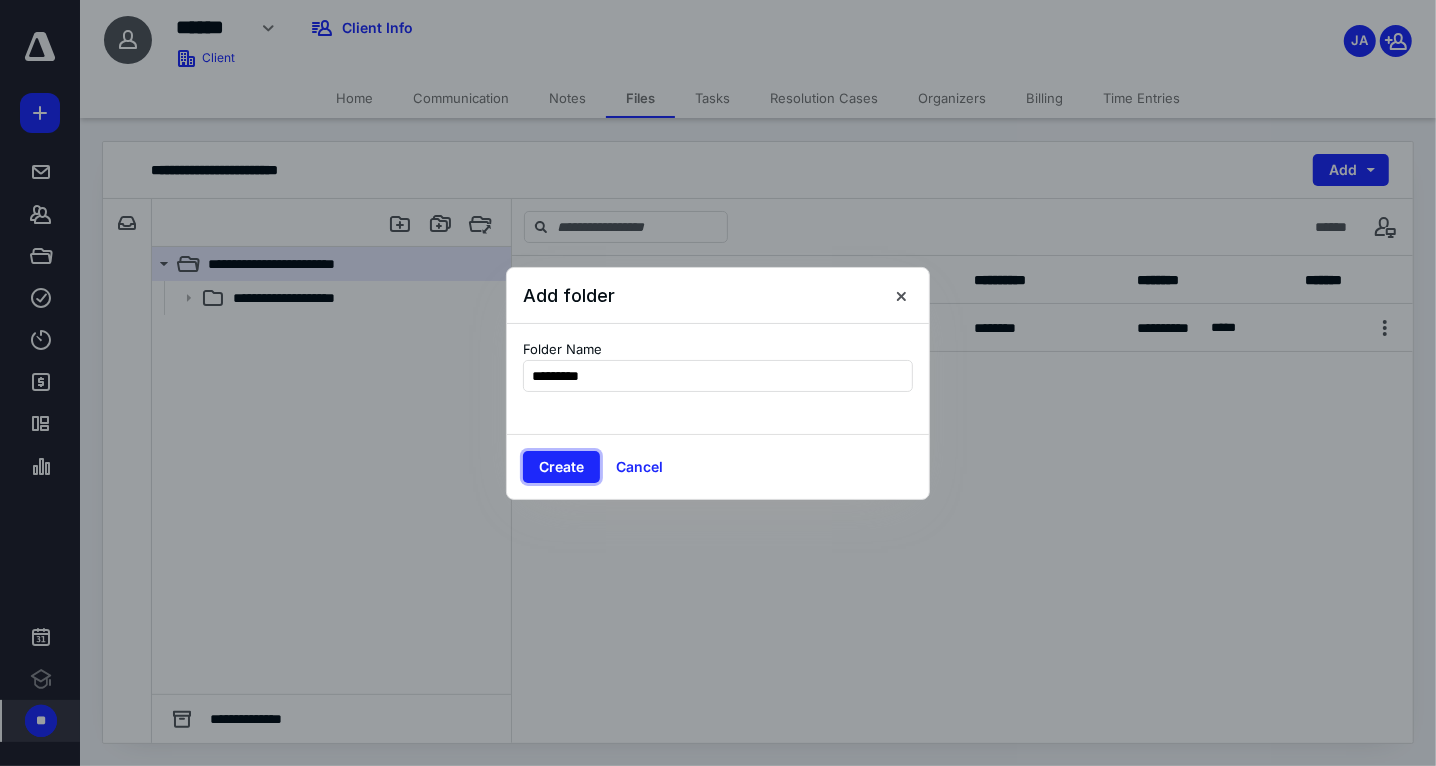click on "Create" at bounding box center (561, 467) 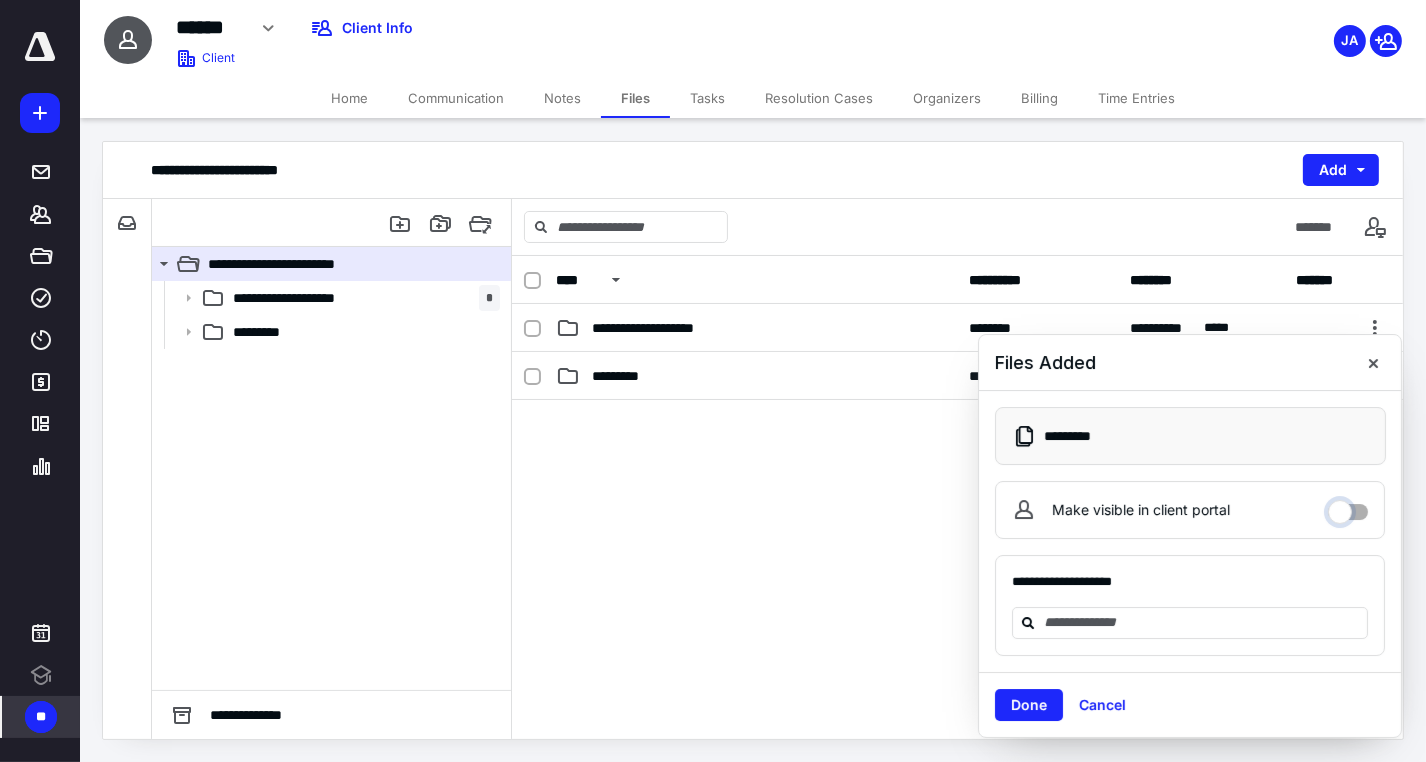 click on "Make visible in client portal" at bounding box center (1348, 507) 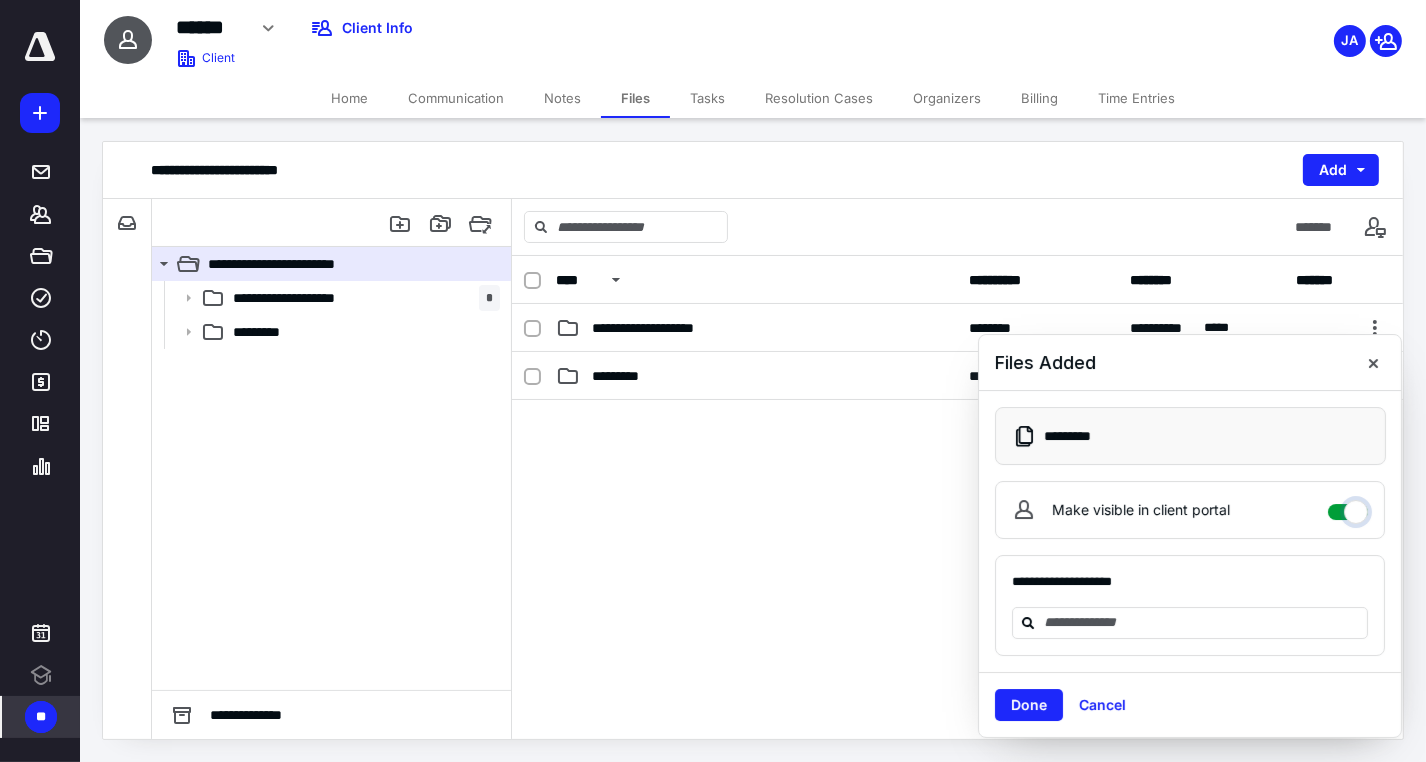 checkbox on "****" 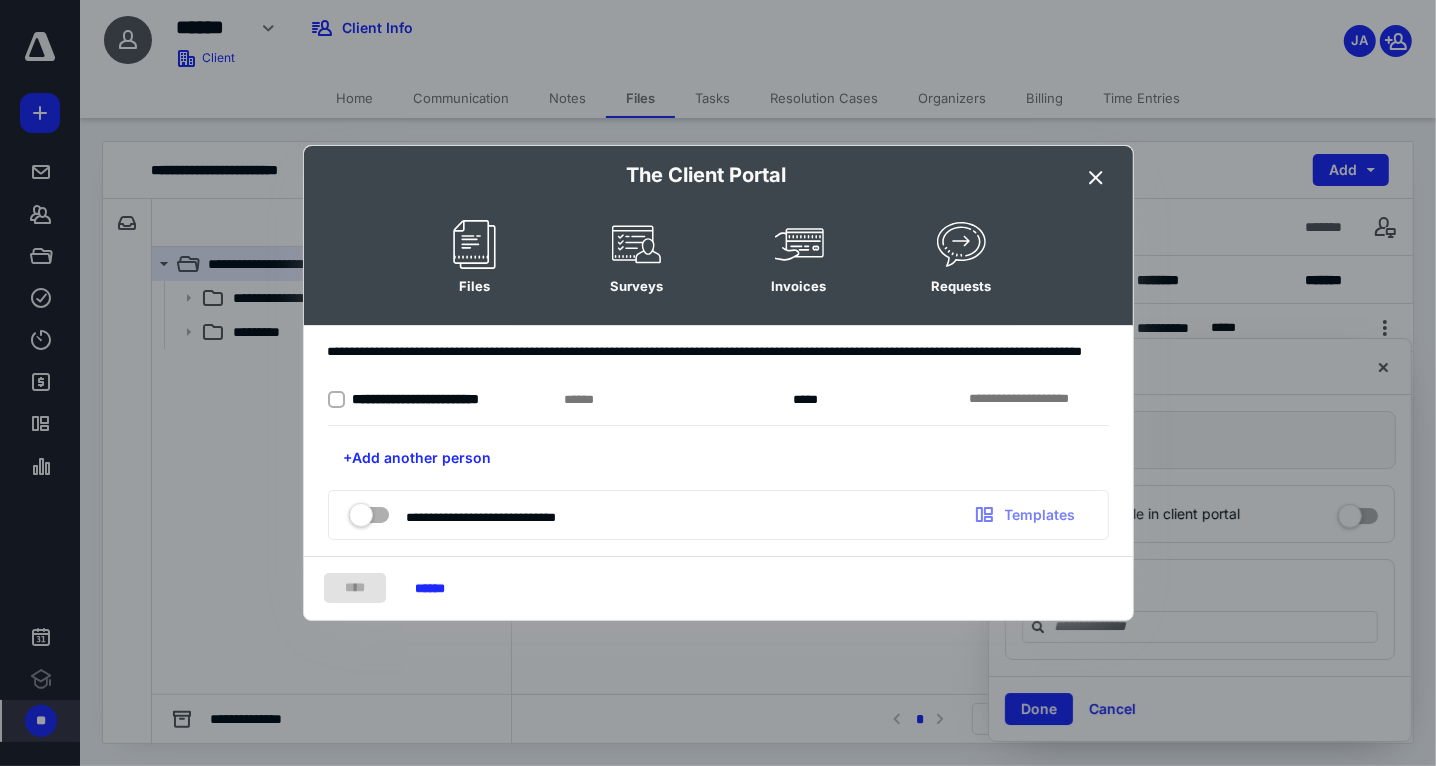 click at bounding box center [336, 400] 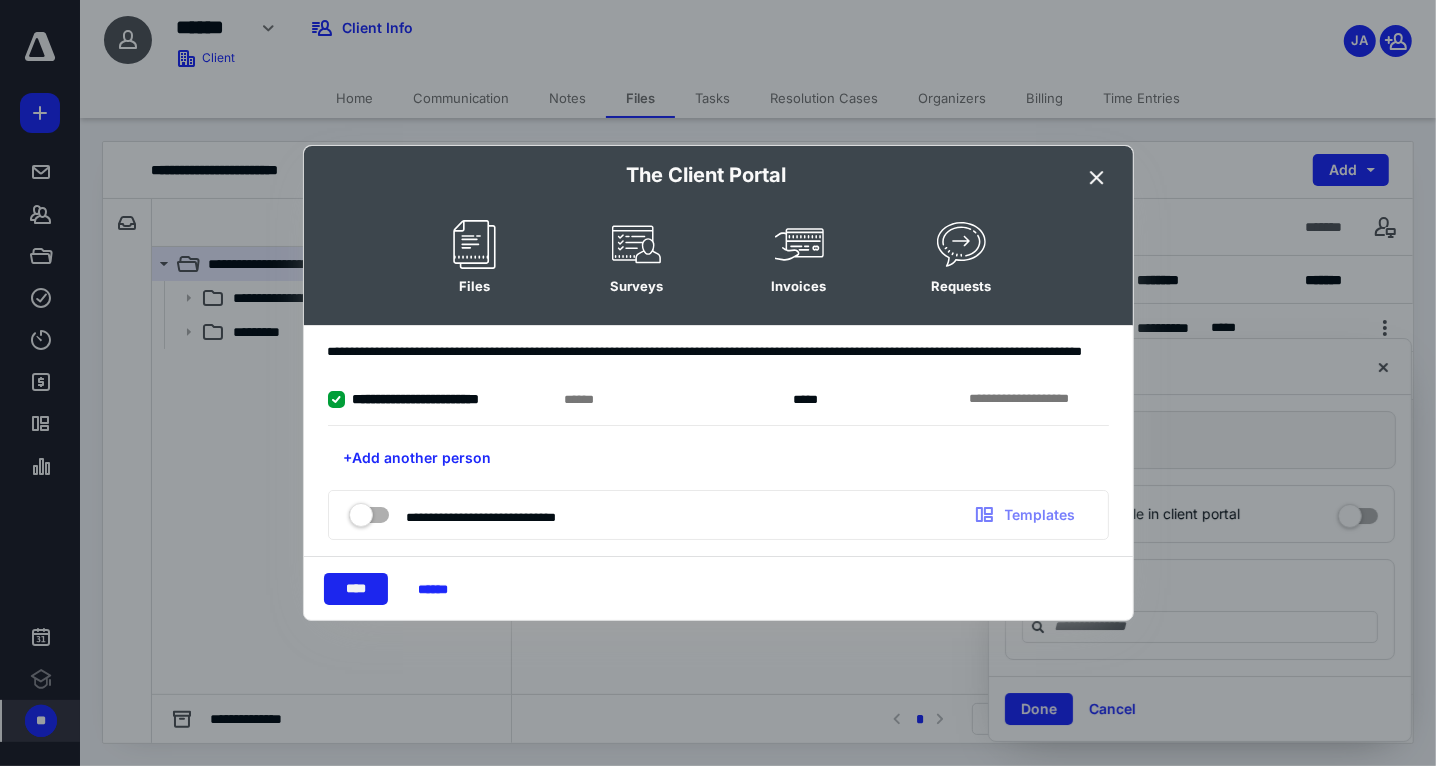 click on "****" at bounding box center (356, 589) 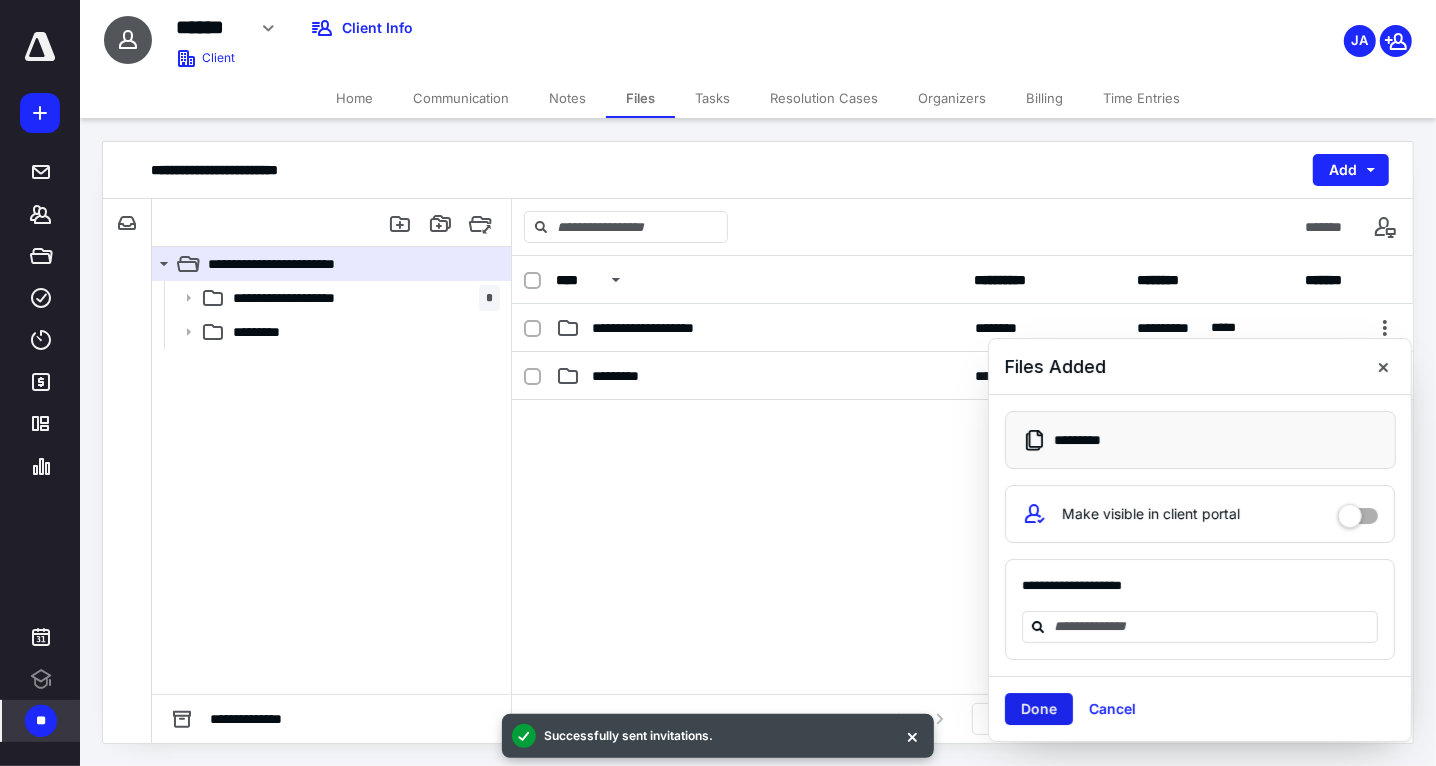 click on "Done" at bounding box center [1039, 709] 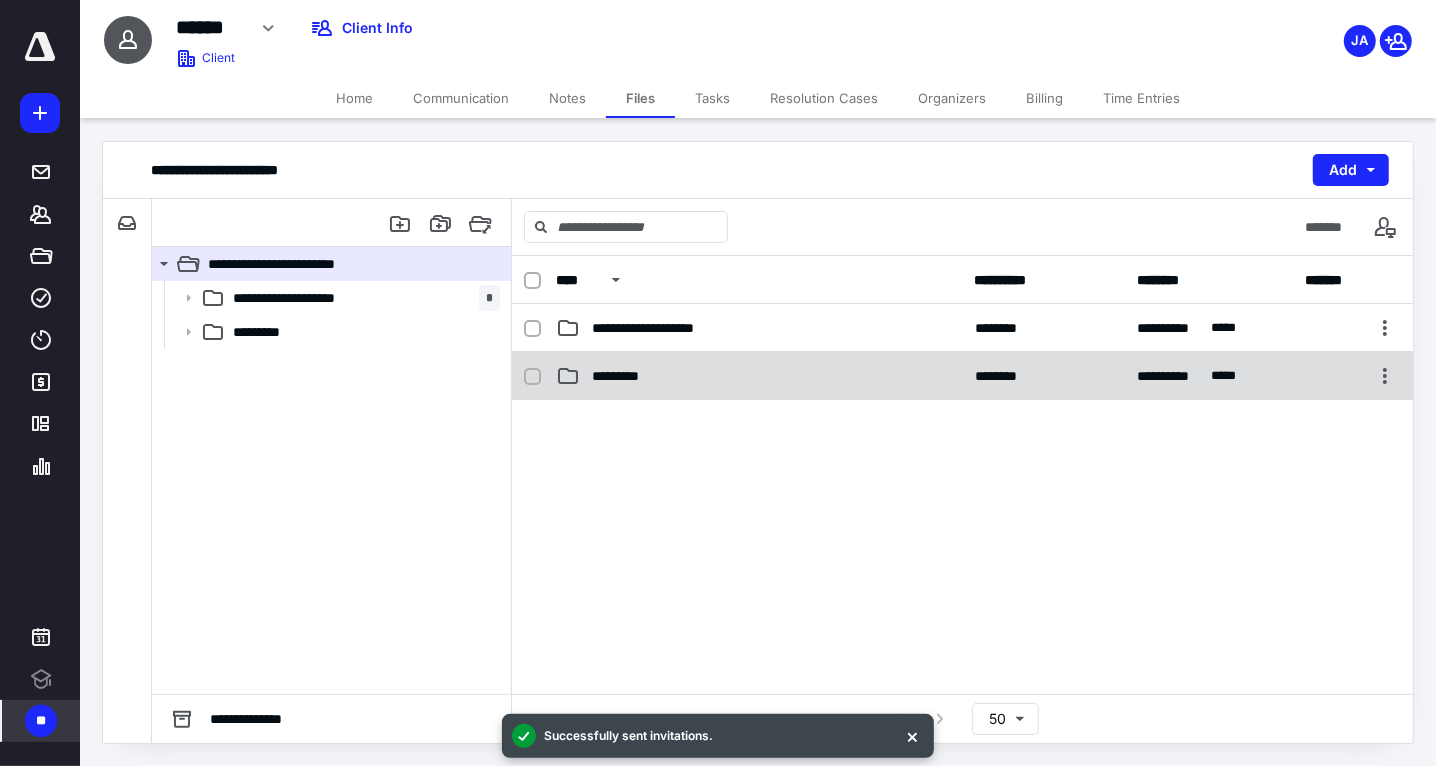 click on "*********" at bounding box center (759, 376) 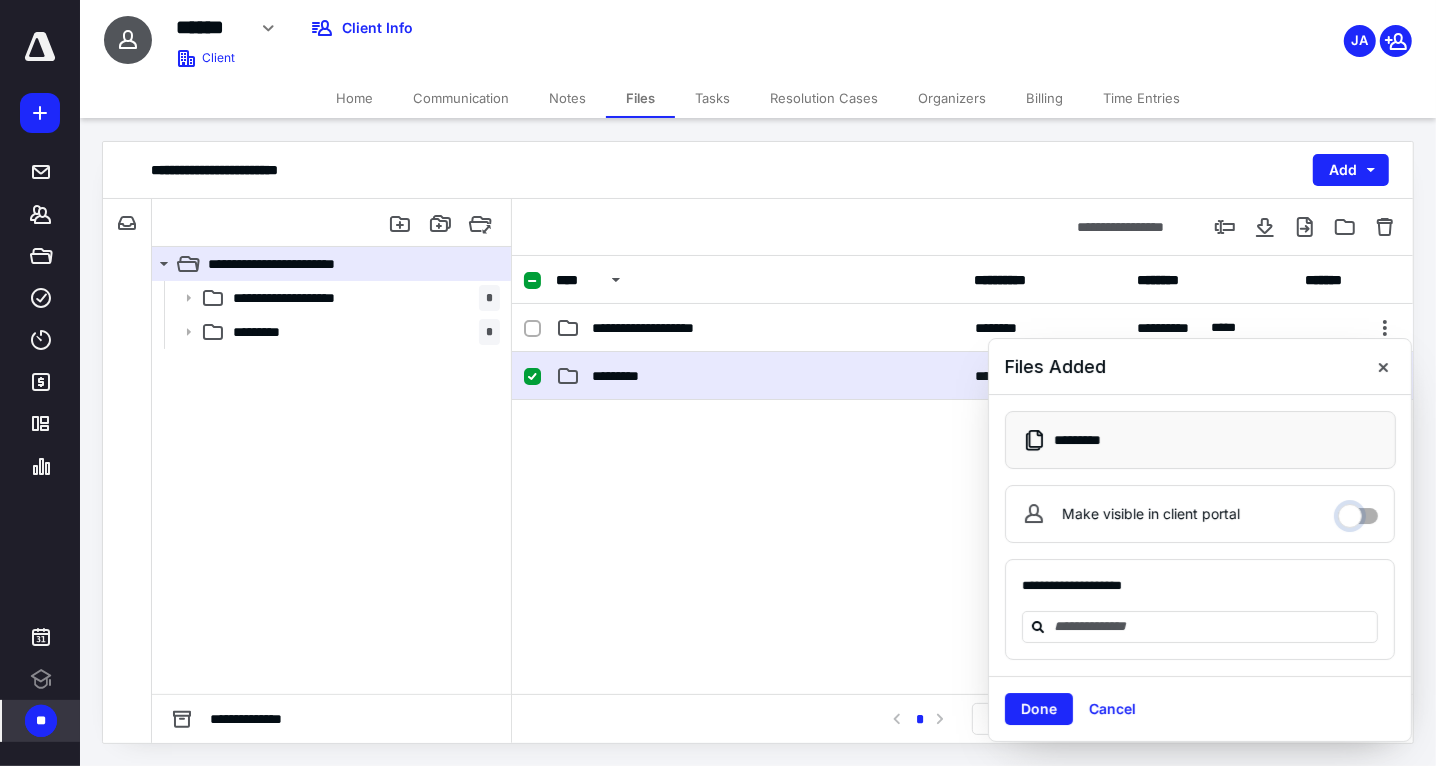 click on "Make visible in client portal" at bounding box center [1358, 511] 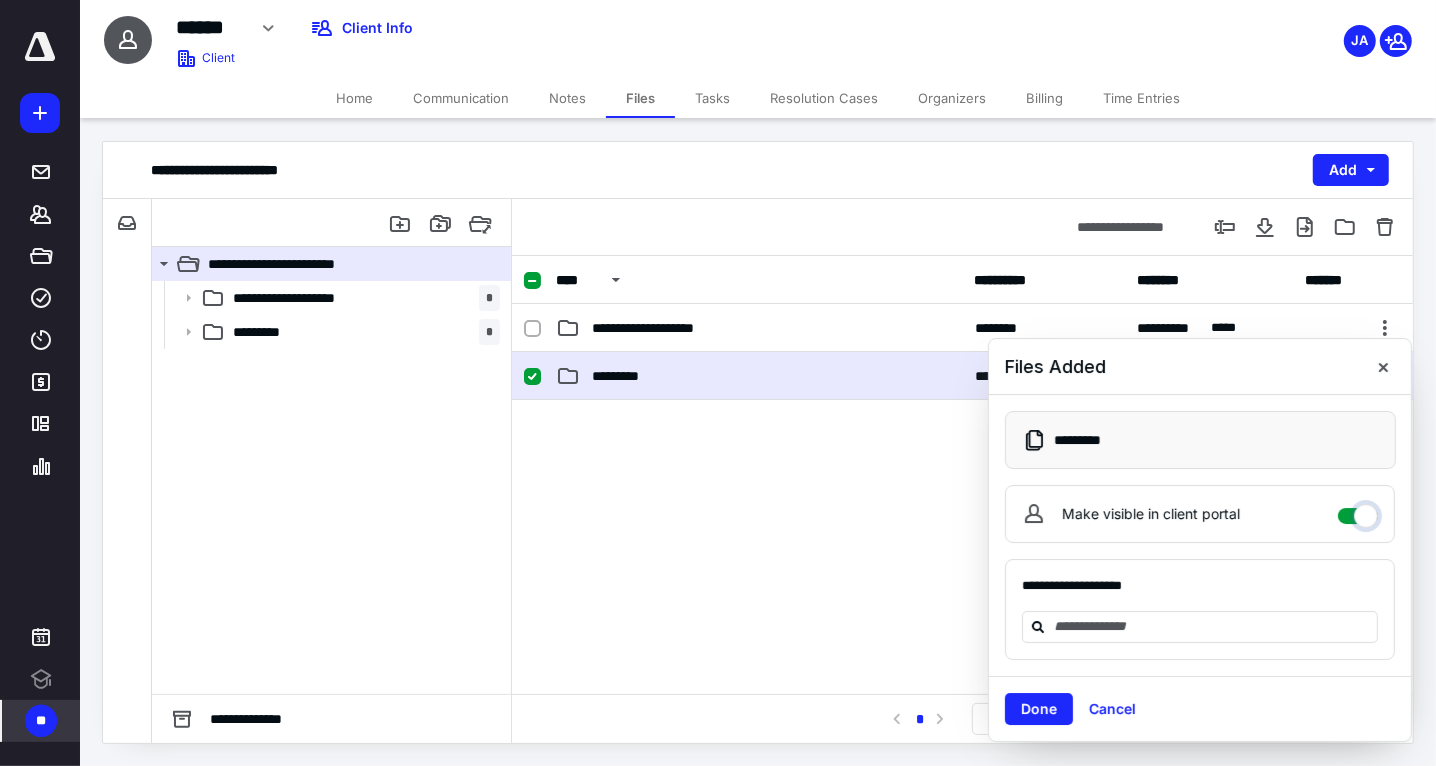 checkbox on "****" 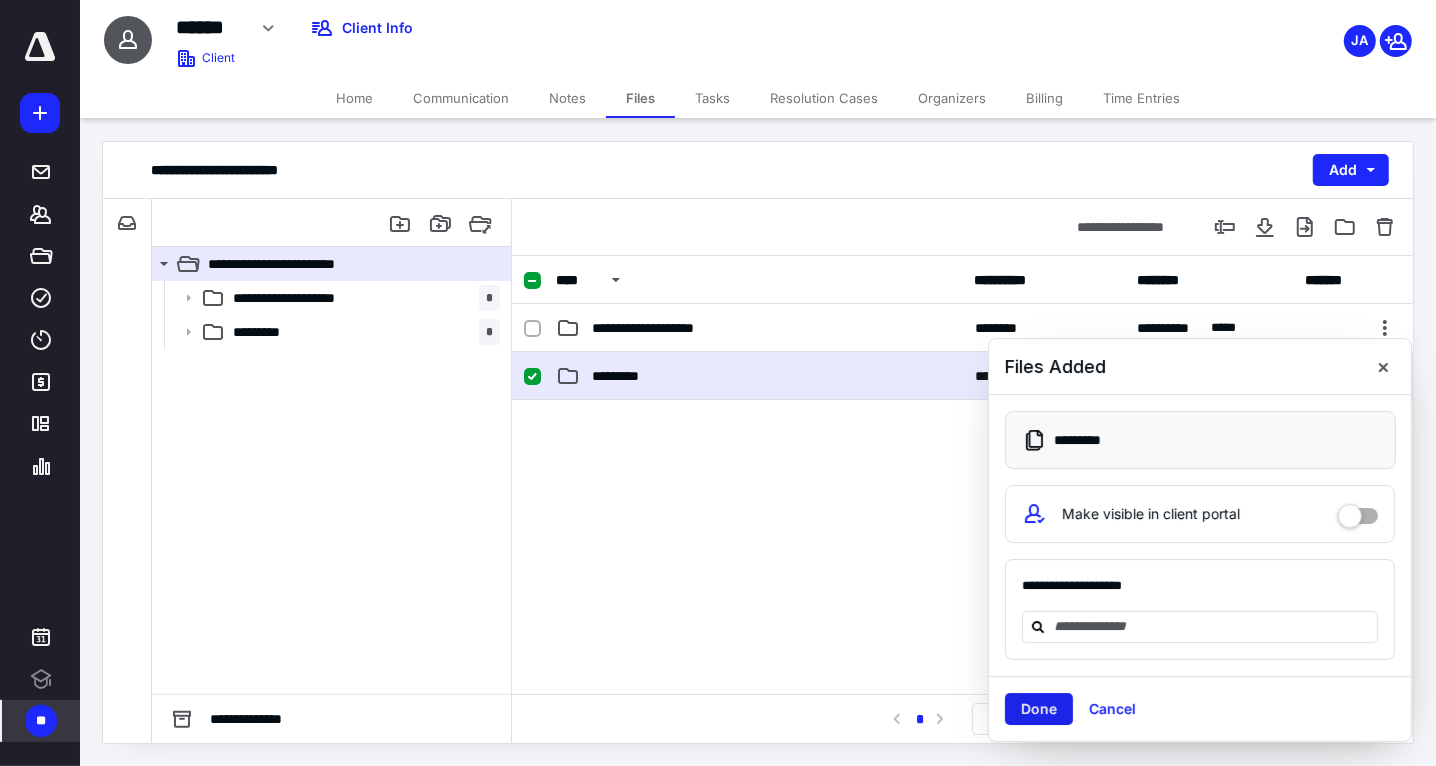click on "Done" at bounding box center (1039, 709) 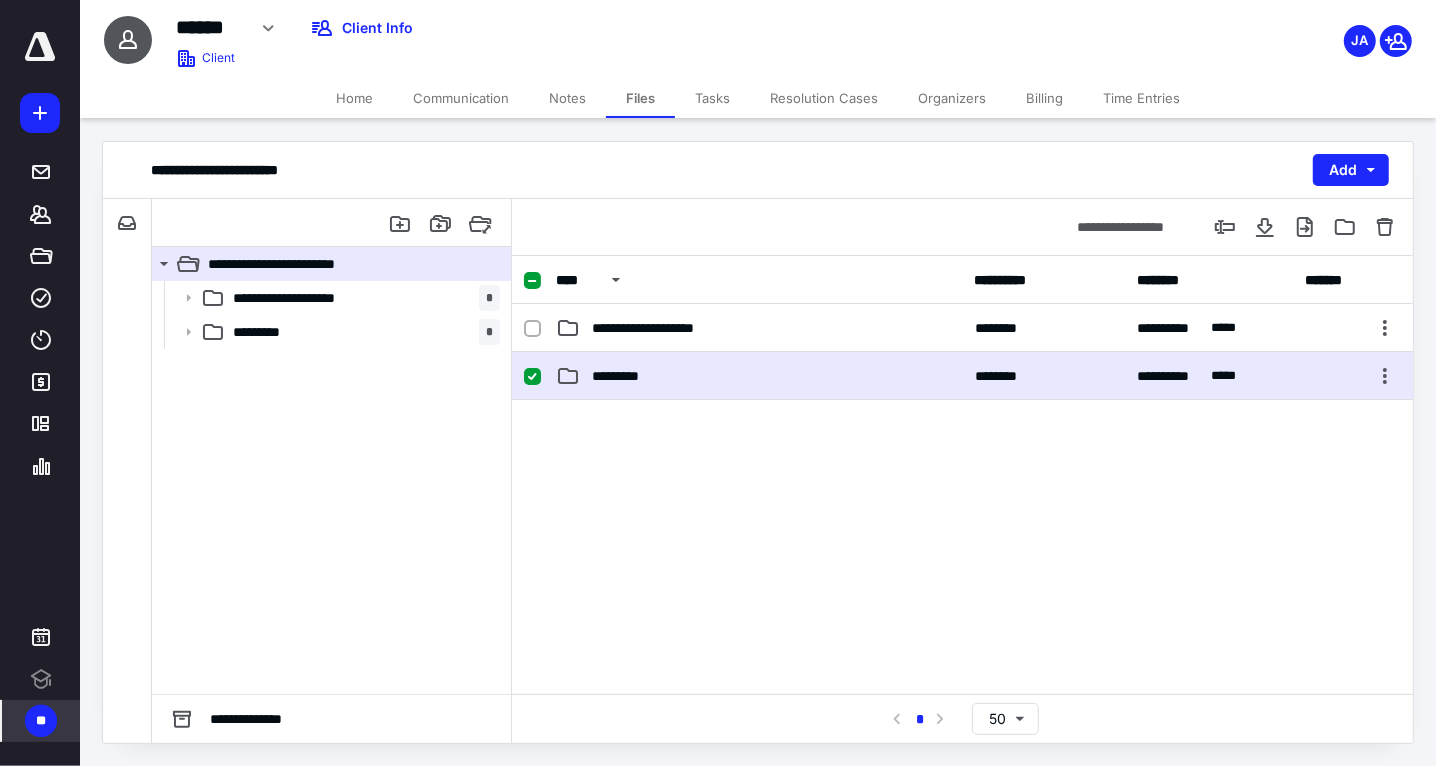 click on "Home" at bounding box center [354, 98] 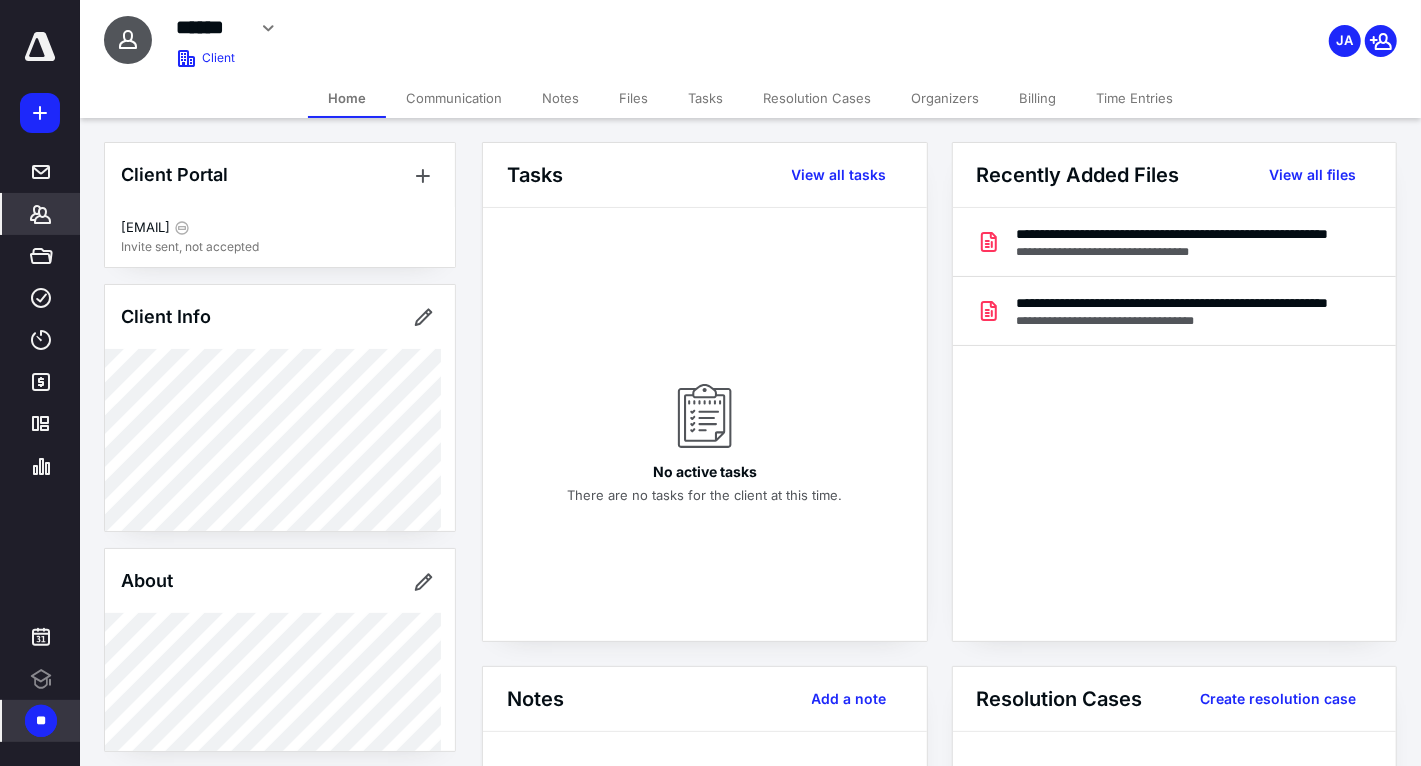 click on "Billing" at bounding box center (1037, 98) 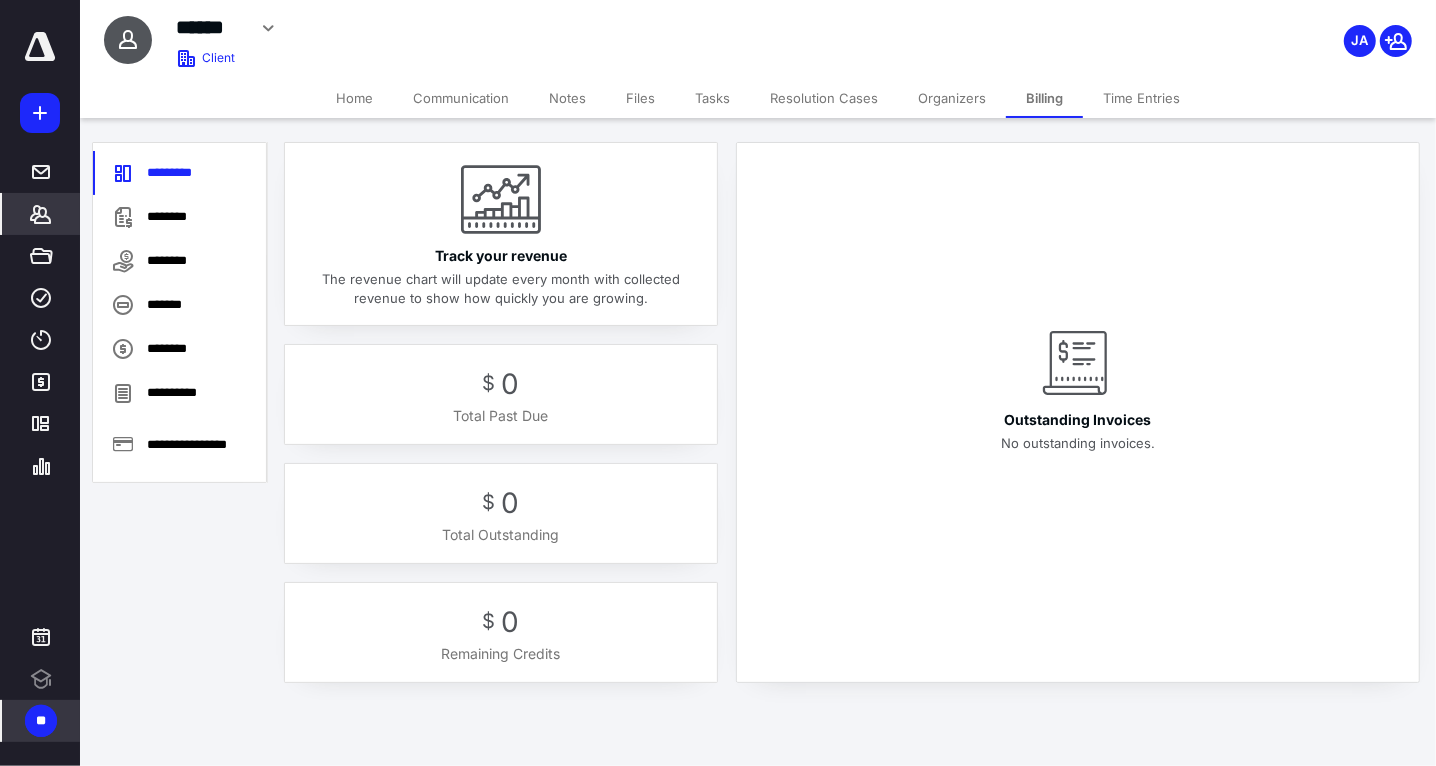 click on "********" at bounding box center (180, 217) 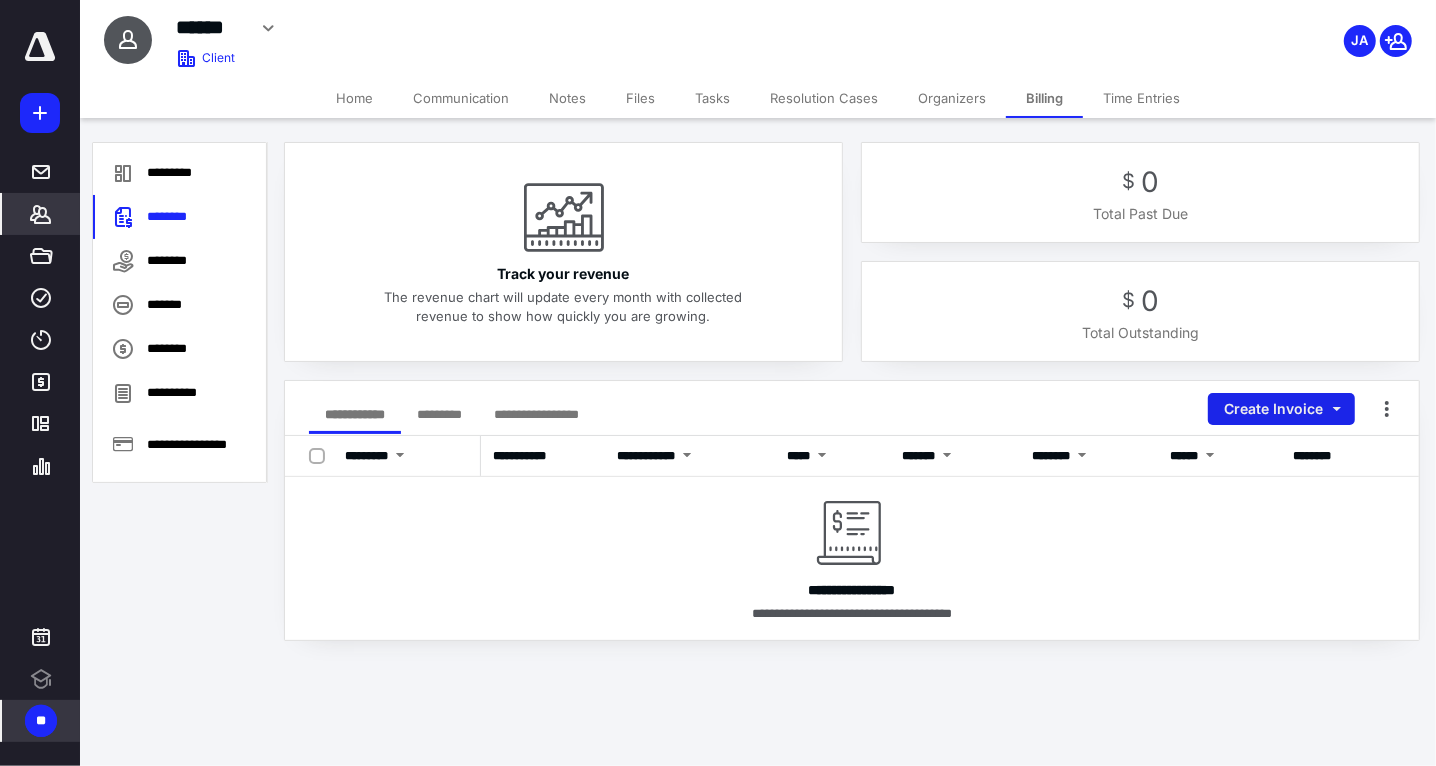 click on "Create Invoice" at bounding box center [1281, 409] 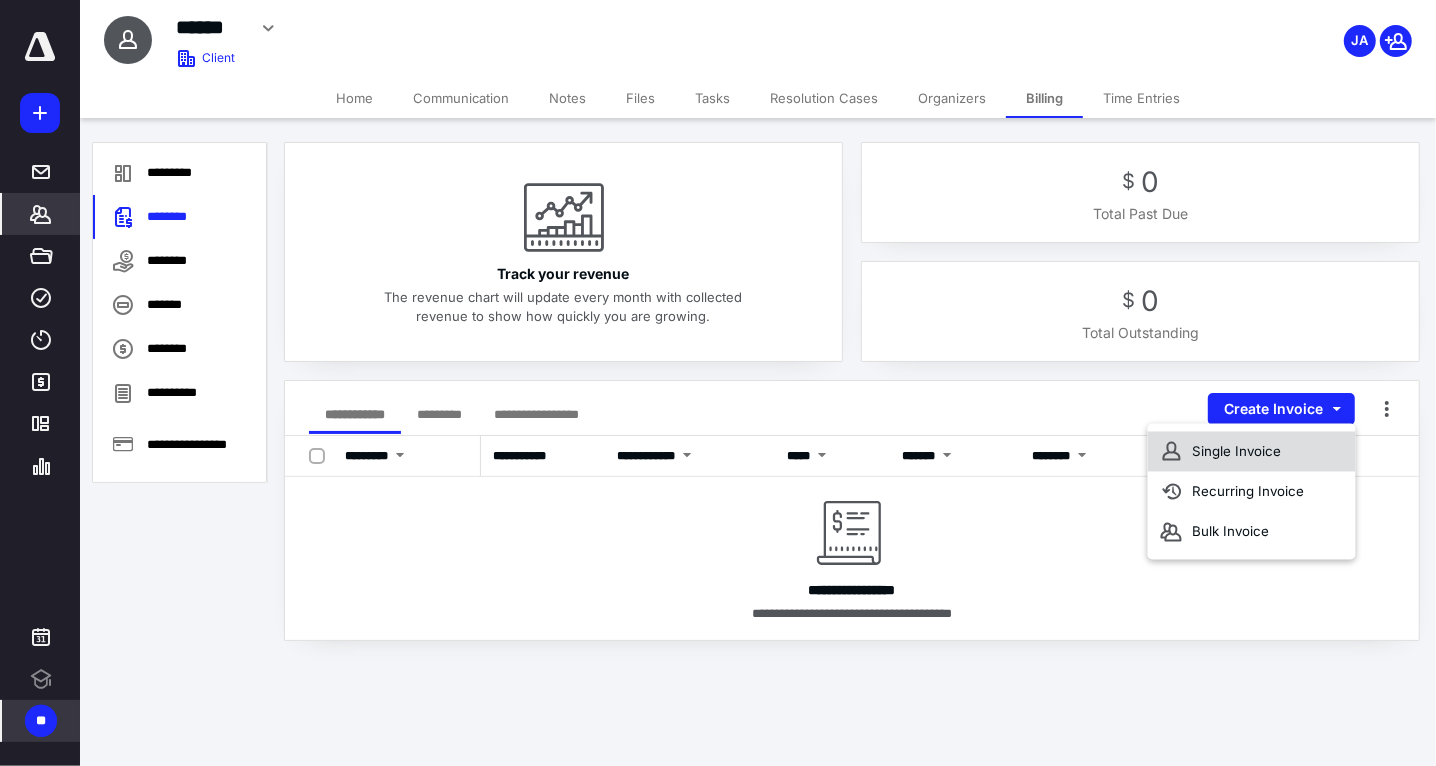 click on "Single Invoice" at bounding box center (1252, 452) 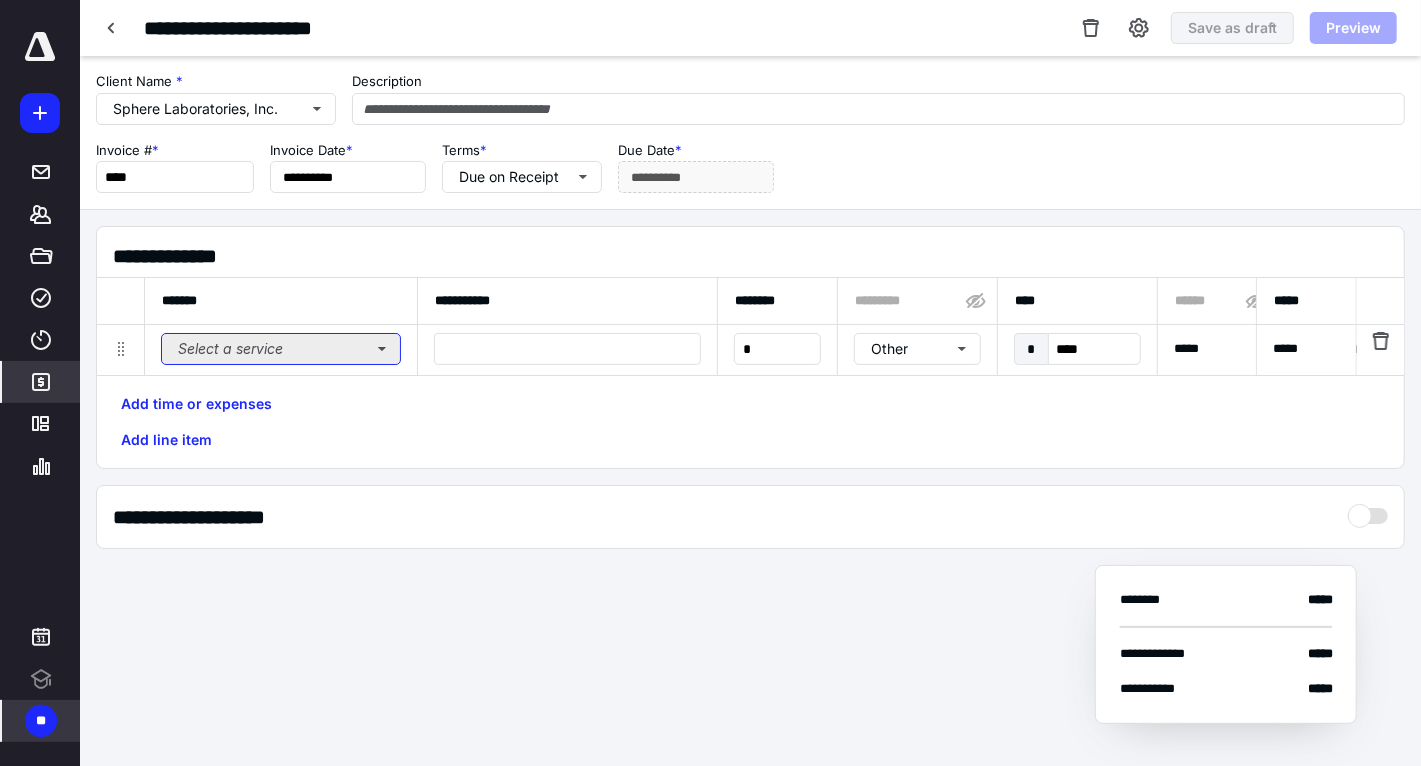 click on "Select a service" at bounding box center (281, 349) 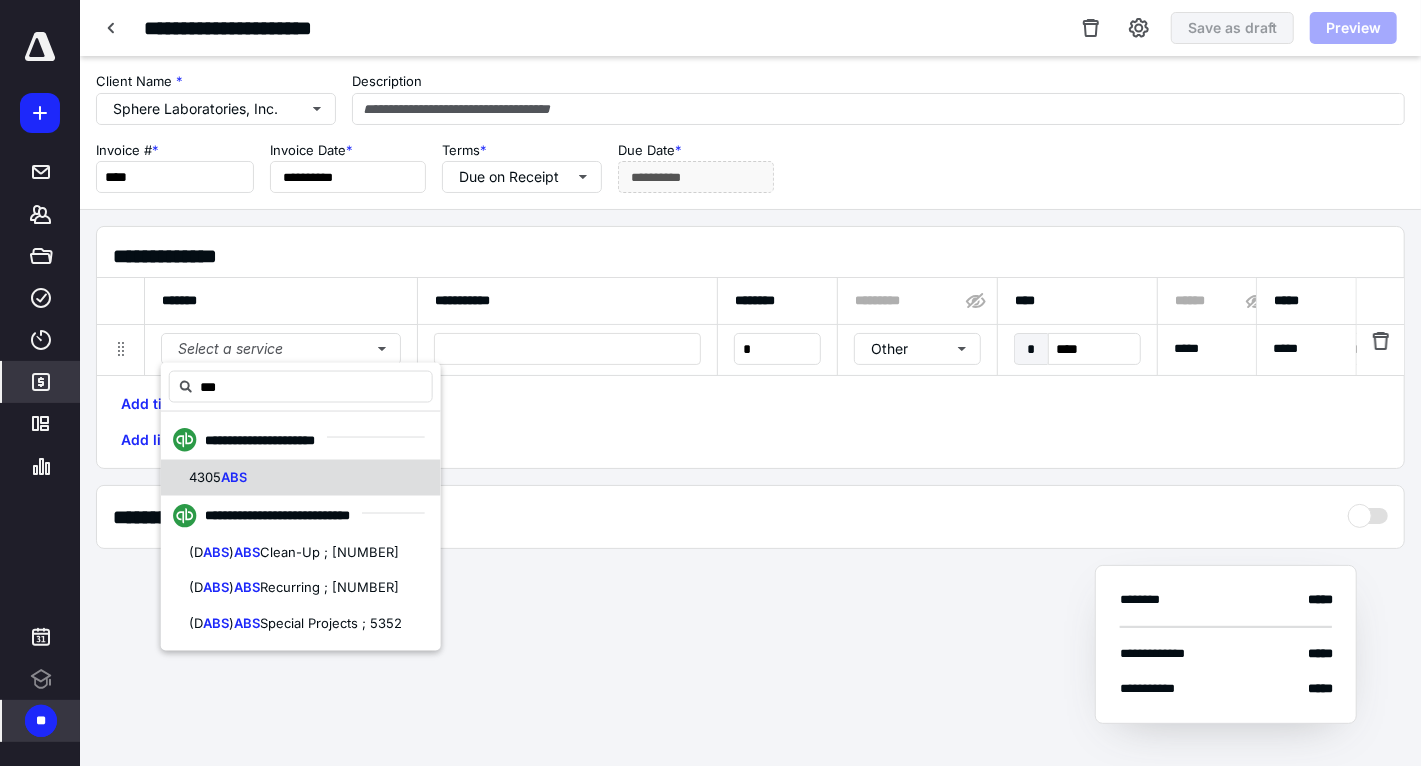 click on "[NUMBER] ABS" at bounding box center [301, 478] 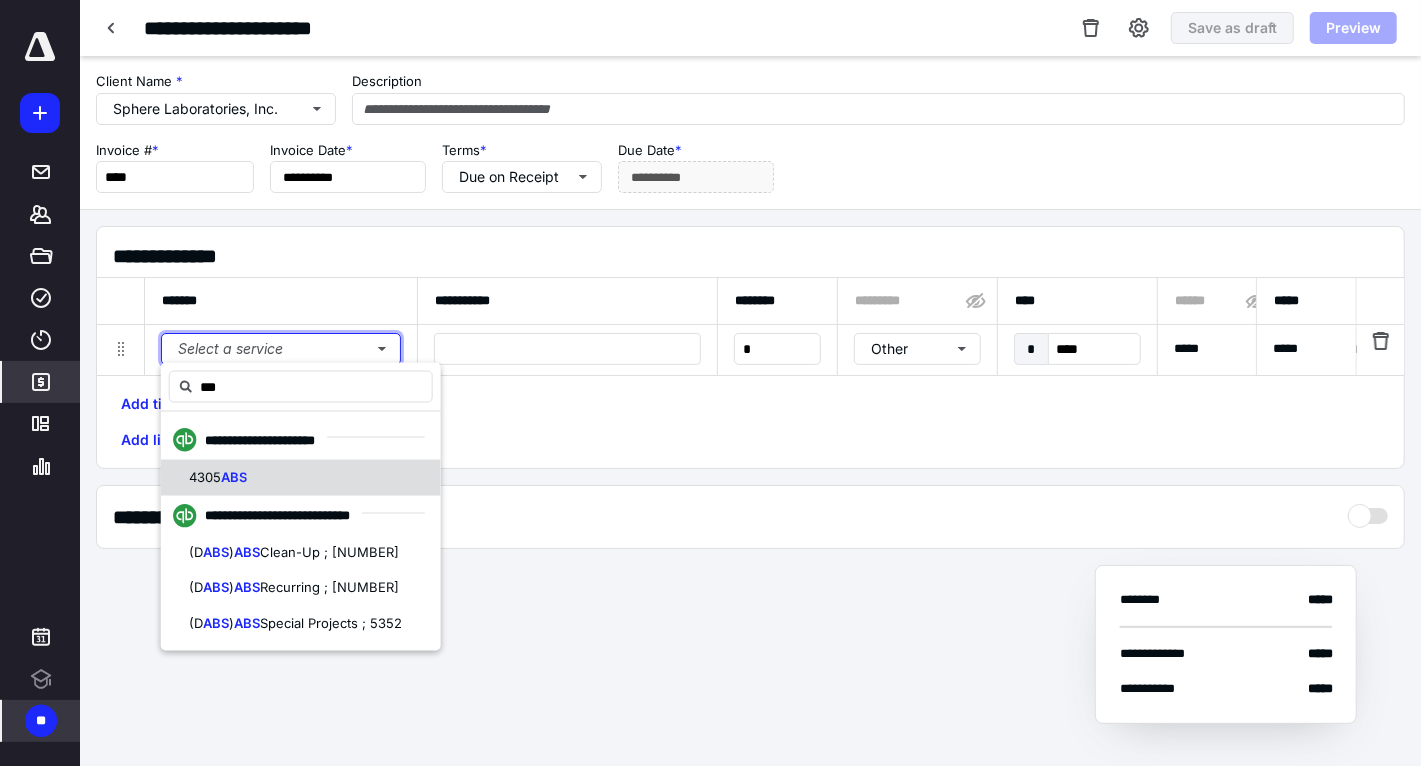 type 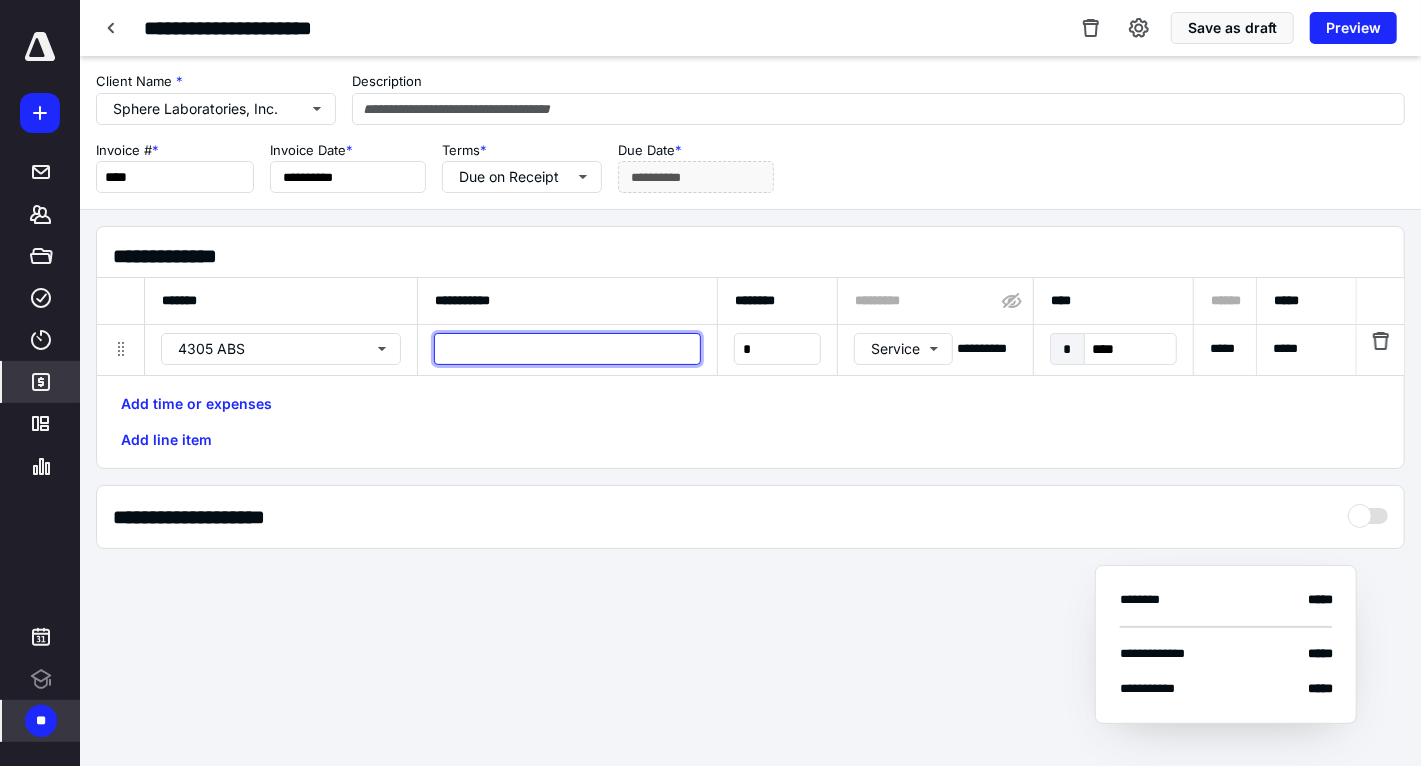 click at bounding box center (567, 349) 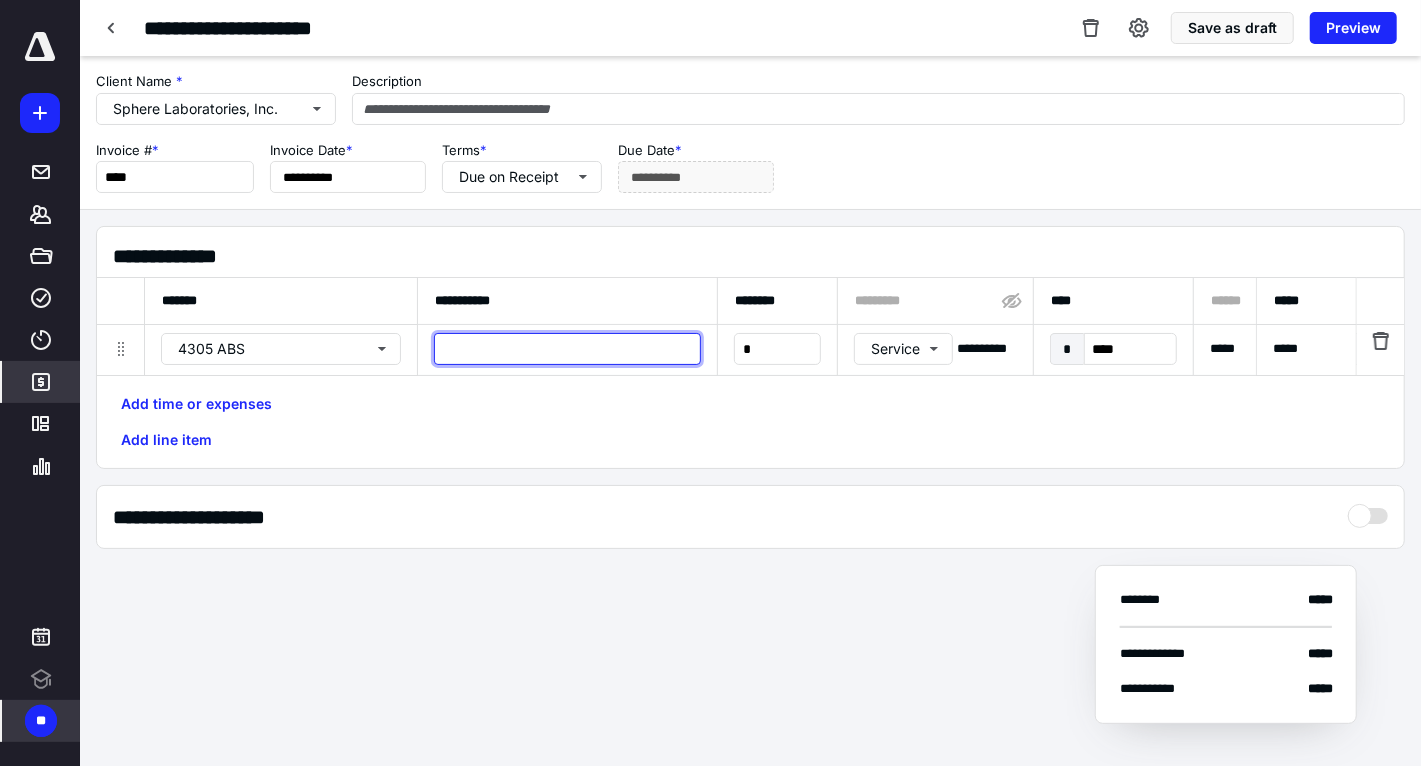 click at bounding box center (567, 349) 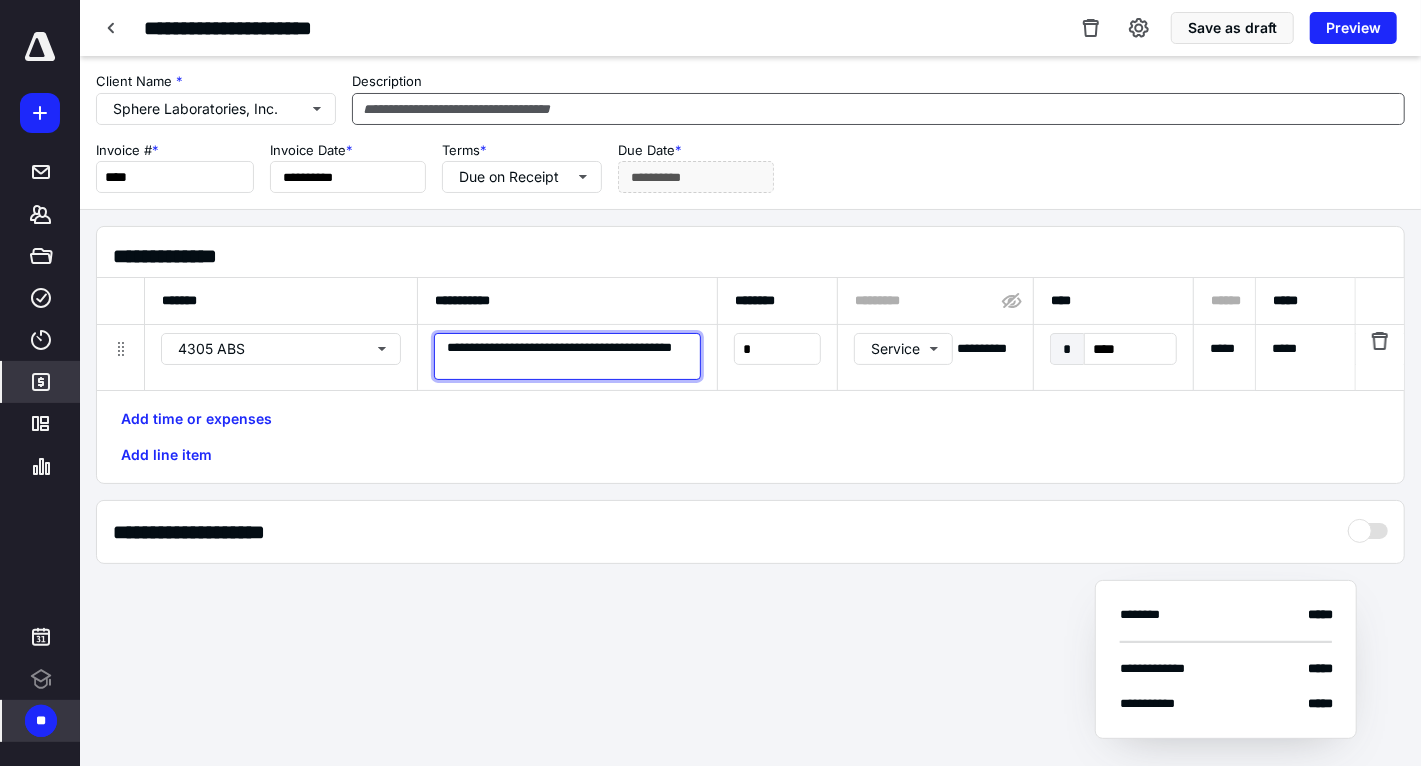 type on "**********" 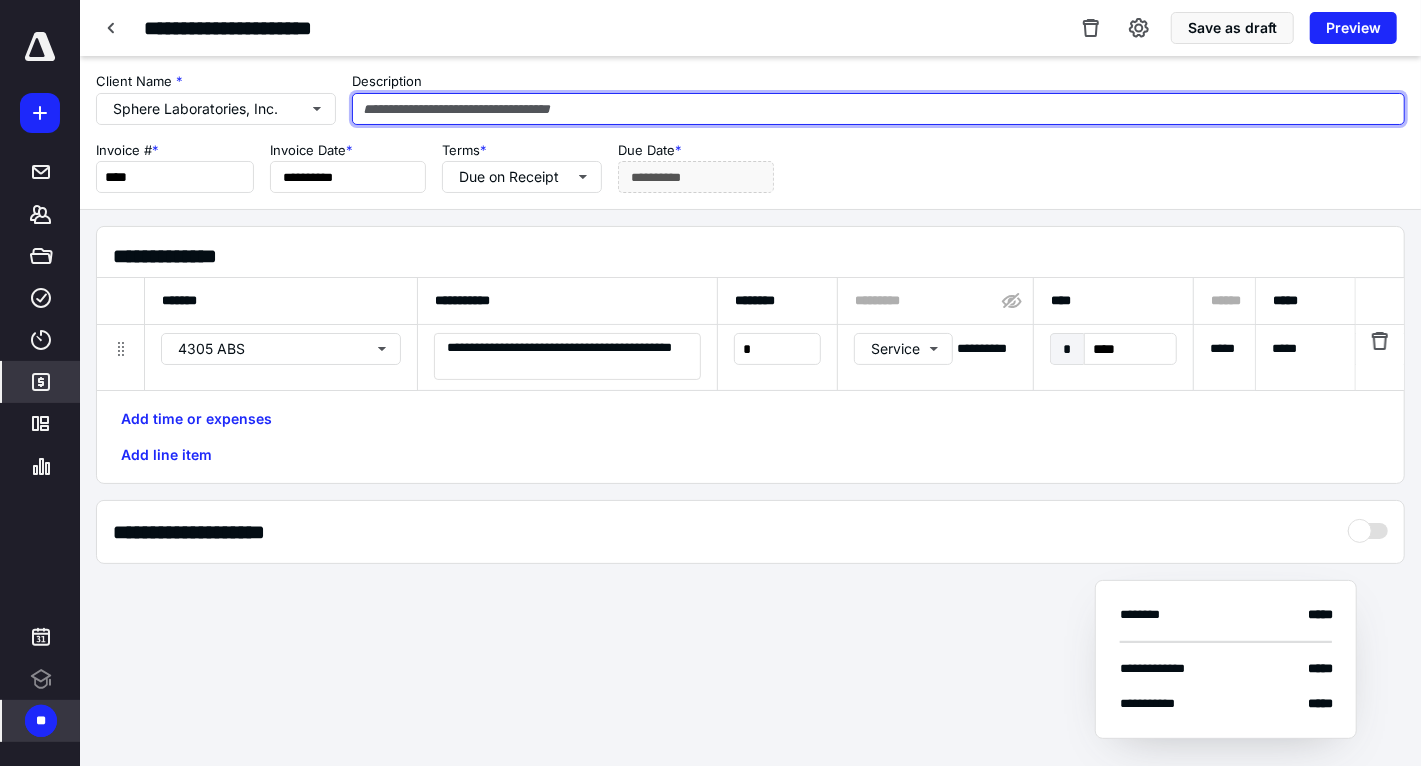 click at bounding box center (878, 109) 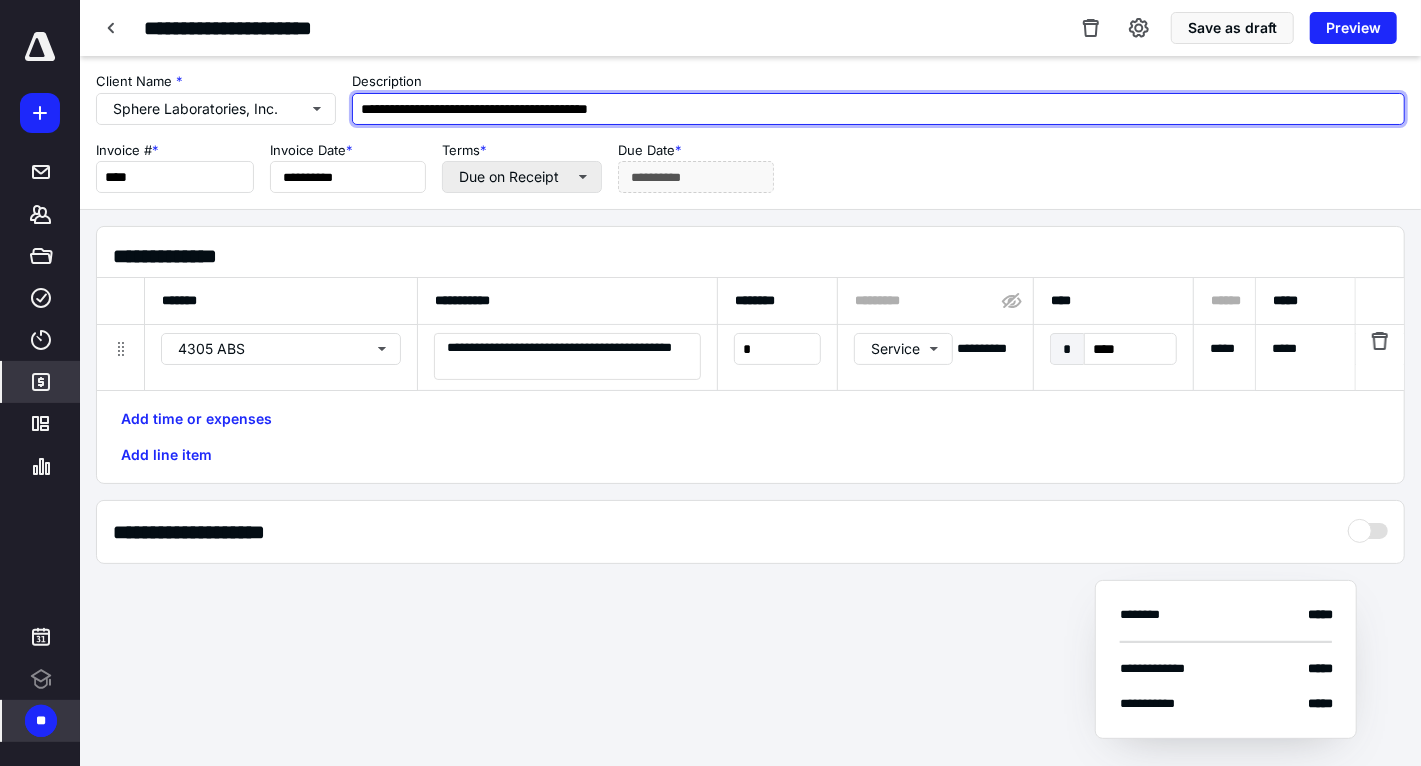 type on "**********" 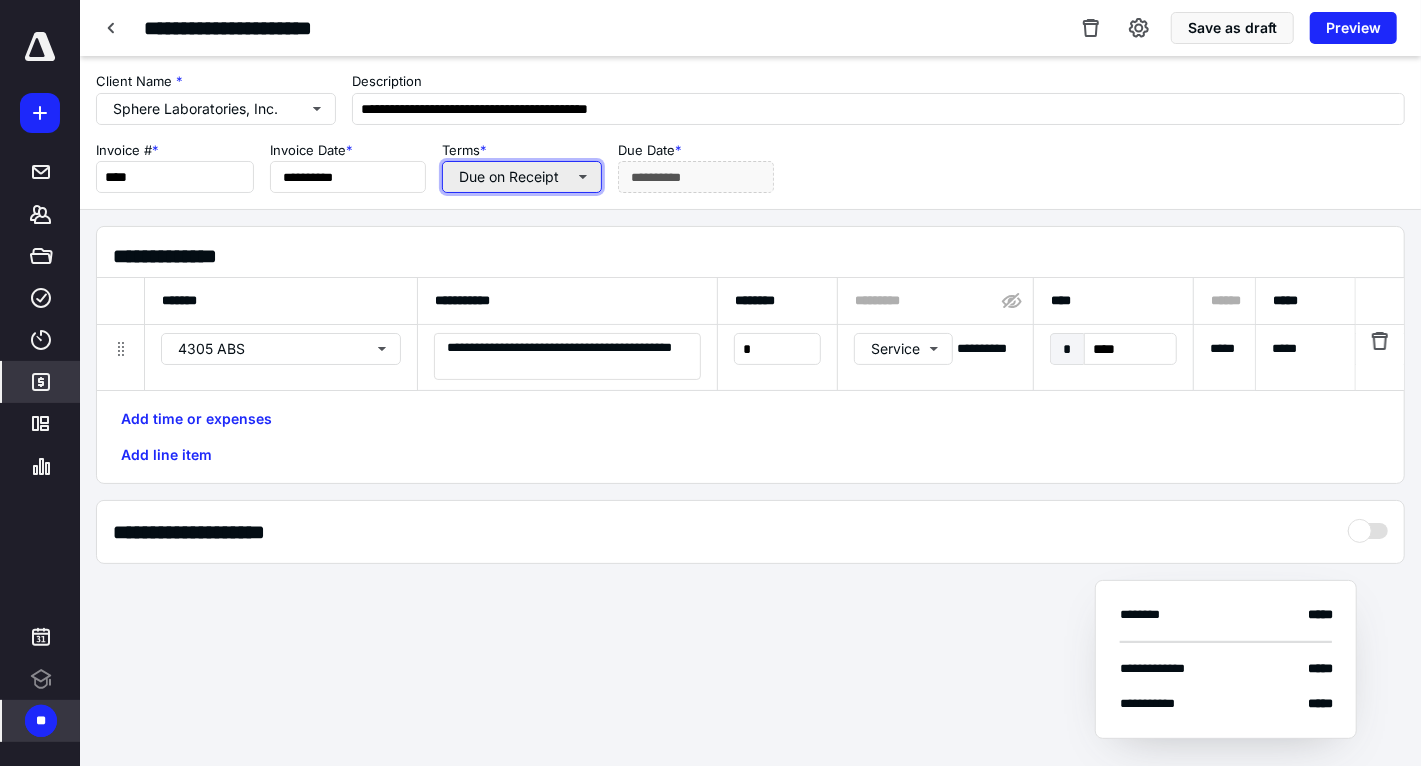 click on "Due on Receipt" at bounding box center (522, 177) 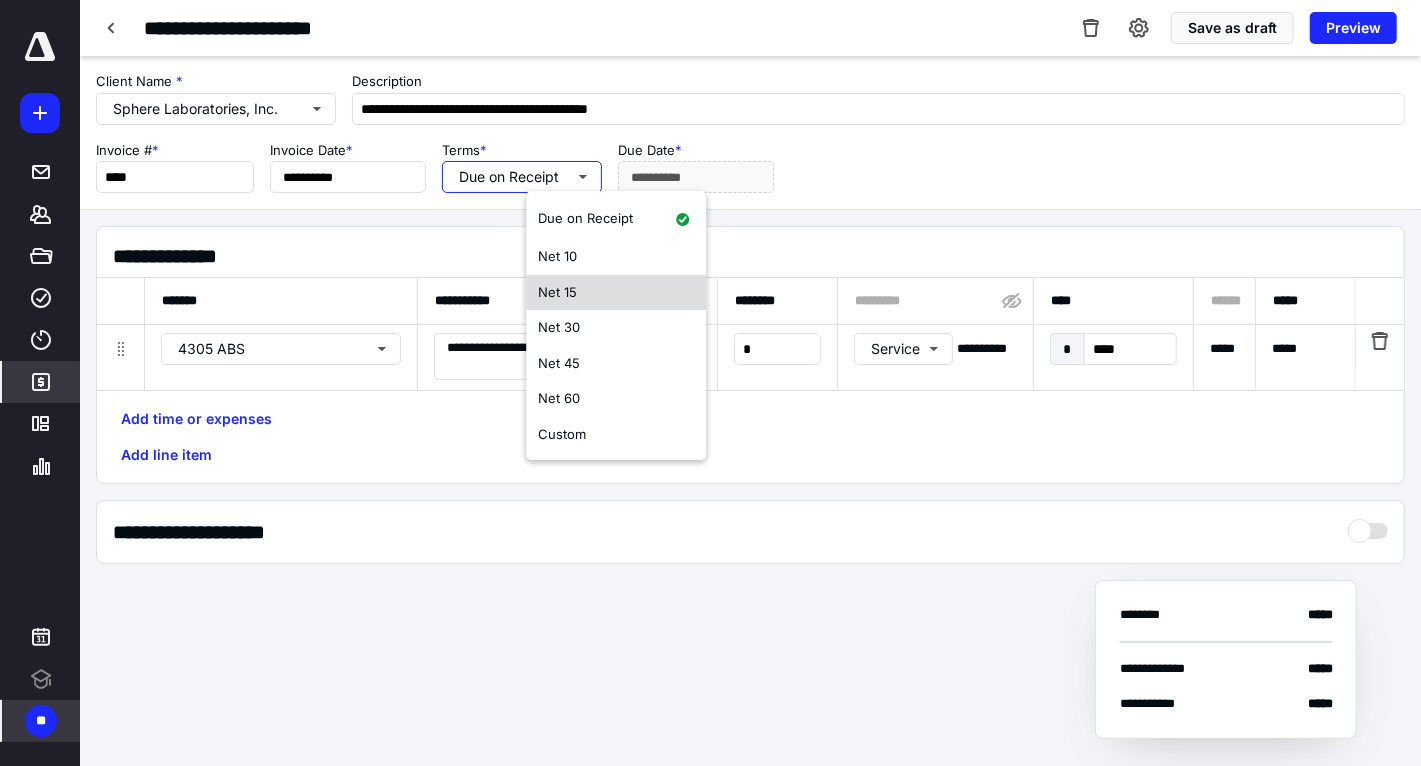 click on "Net 15" at bounding box center [616, 293] 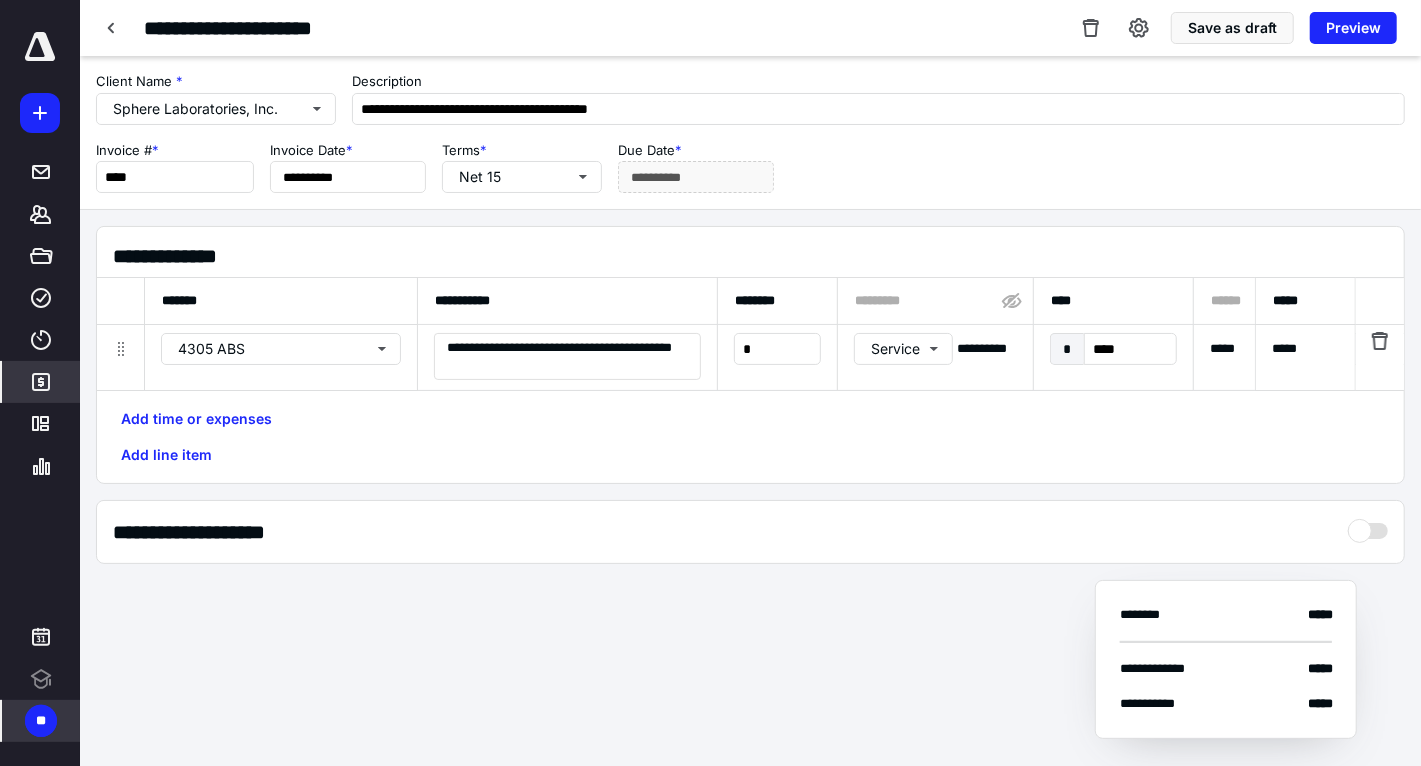 click on "* ****" at bounding box center (1113, 349) 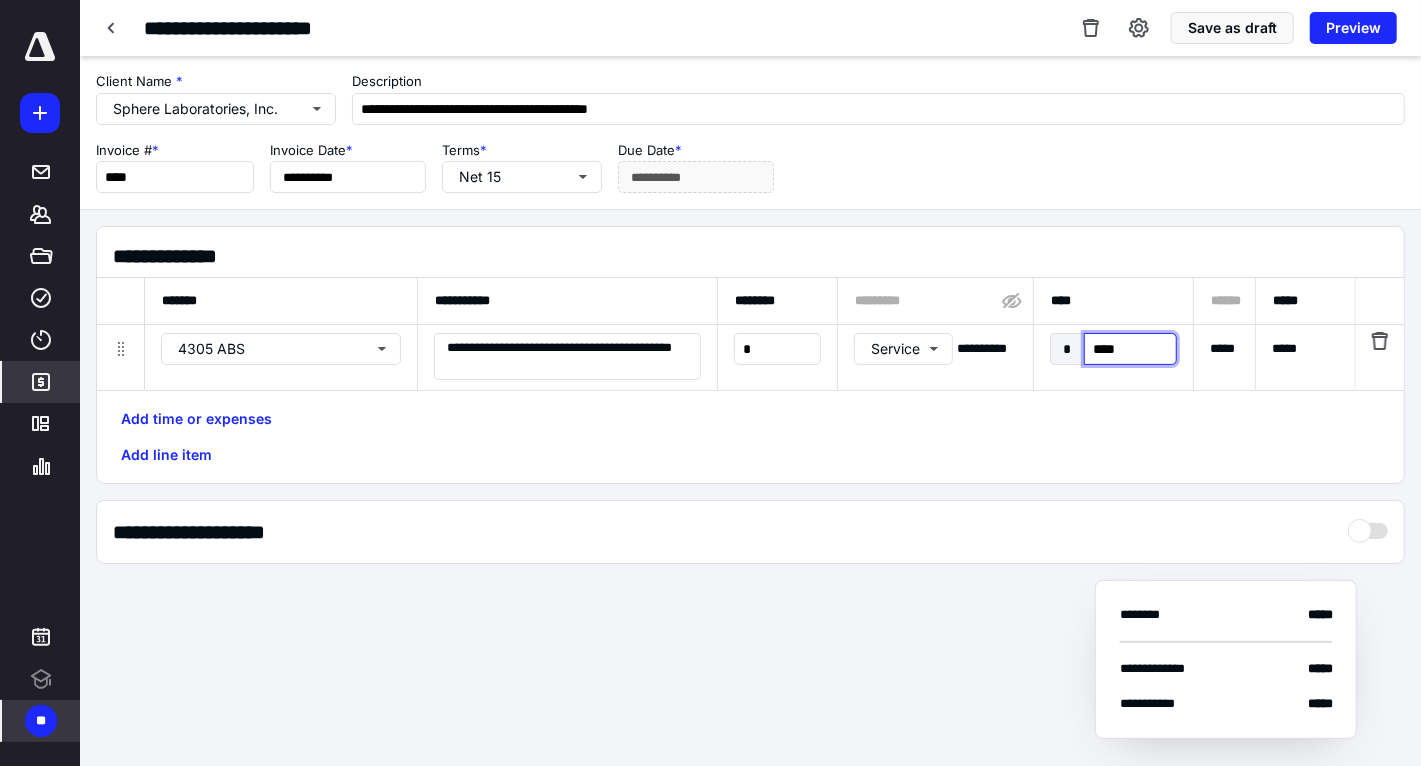 click on "****" at bounding box center [1130, 349] 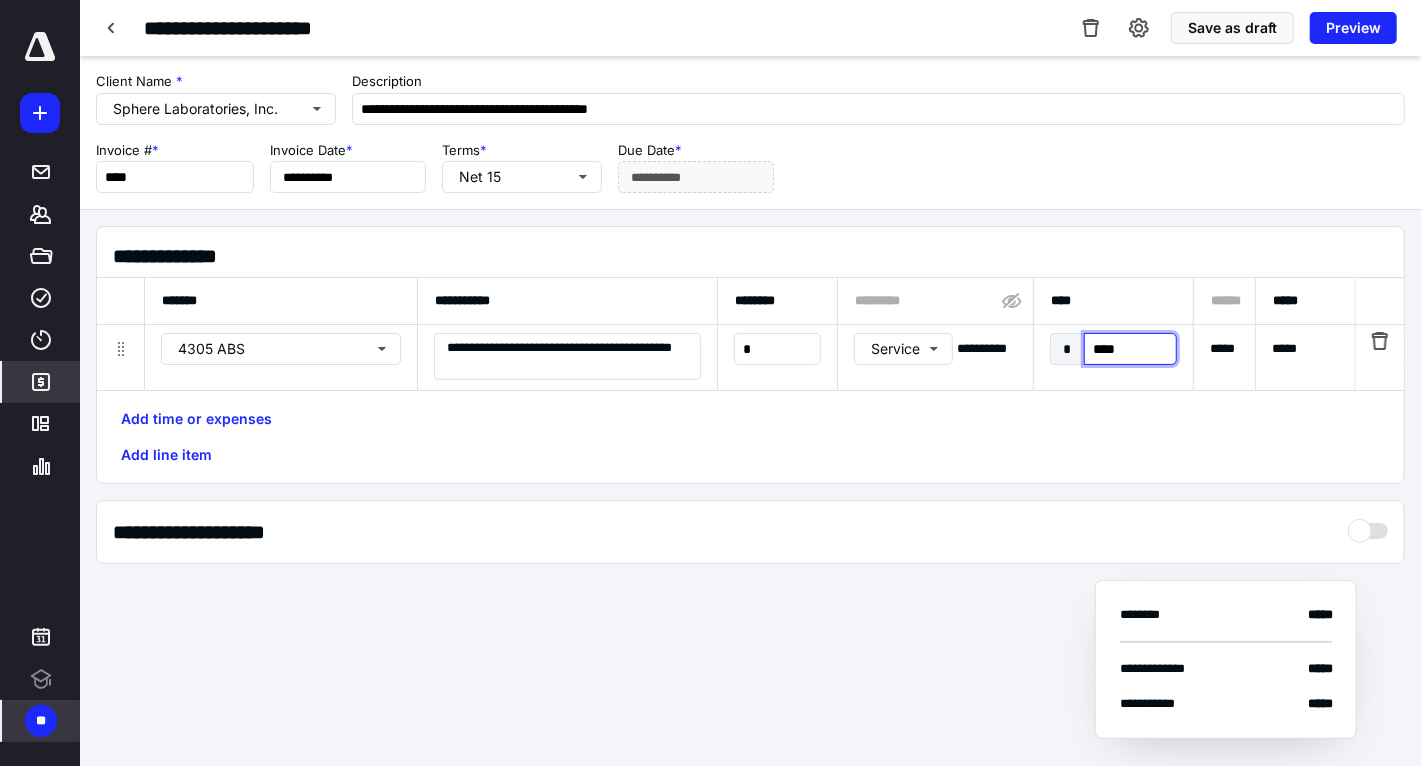 type on "*****" 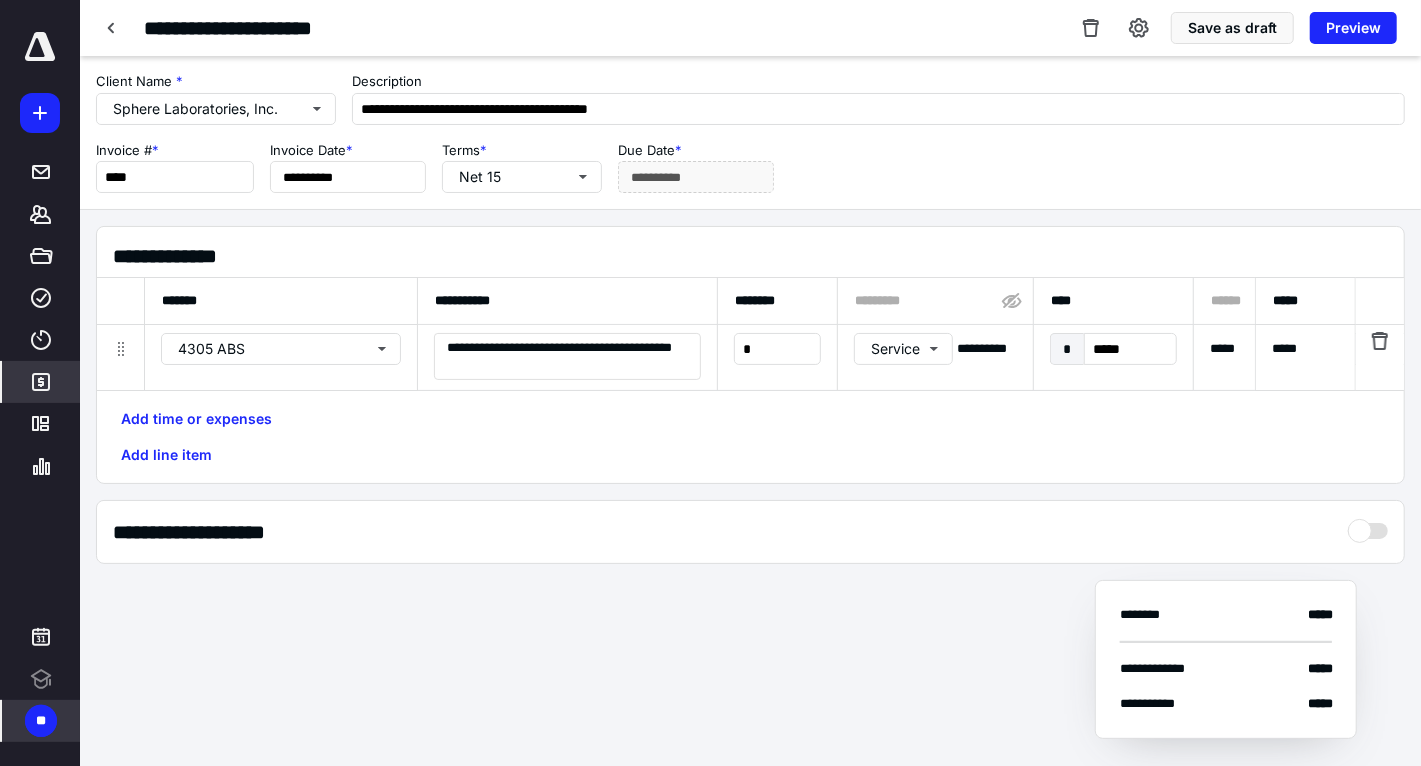 click on "Add time or expenses Add line item" at bounding box center (750, 437) 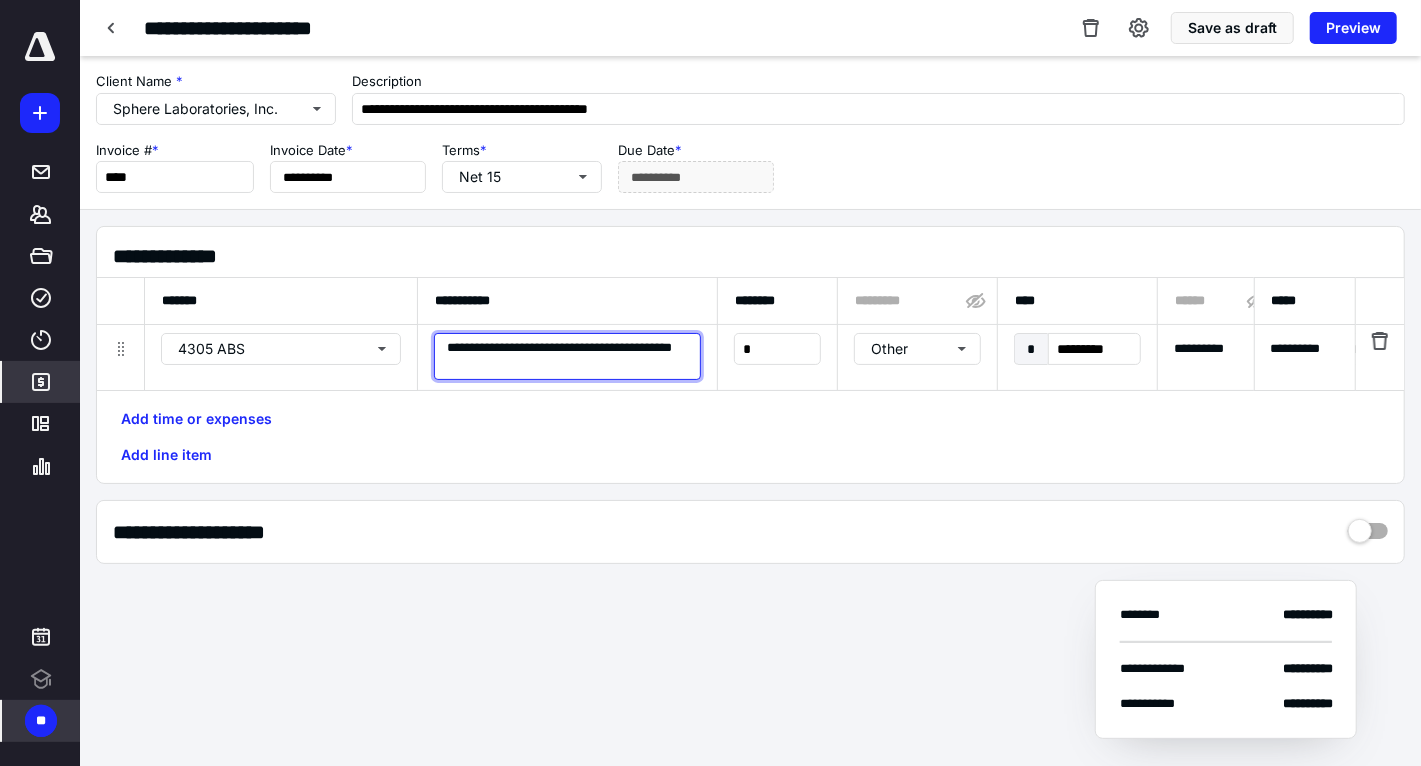 click on "**********" at bounding box center (567, 356) 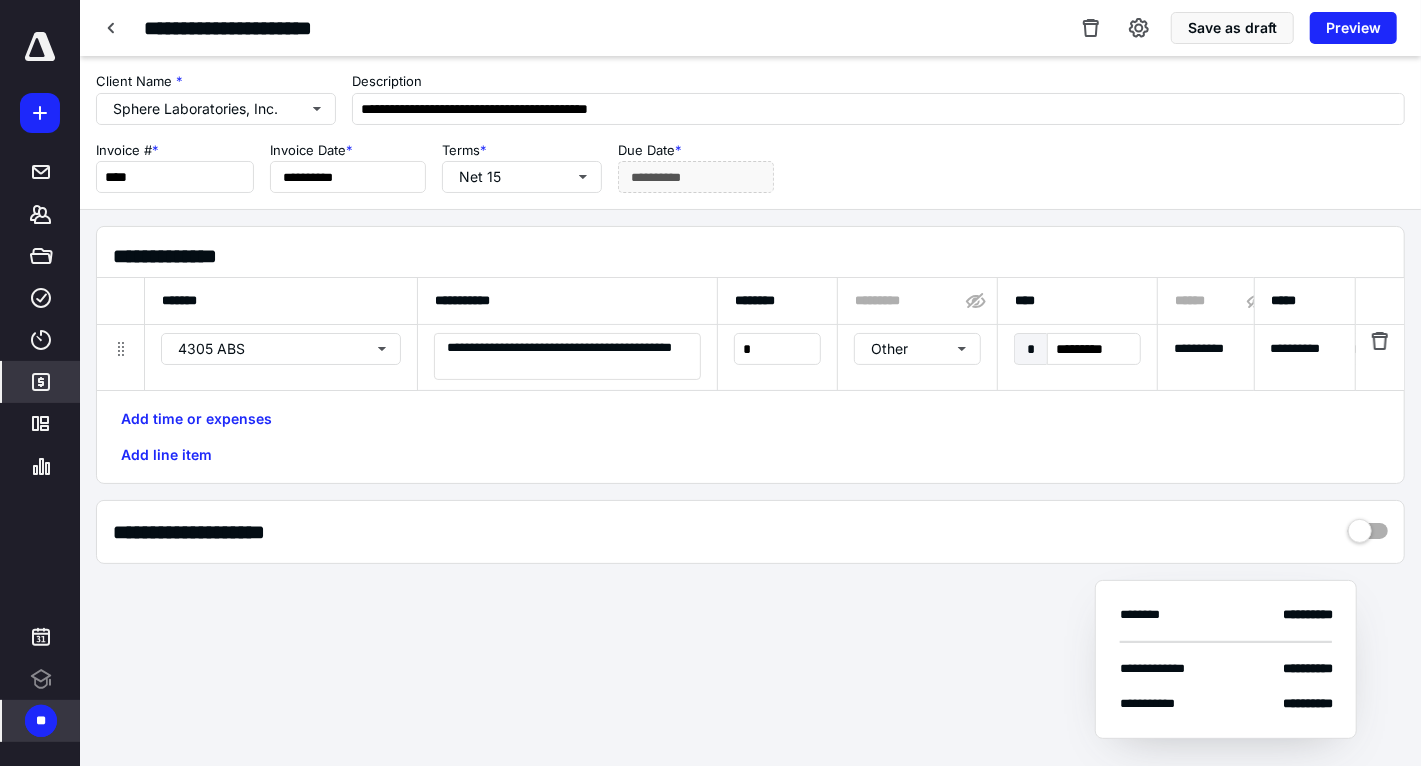 click on "Add time or expenses Add line item" at bounding box center (750, 437) 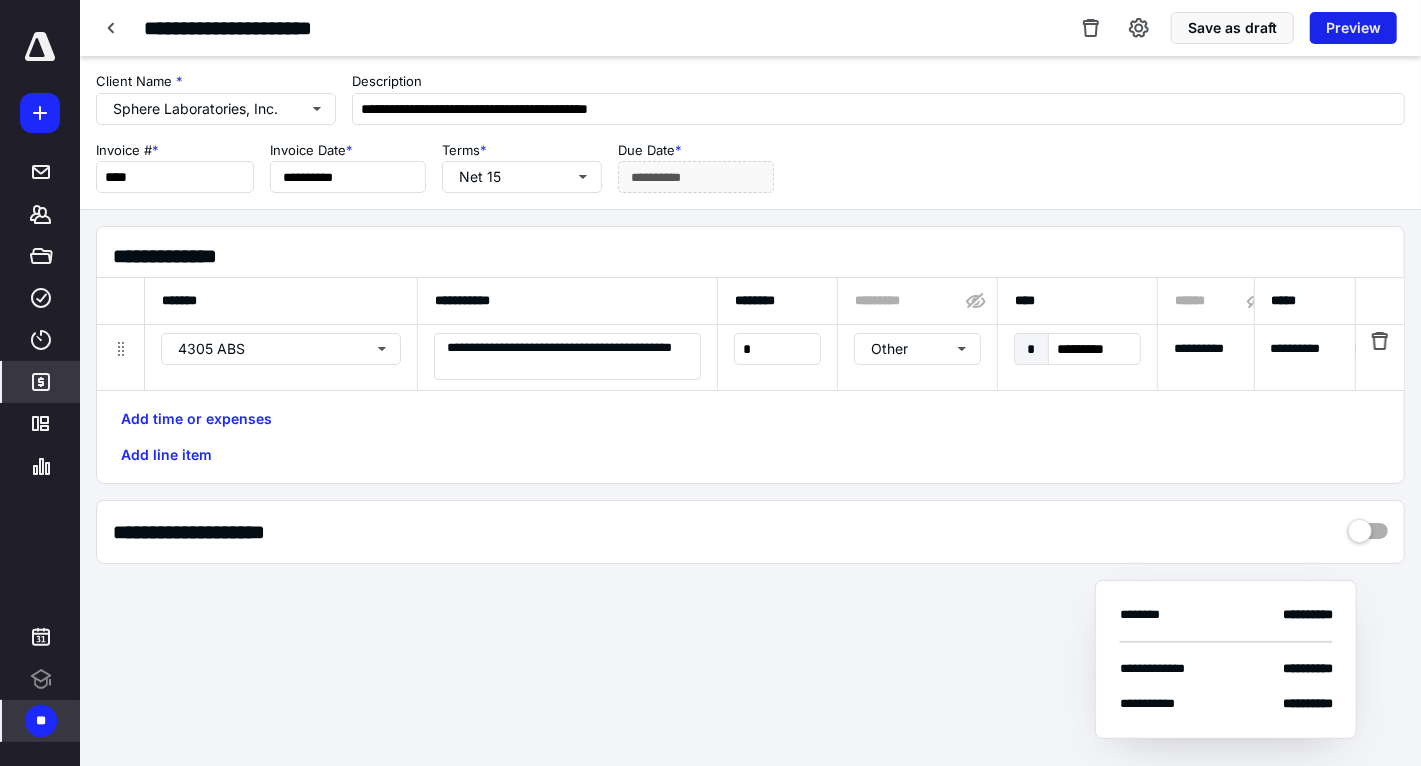 click on "Preview" at bounding box center [1353, 28] 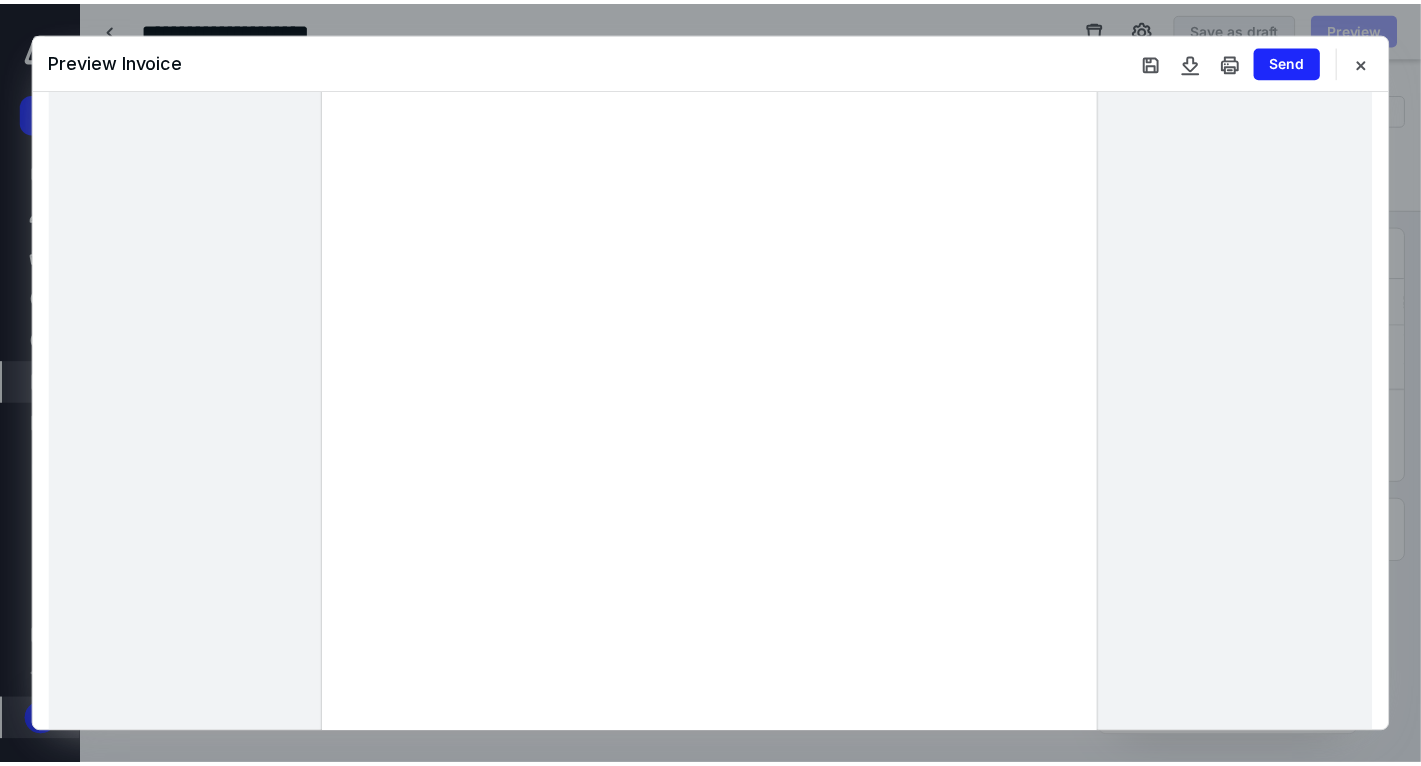 scroll, scrollTop: 119, scrollLeft: 0, axis: vertical 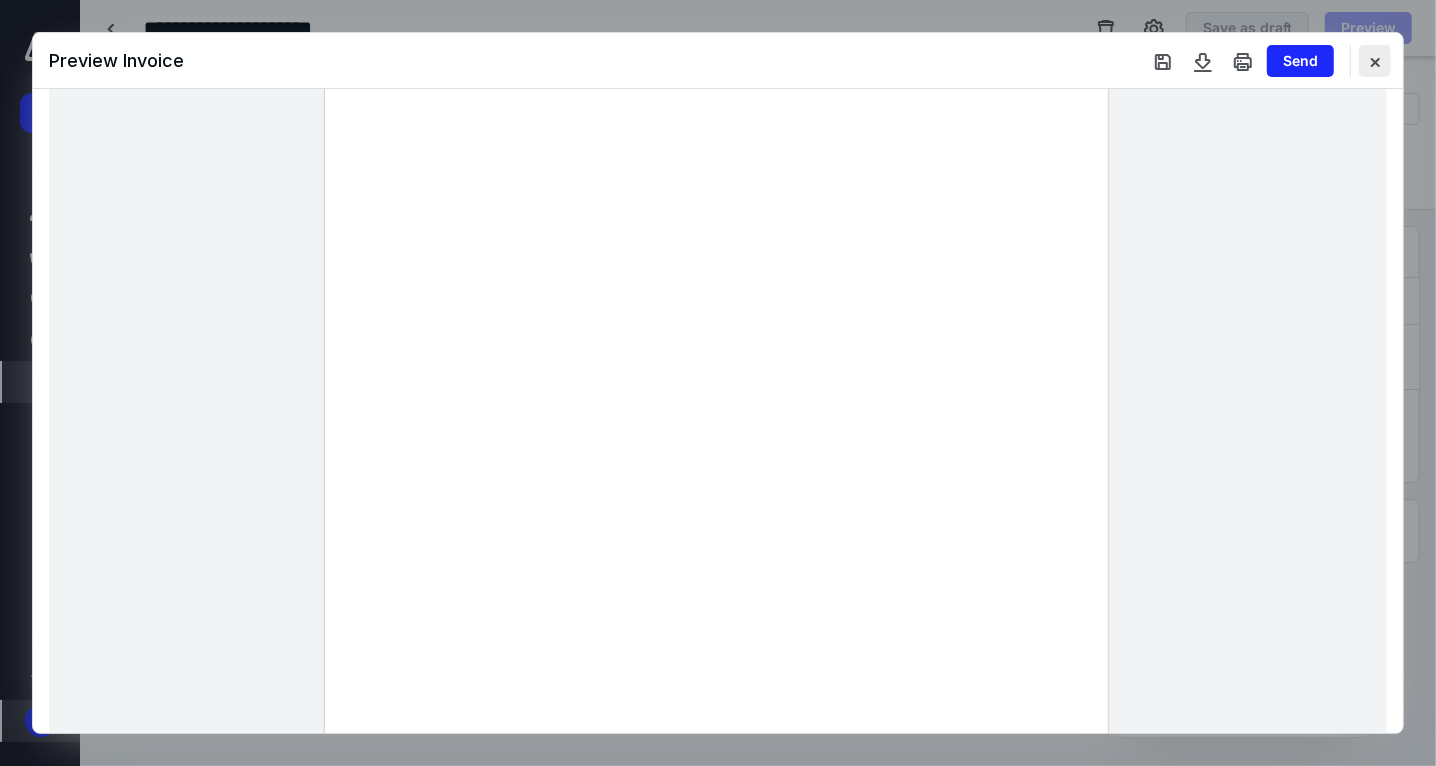 click at bounding box center (1375, 61) 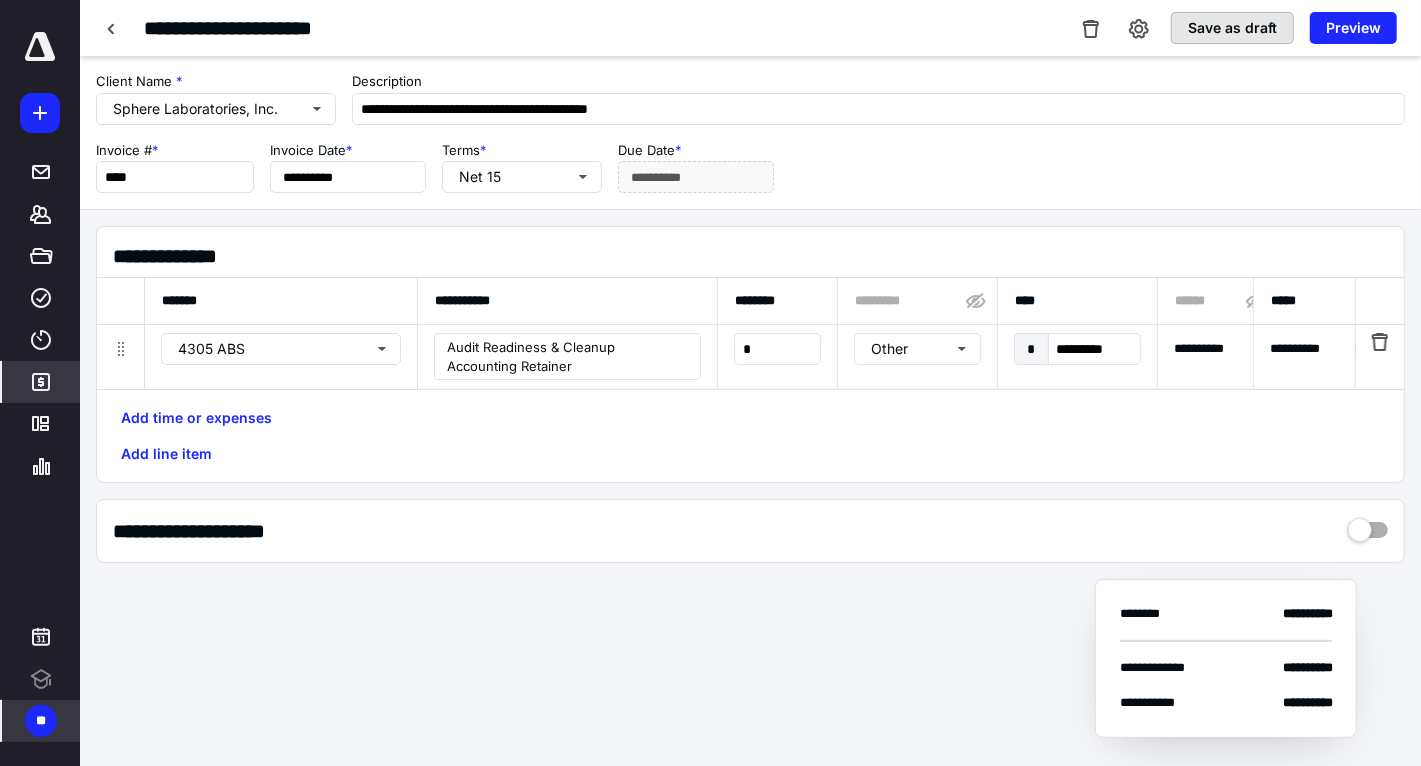 click on "Save as draft" at bounding box center [1232, 28] 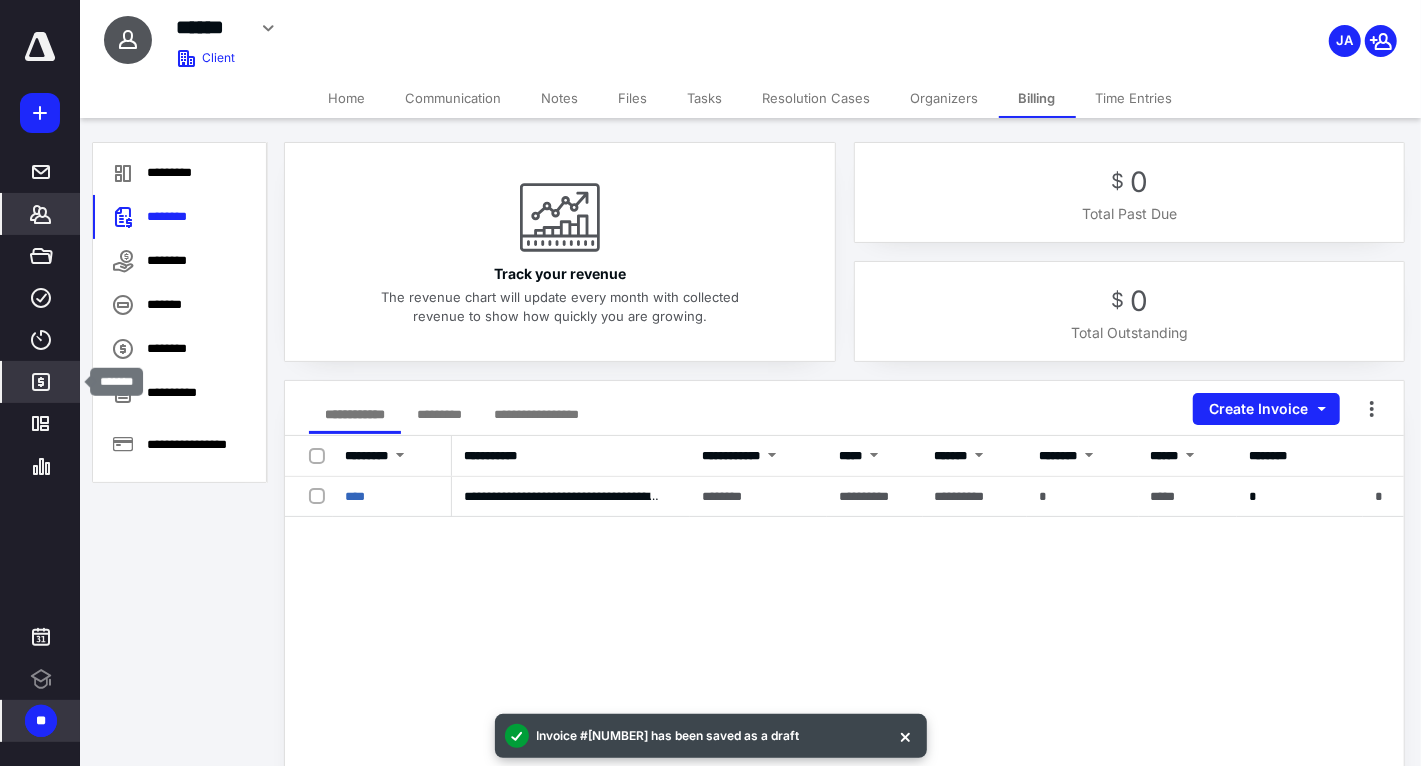 click 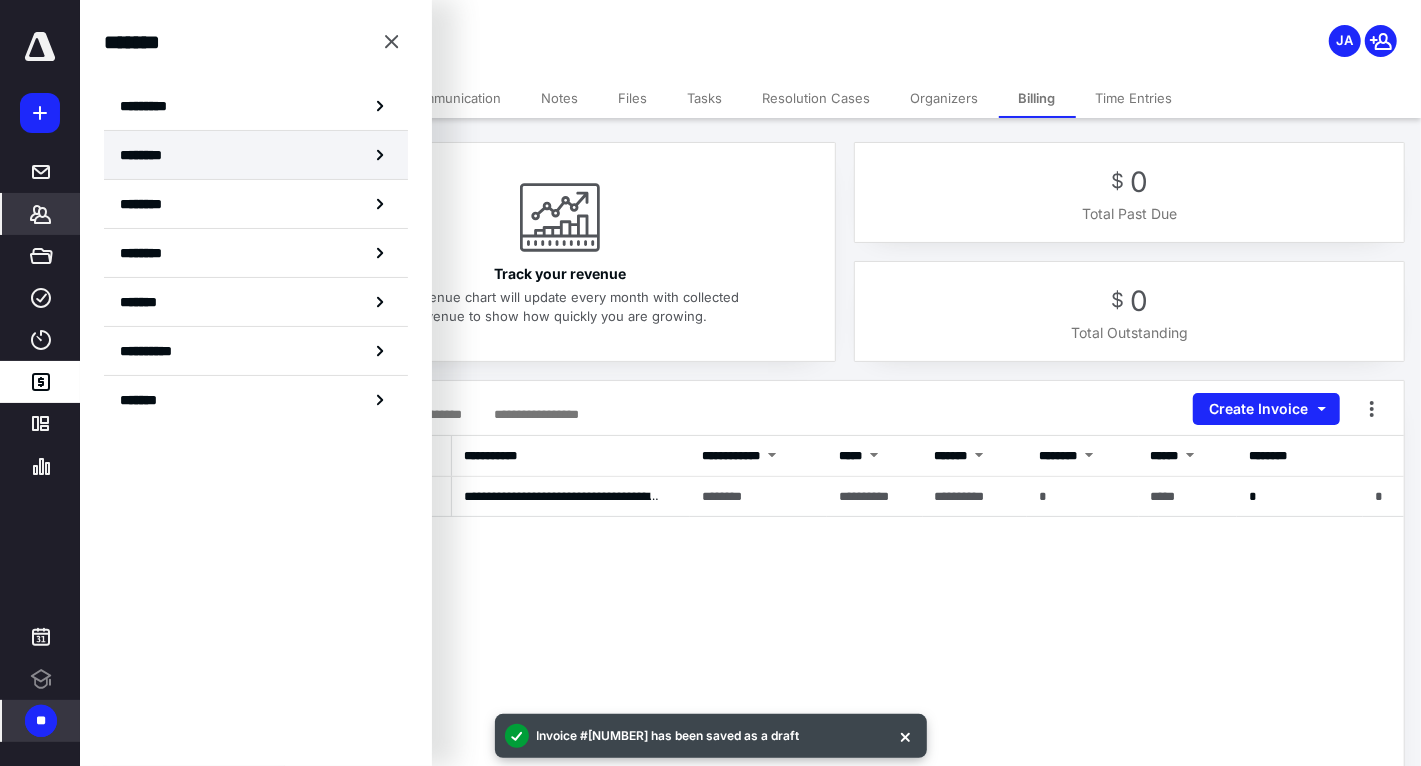 click on "********" at bounding box center [256, 155] 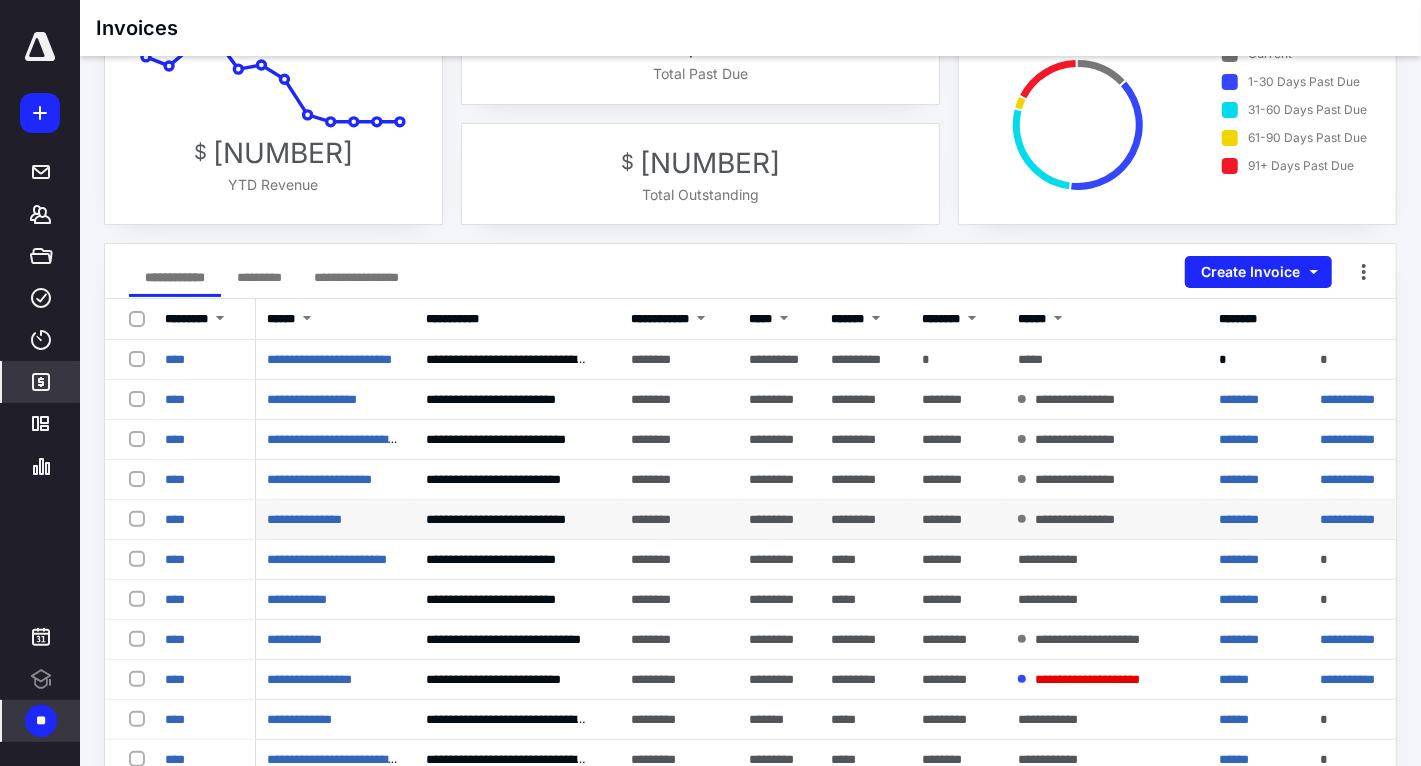 scroll, scrollTop: 100, scrollLeft: 0, axis: vertical 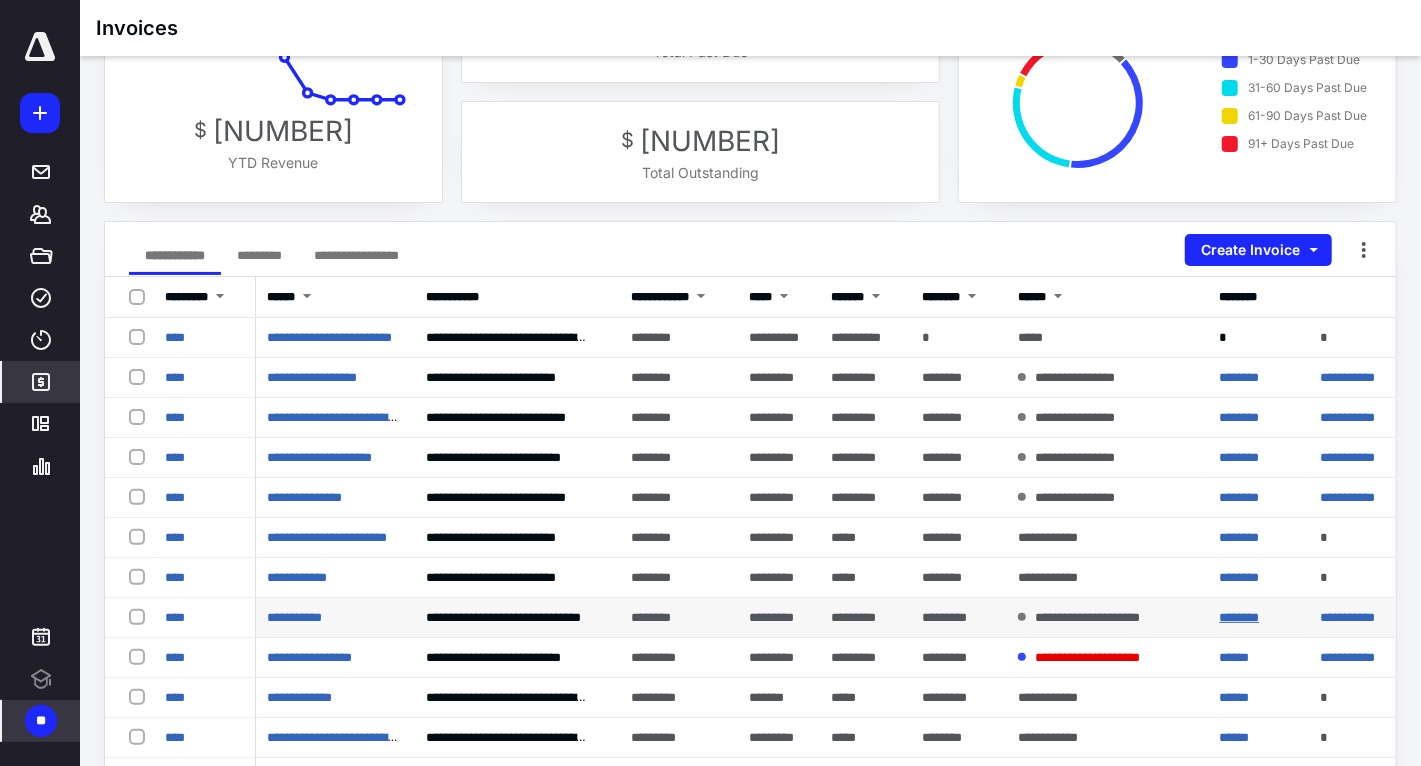 click on "********" at bounding box center (1240, 617) 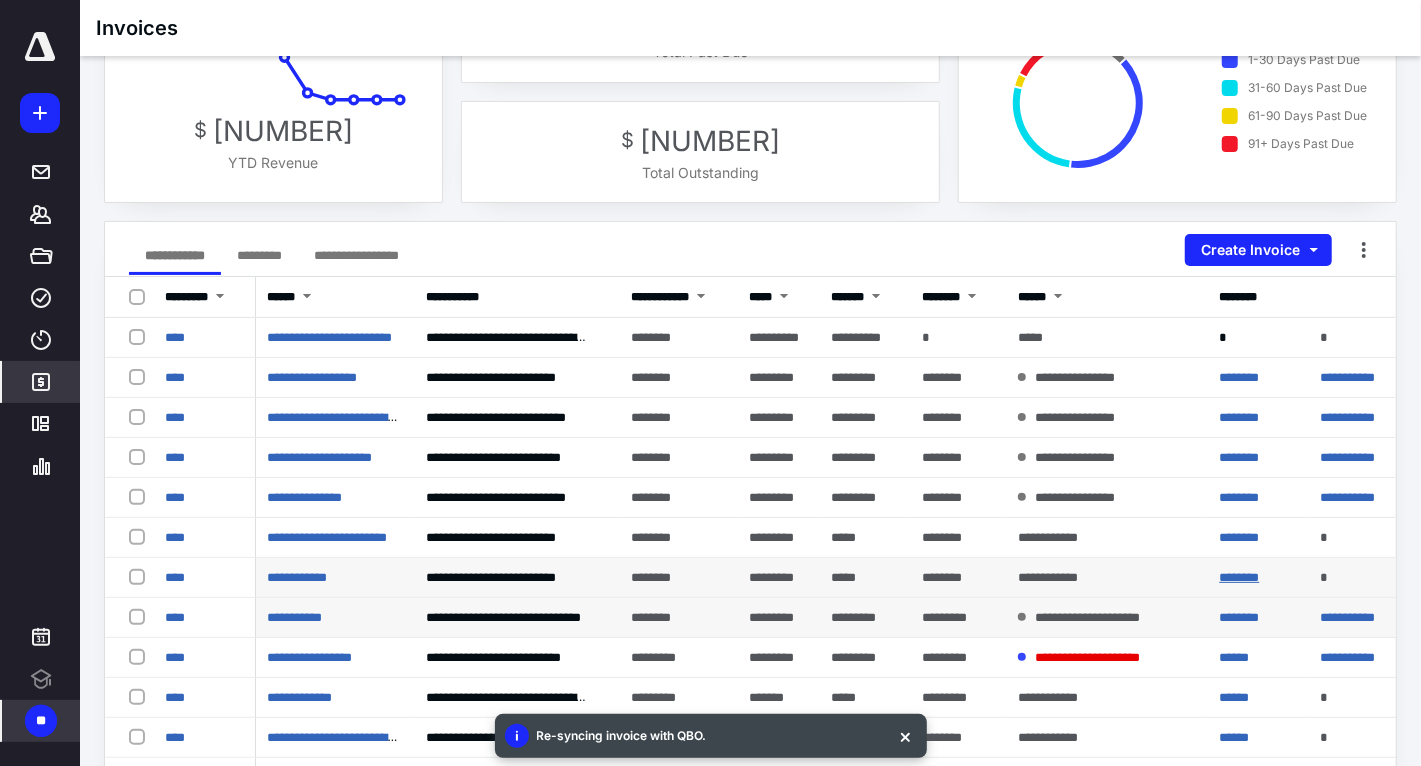 click on "********" at bounding box center [1240, 577] 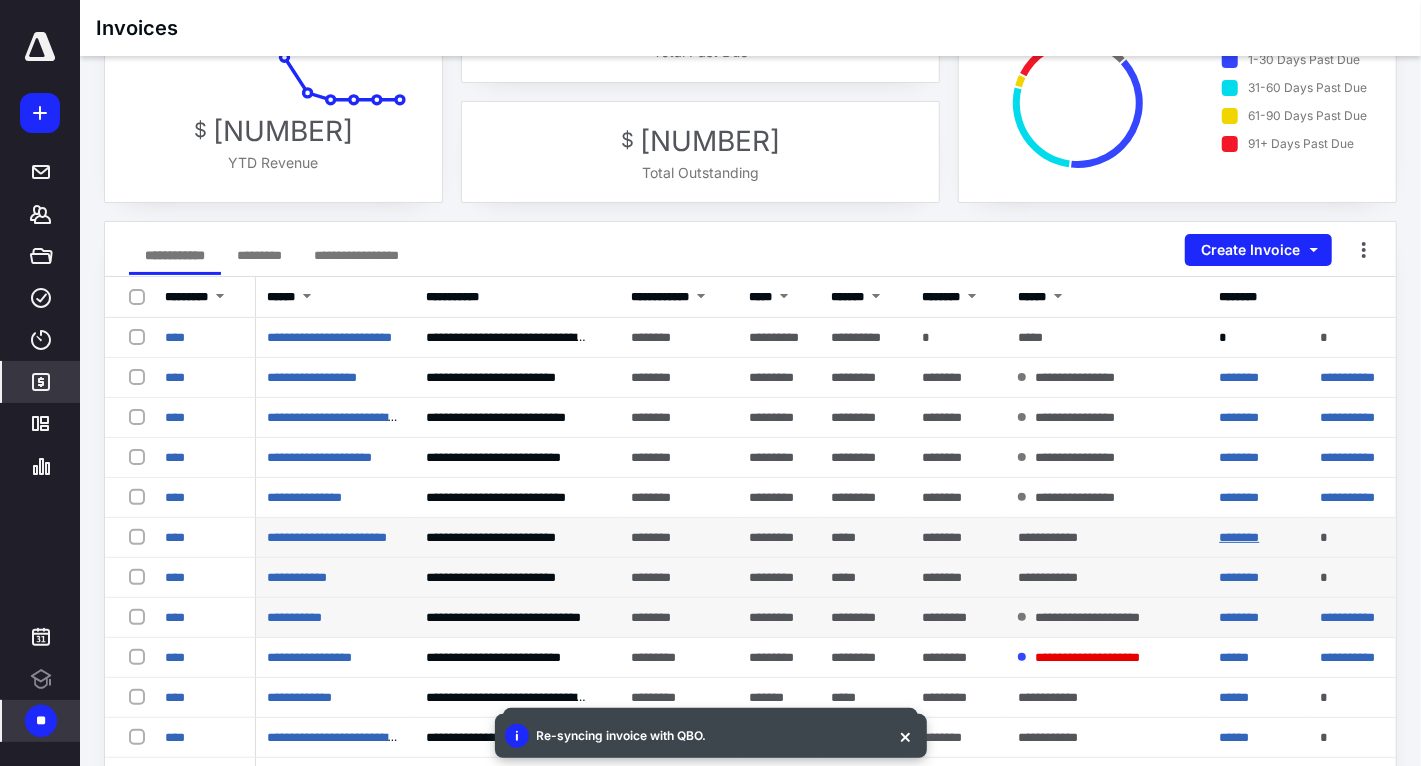 click on "********" at bounding box center (1240, 537) 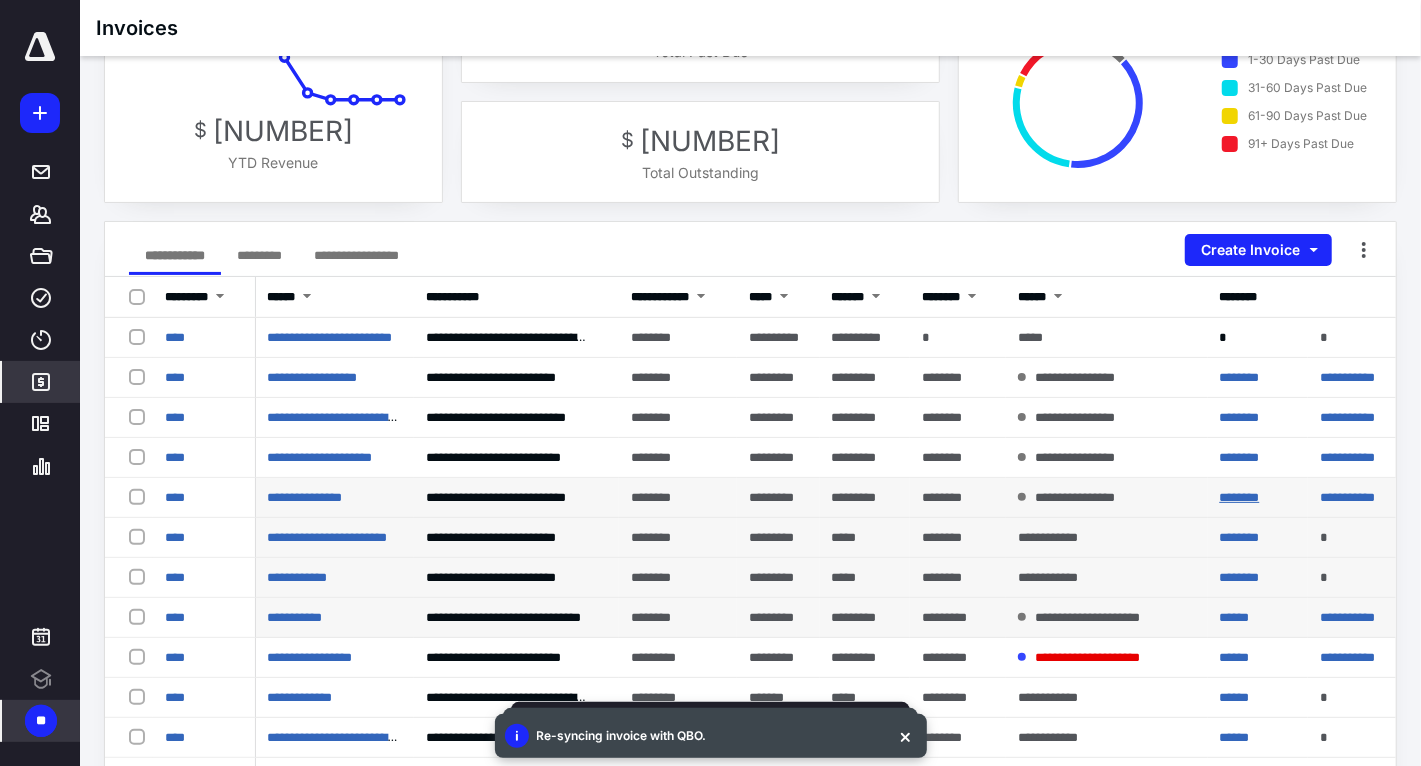 click on "********" at bounding box center (1240, 497) 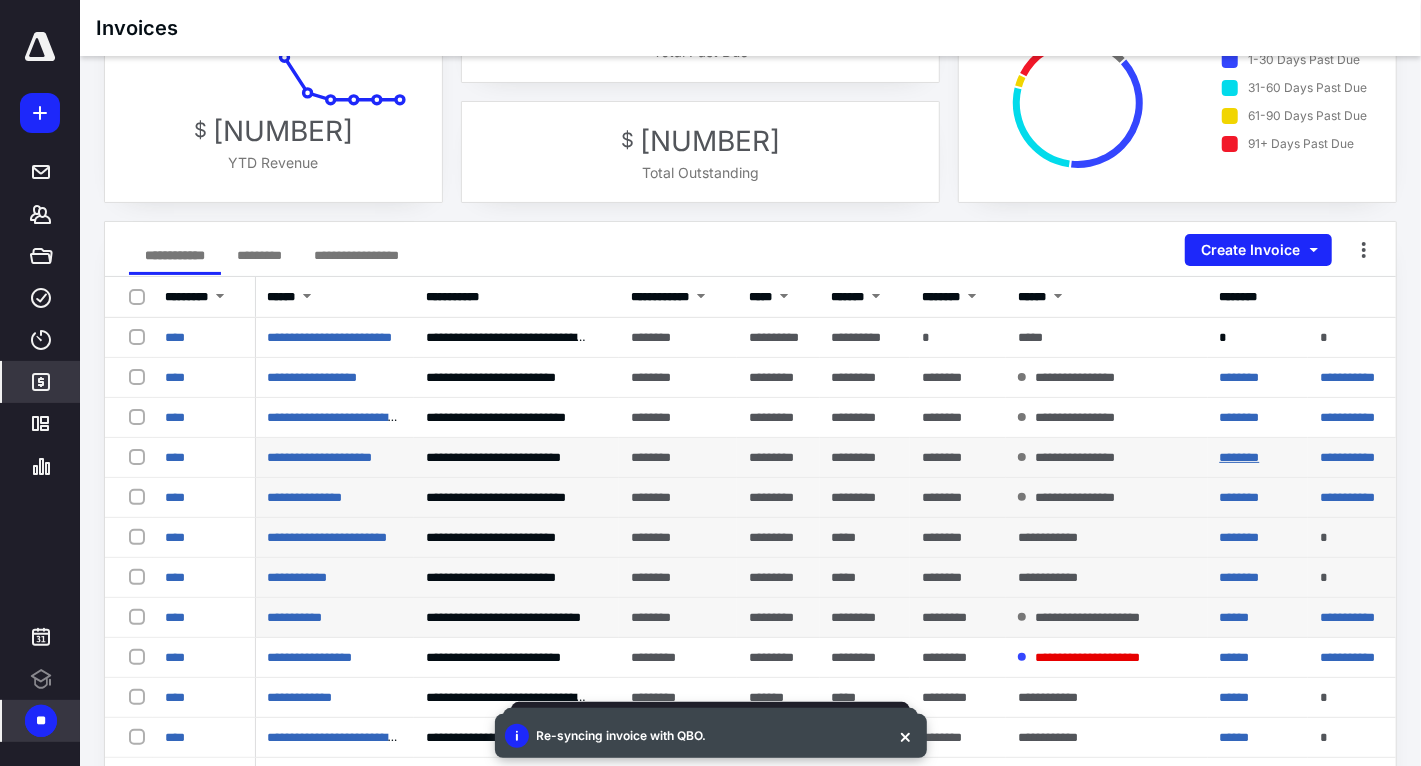 click on "********" at bounding box center [1240, 457] 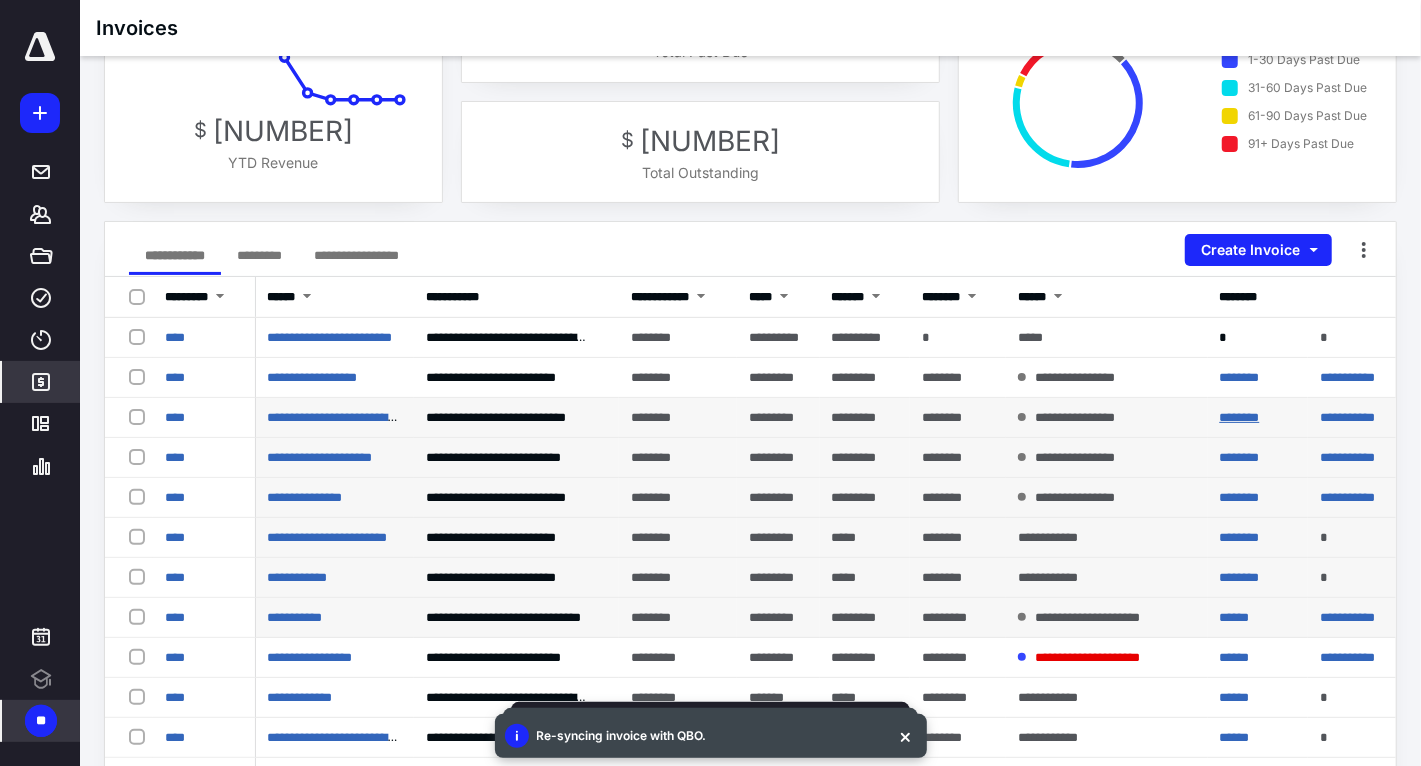 click on "********" at bounding box center (1240, 417) 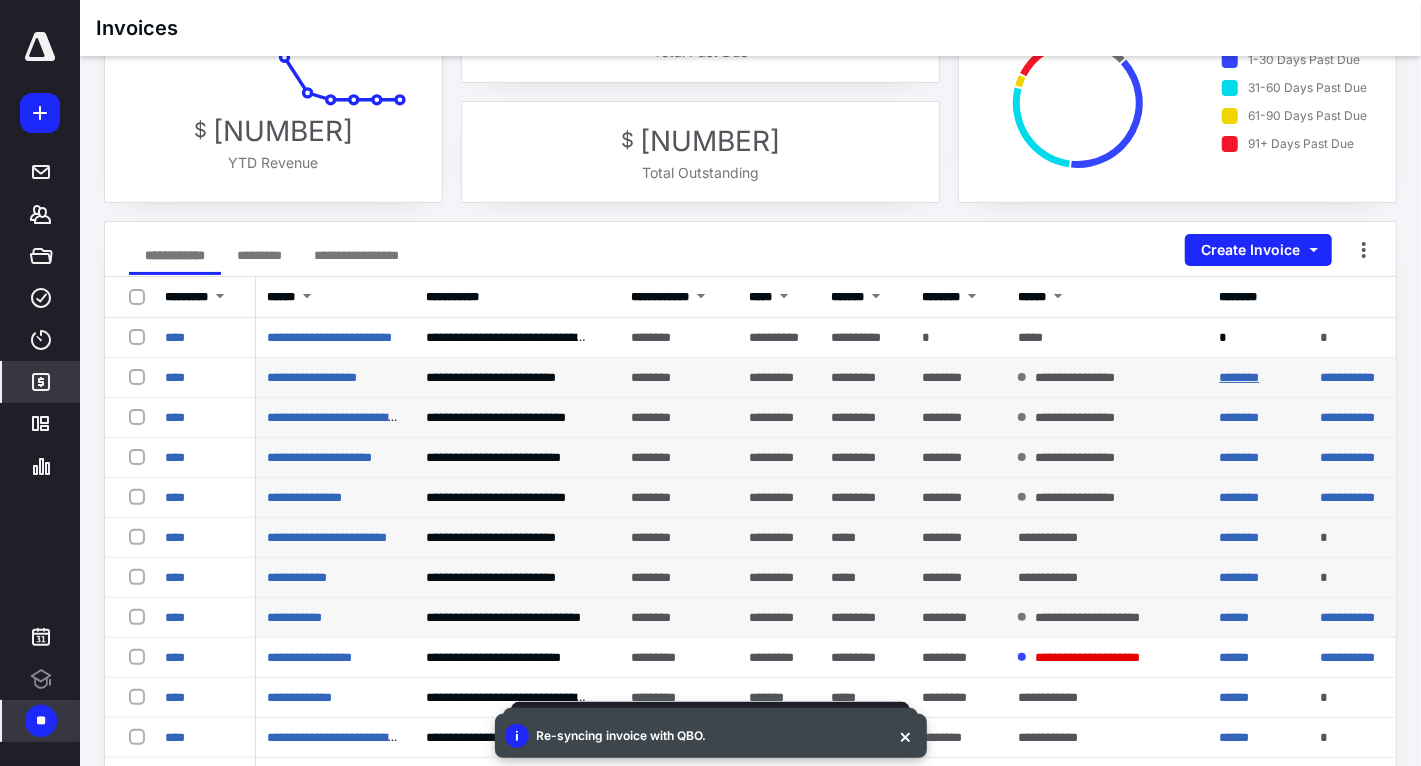 click on "********" at bounding box center [1240, 377] 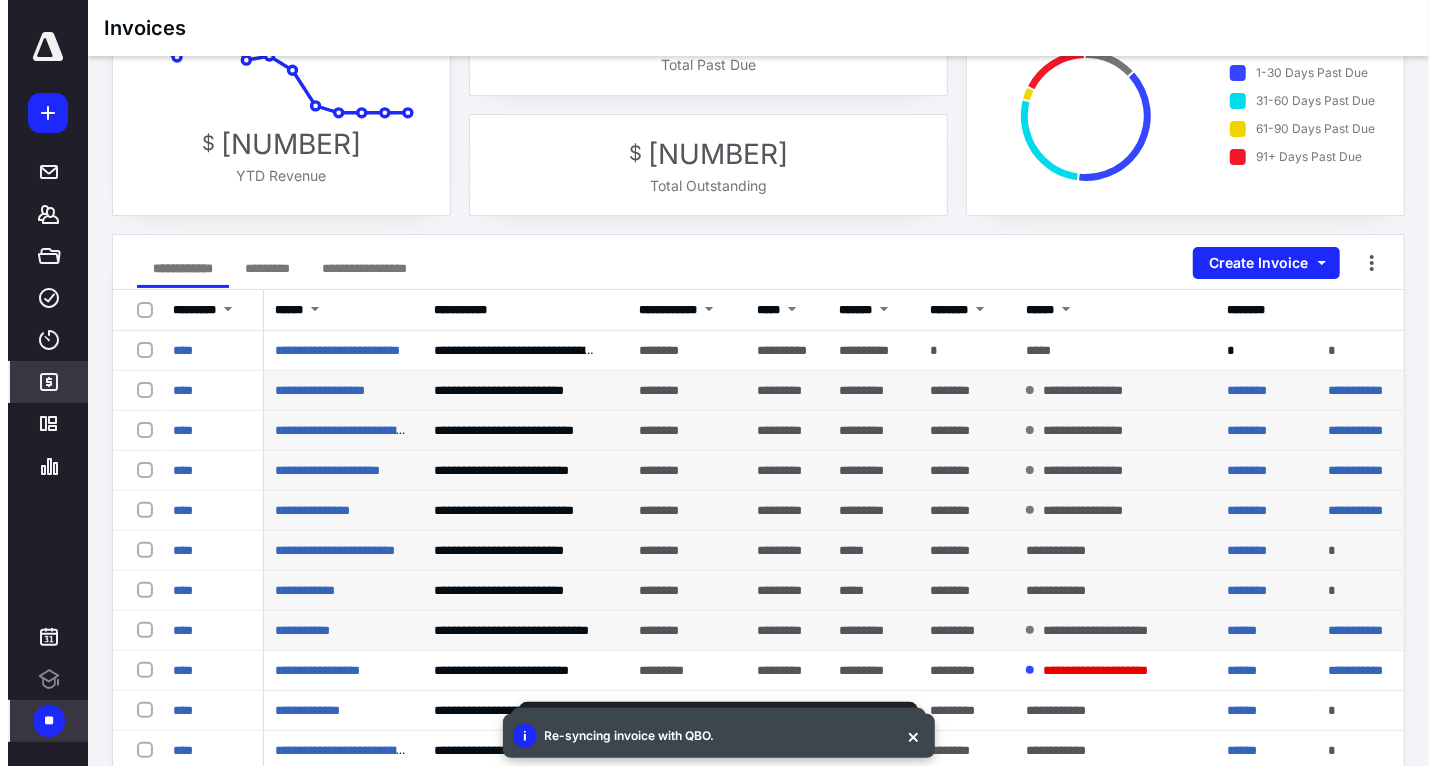 scroll, scrollTop: 0, scrollLeft: 0, axis: both 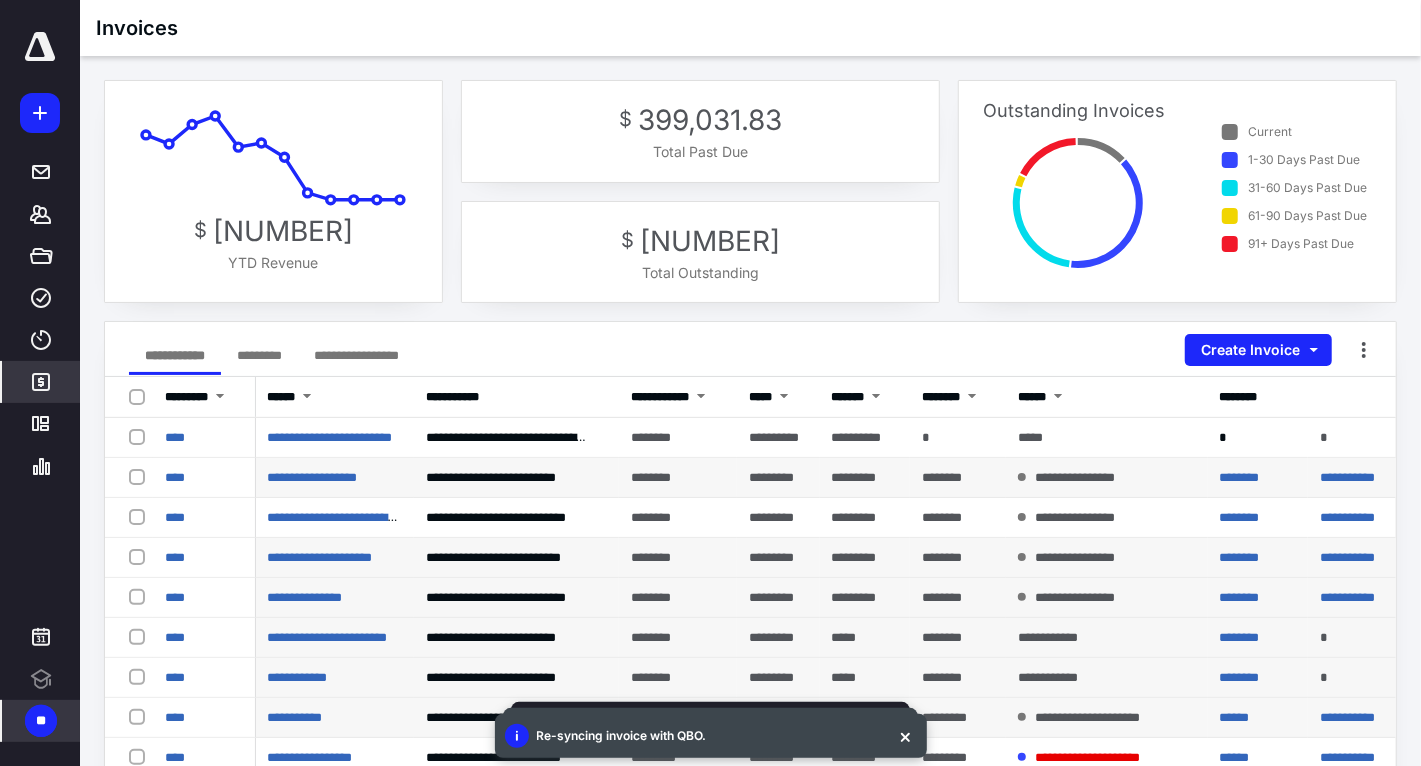 click 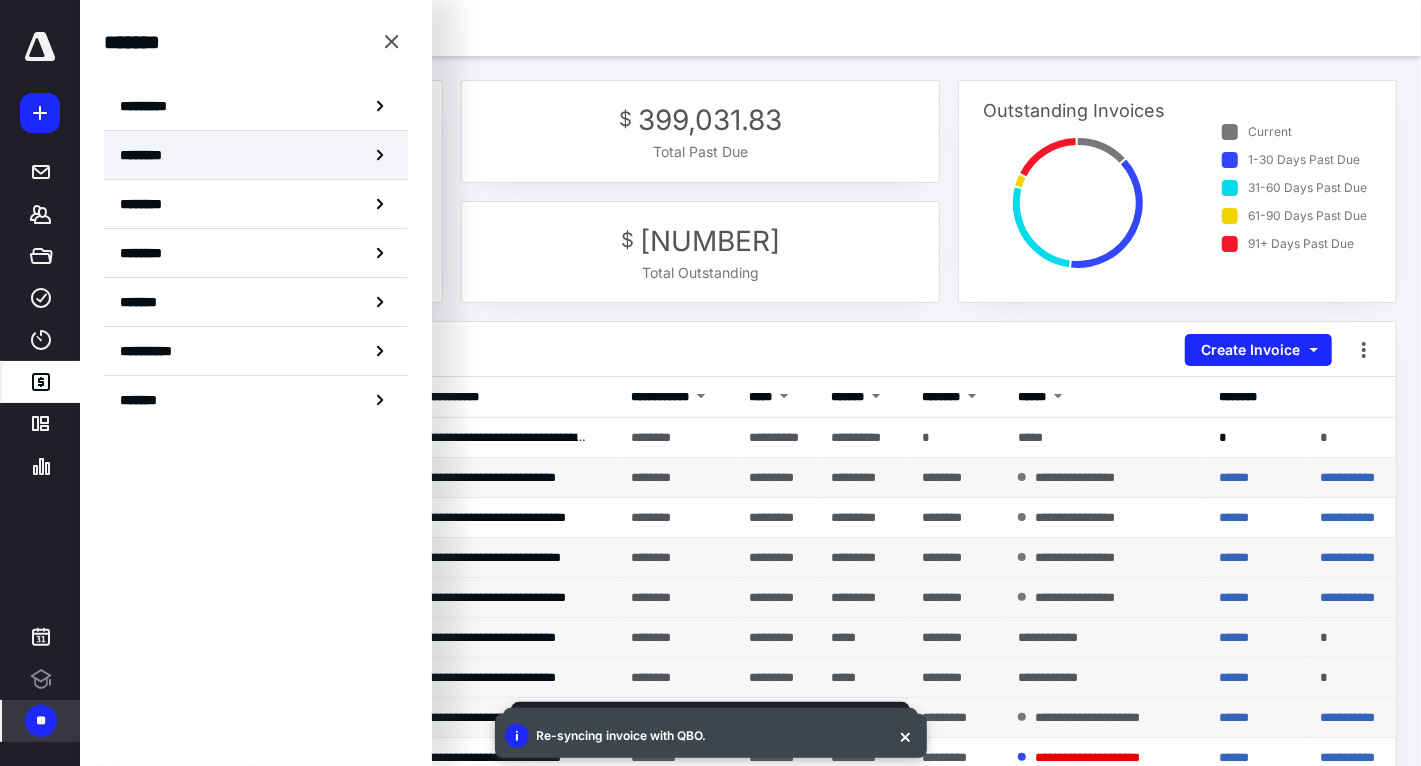 click on "********" at bounding box center (256, 155) 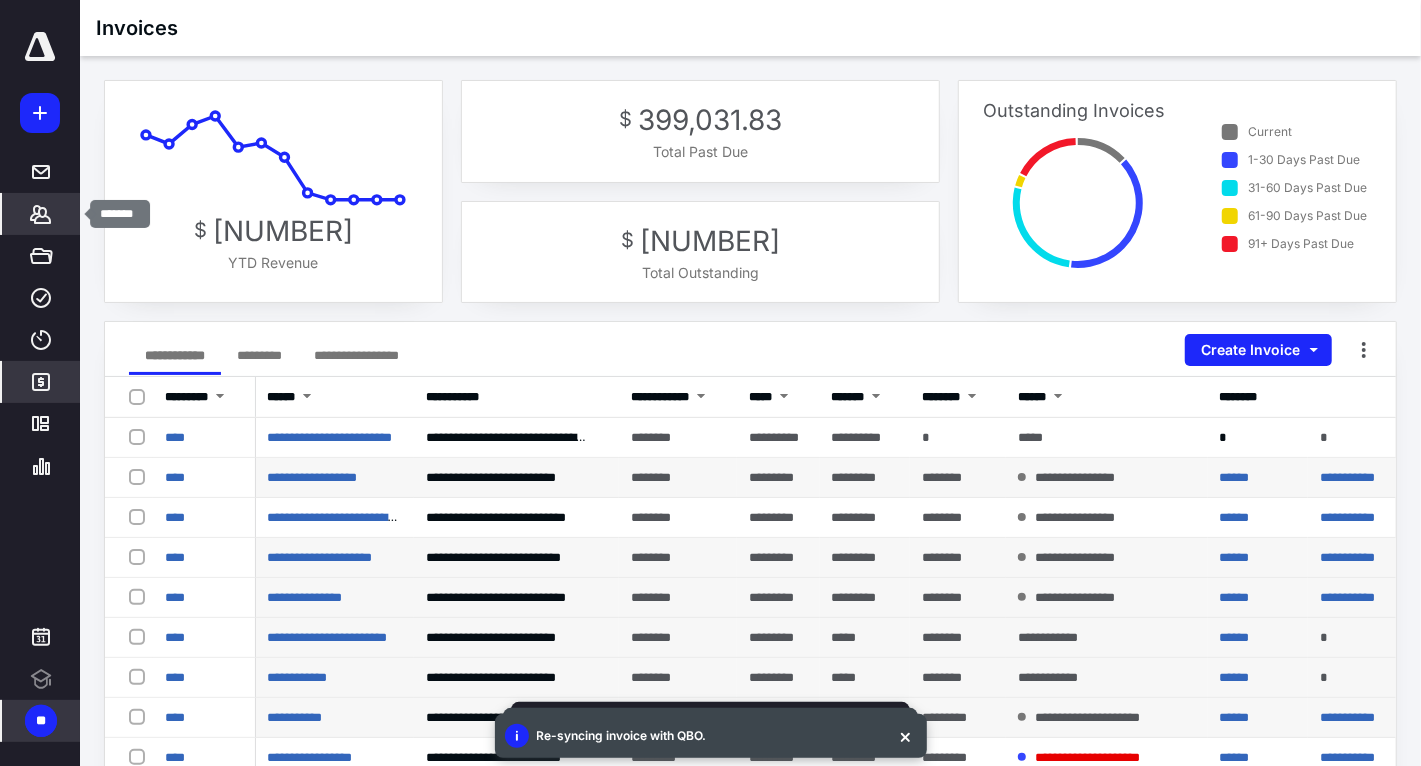click 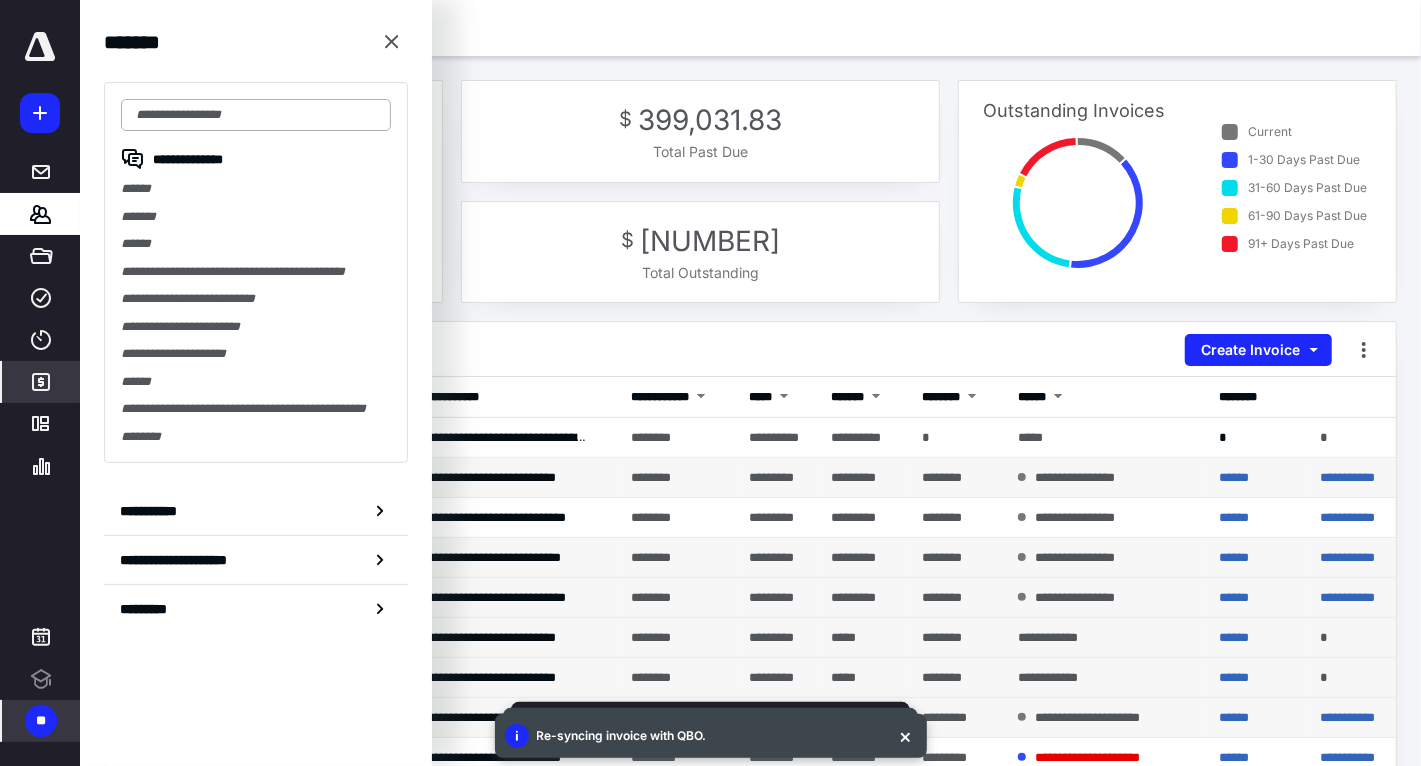 click at bounding box center [256, 115] 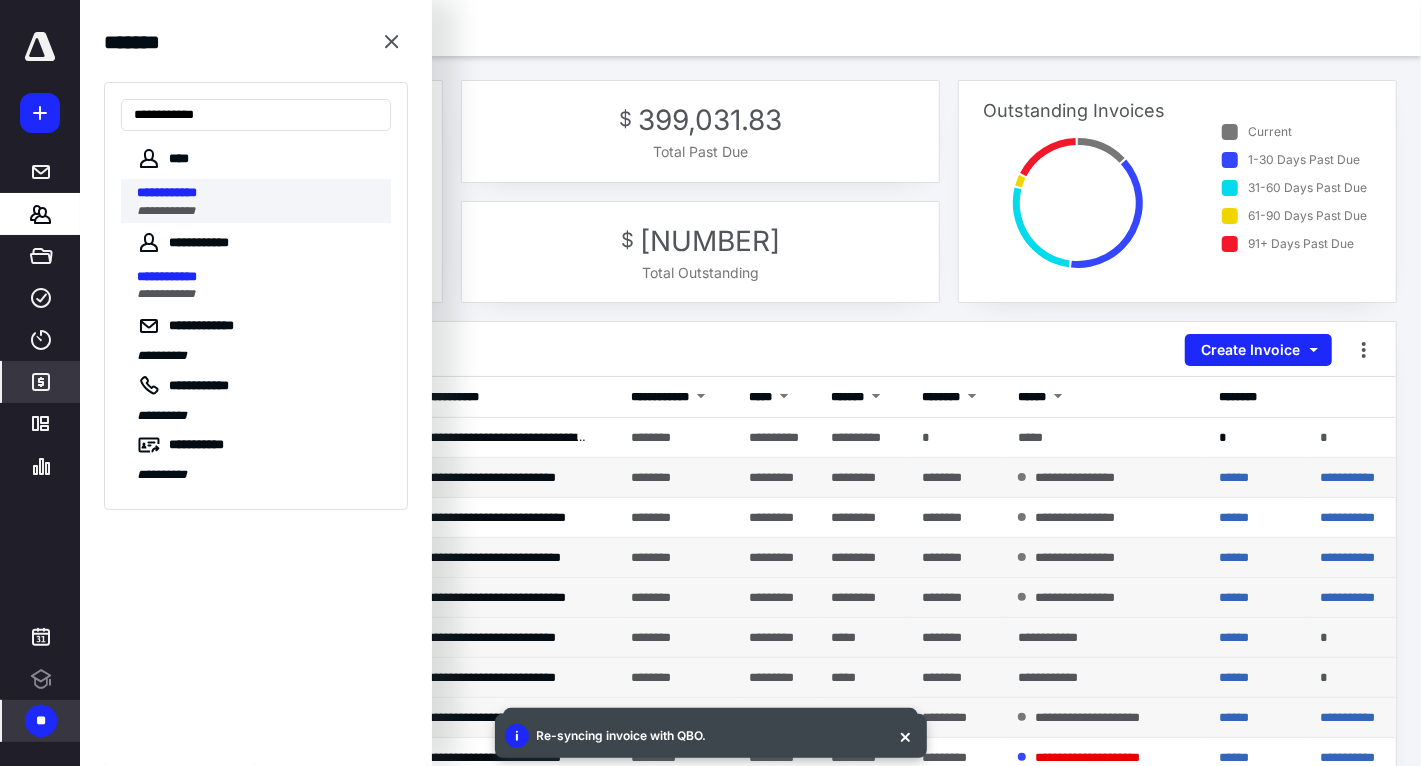 type on "**********" 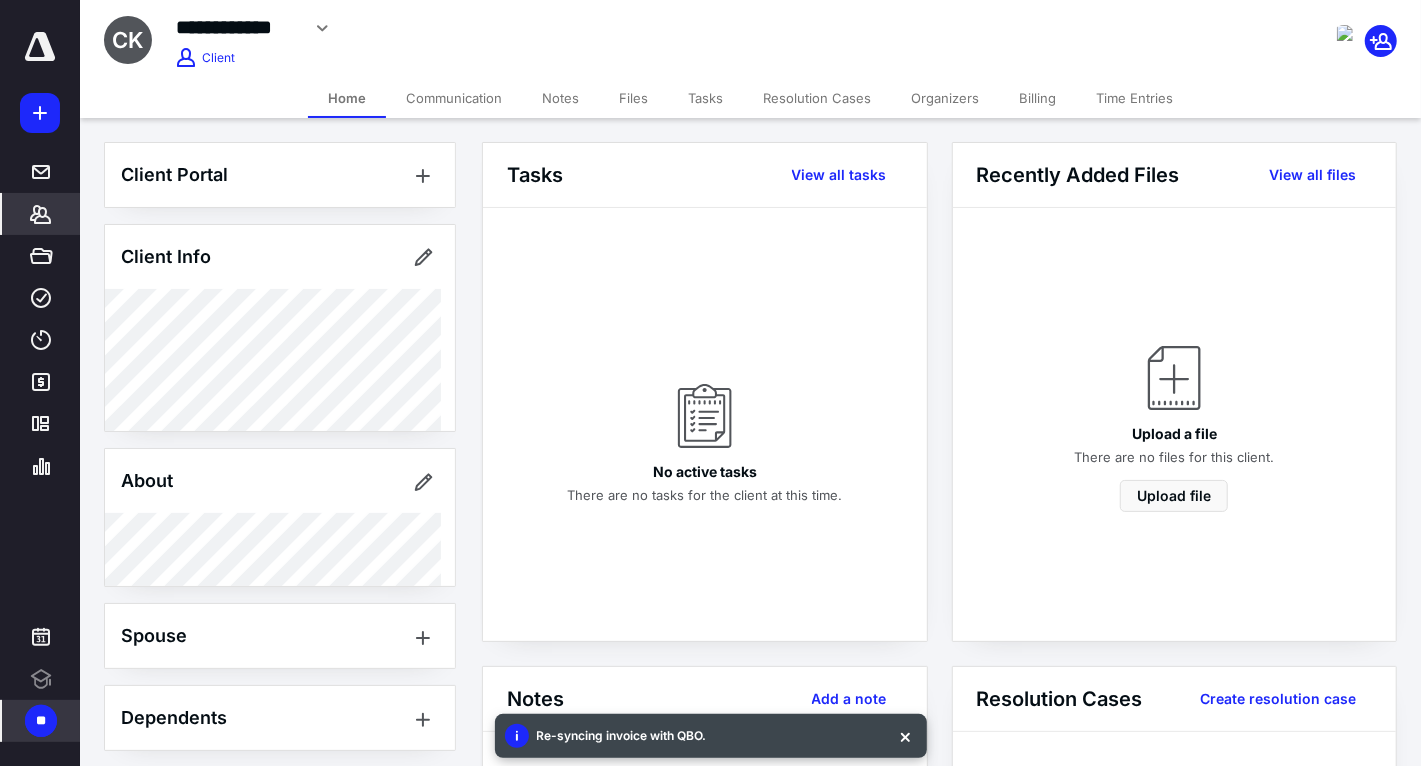 click on "Billing" at bounding box center [1037, 98] 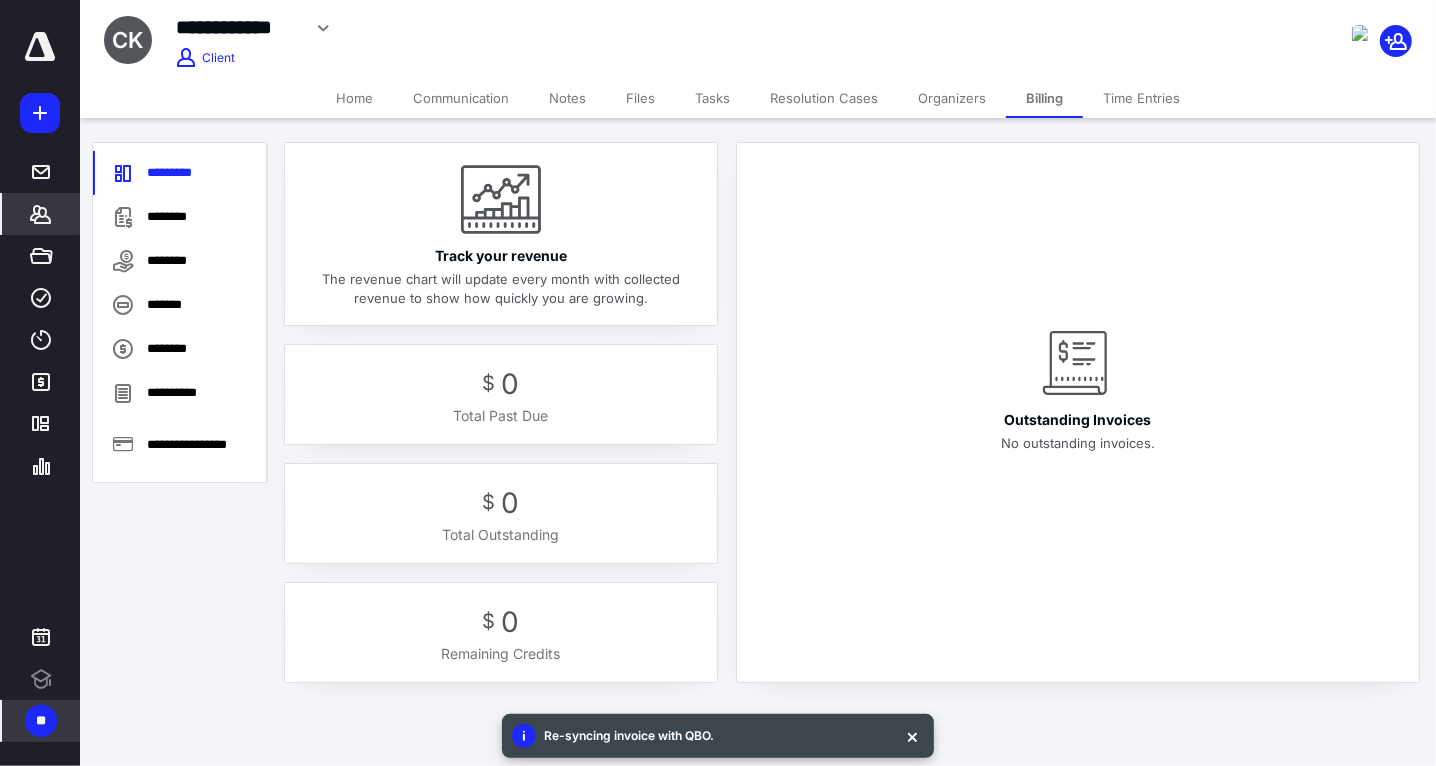 click on "Files" at bounding box center [640, 98] 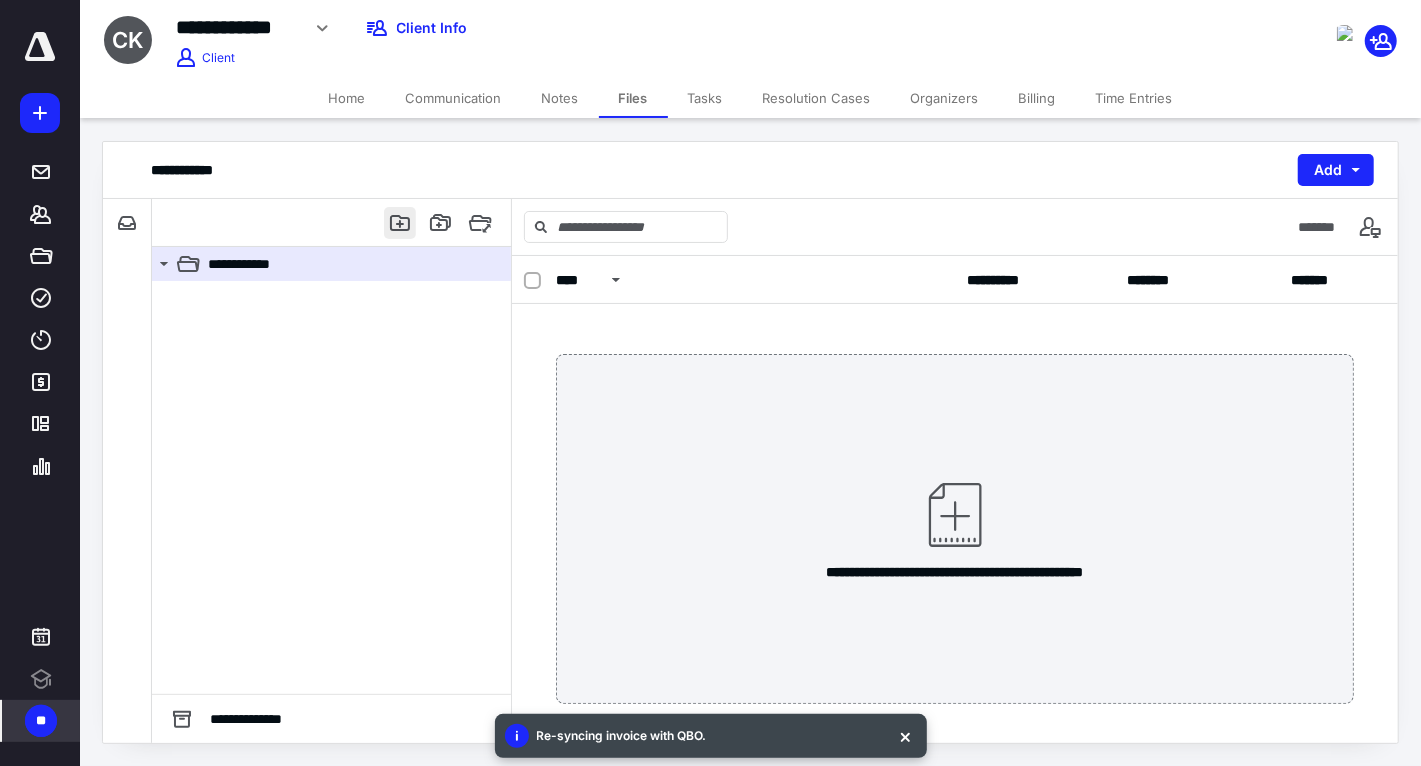 click at bounding box center (400, 223) 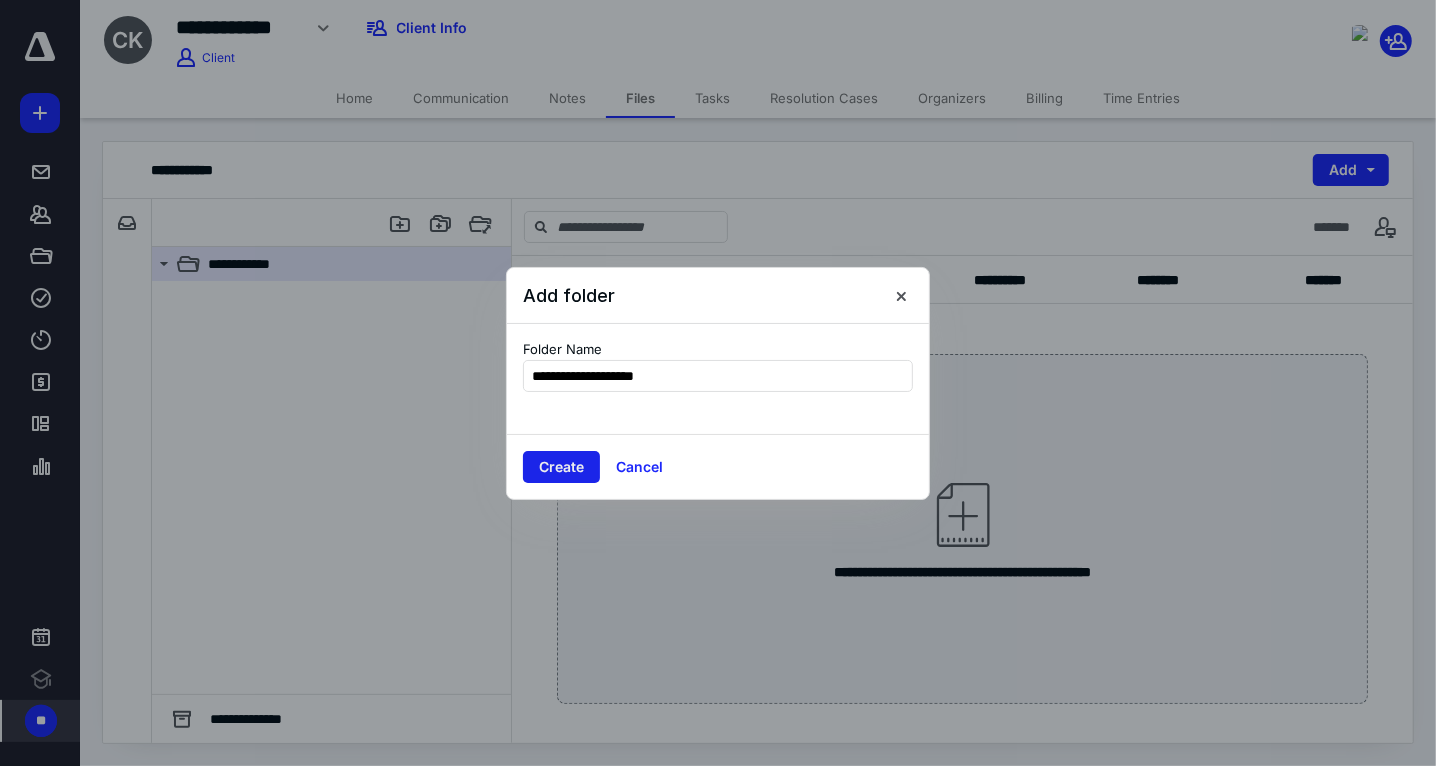 type on "**********" 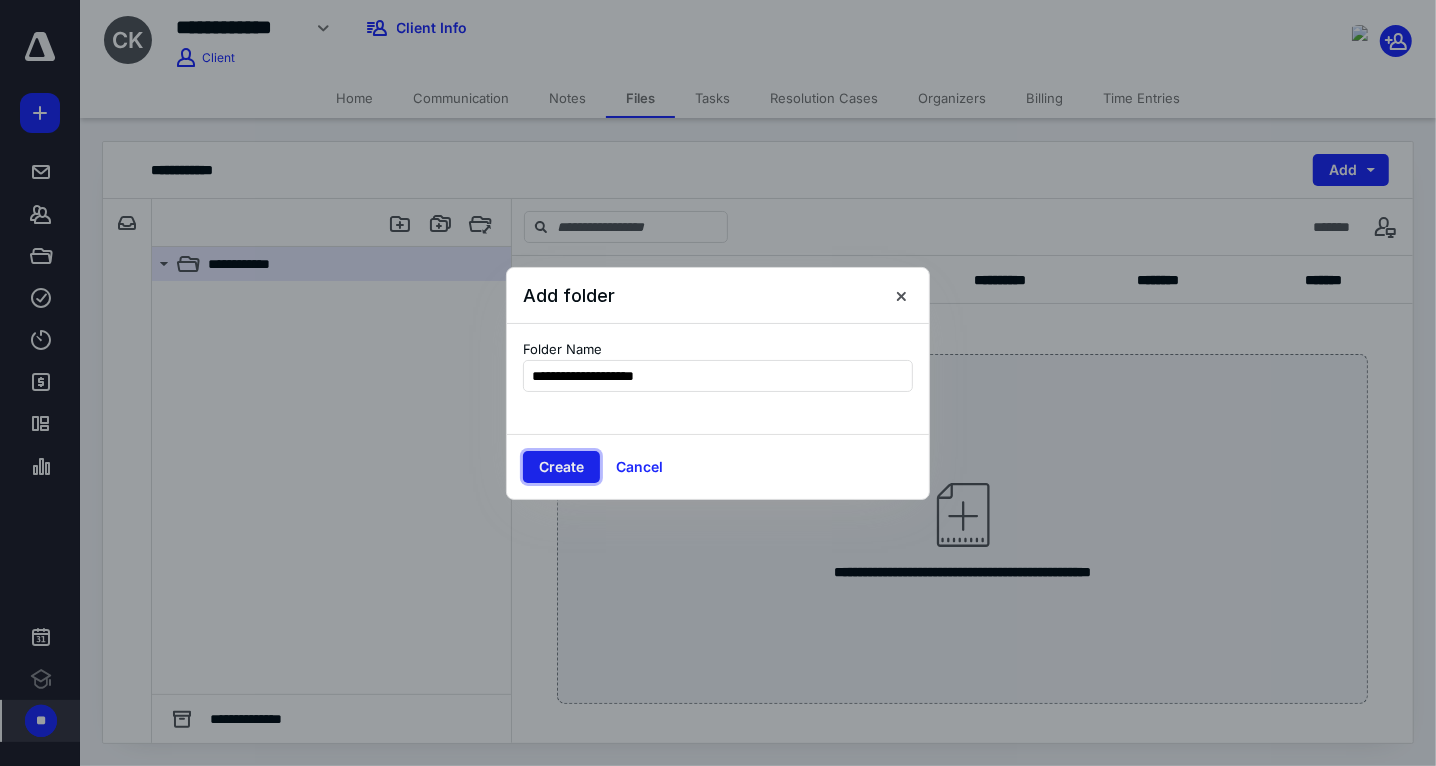 click on "Create" at bounding box center [561, 467] 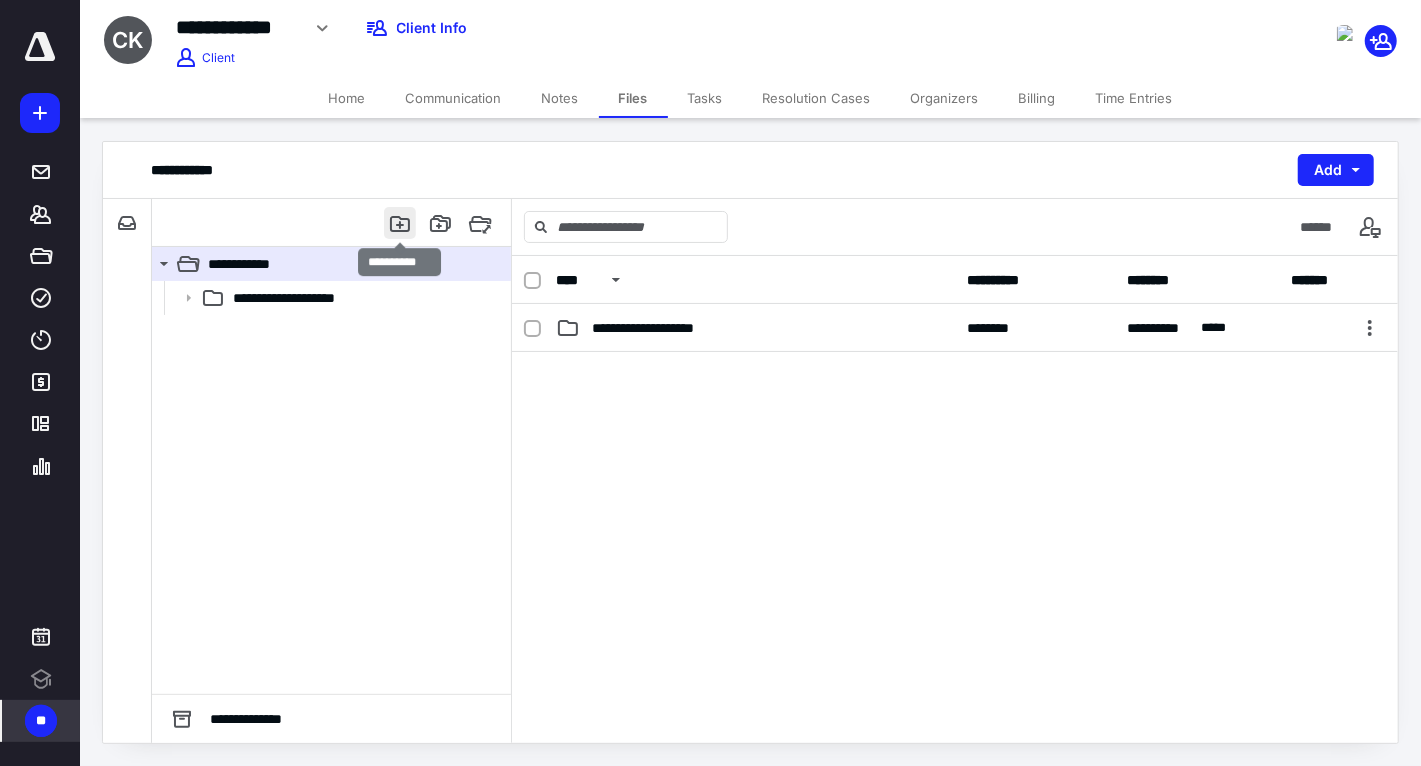 click at bounding box center [400, 223] 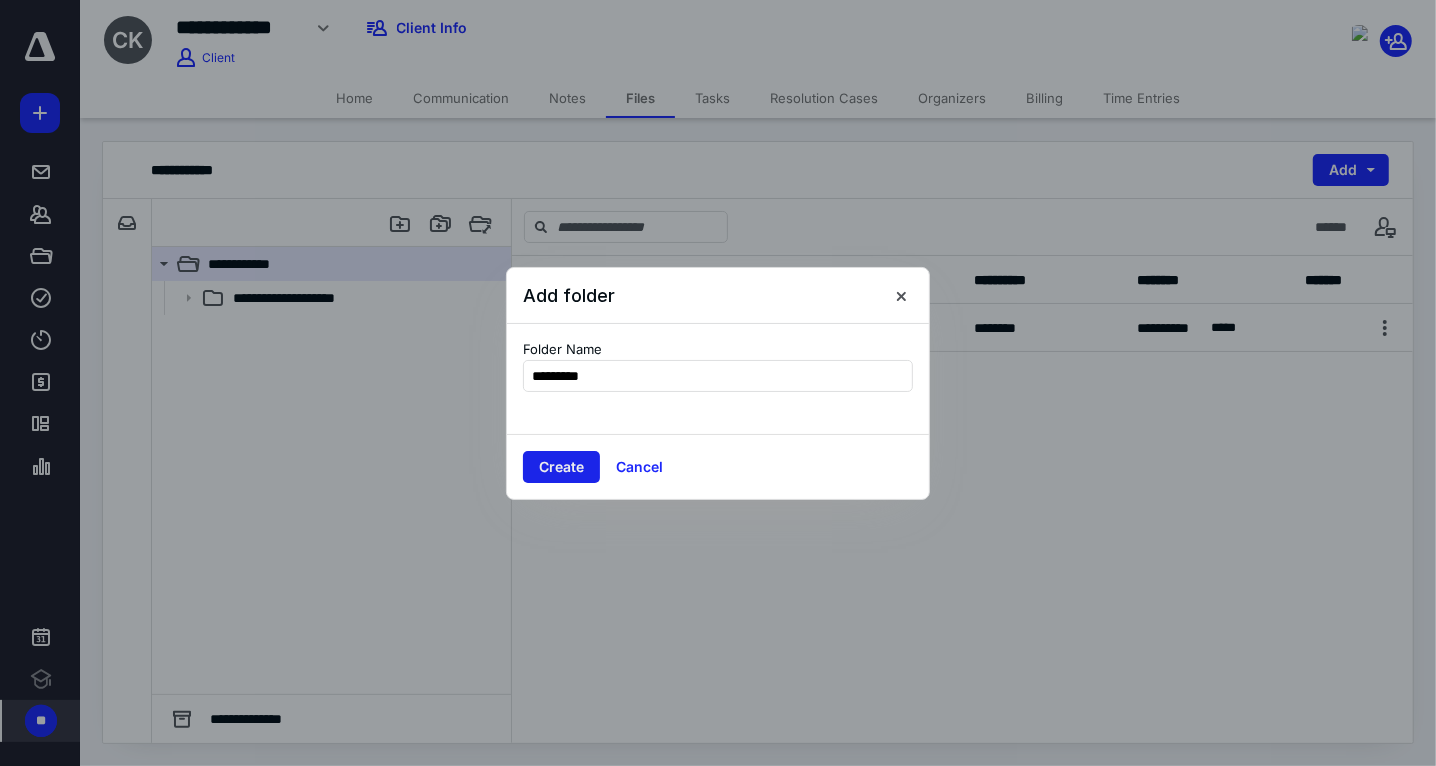 type on "*********" 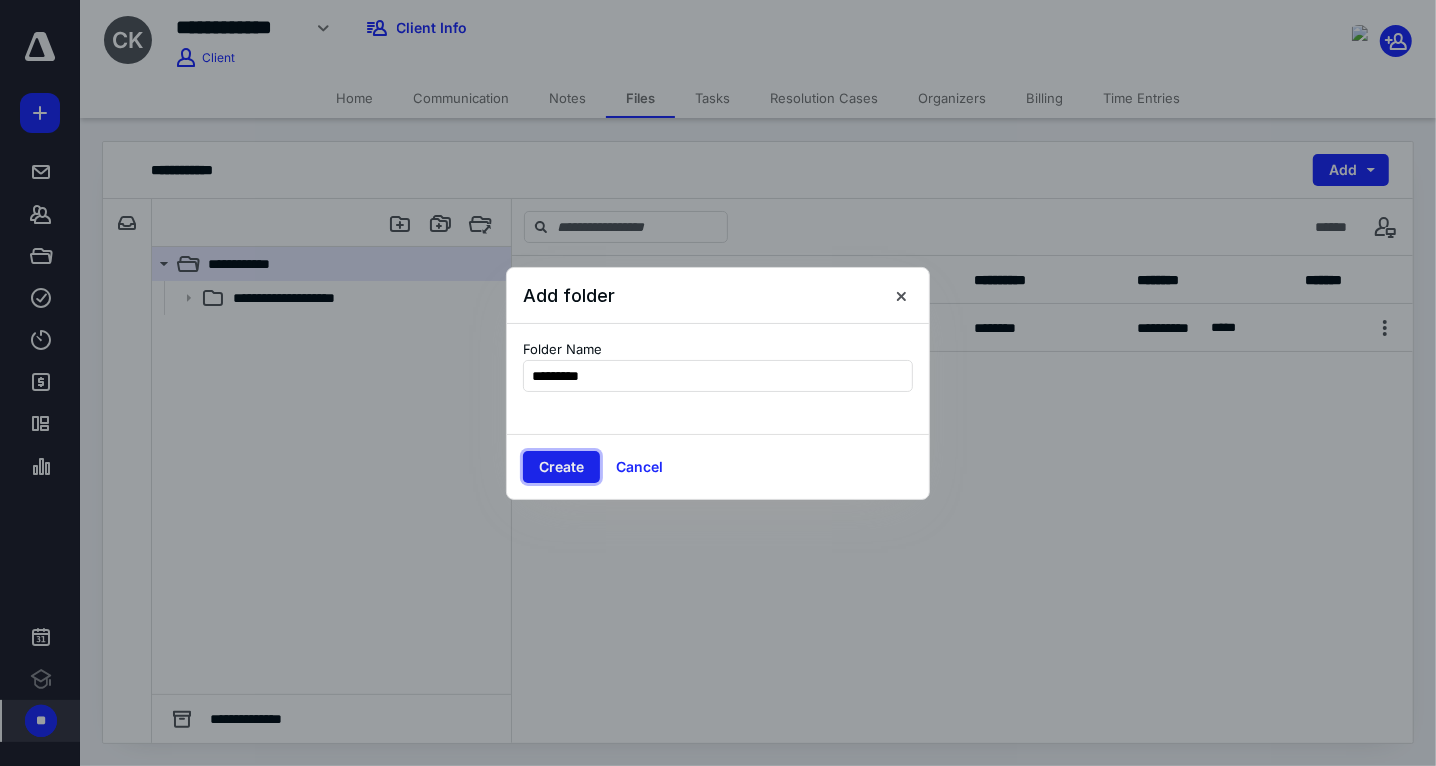 click on "Create" at bounding box center [561, 467] 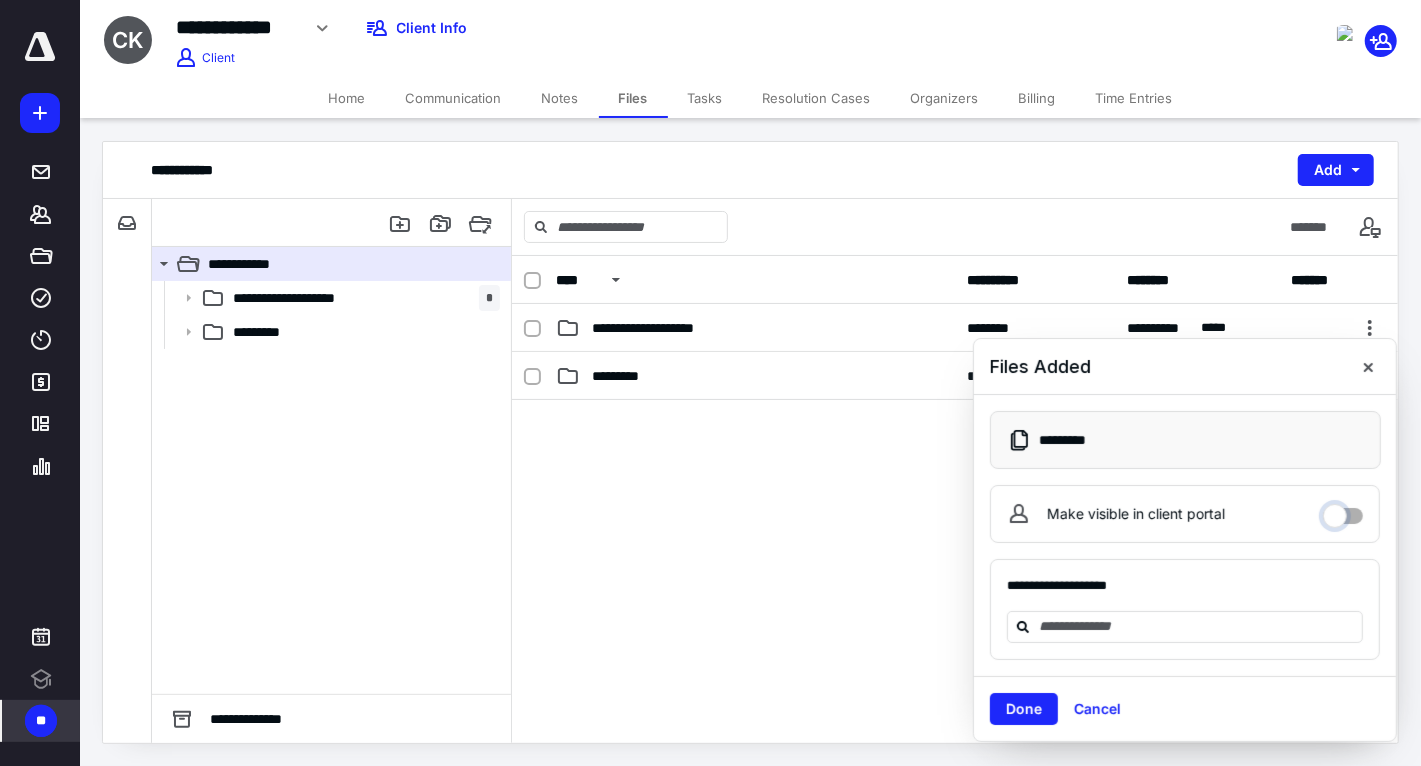 click on "Make visible in client portal" at bounding box center (1343, 511) 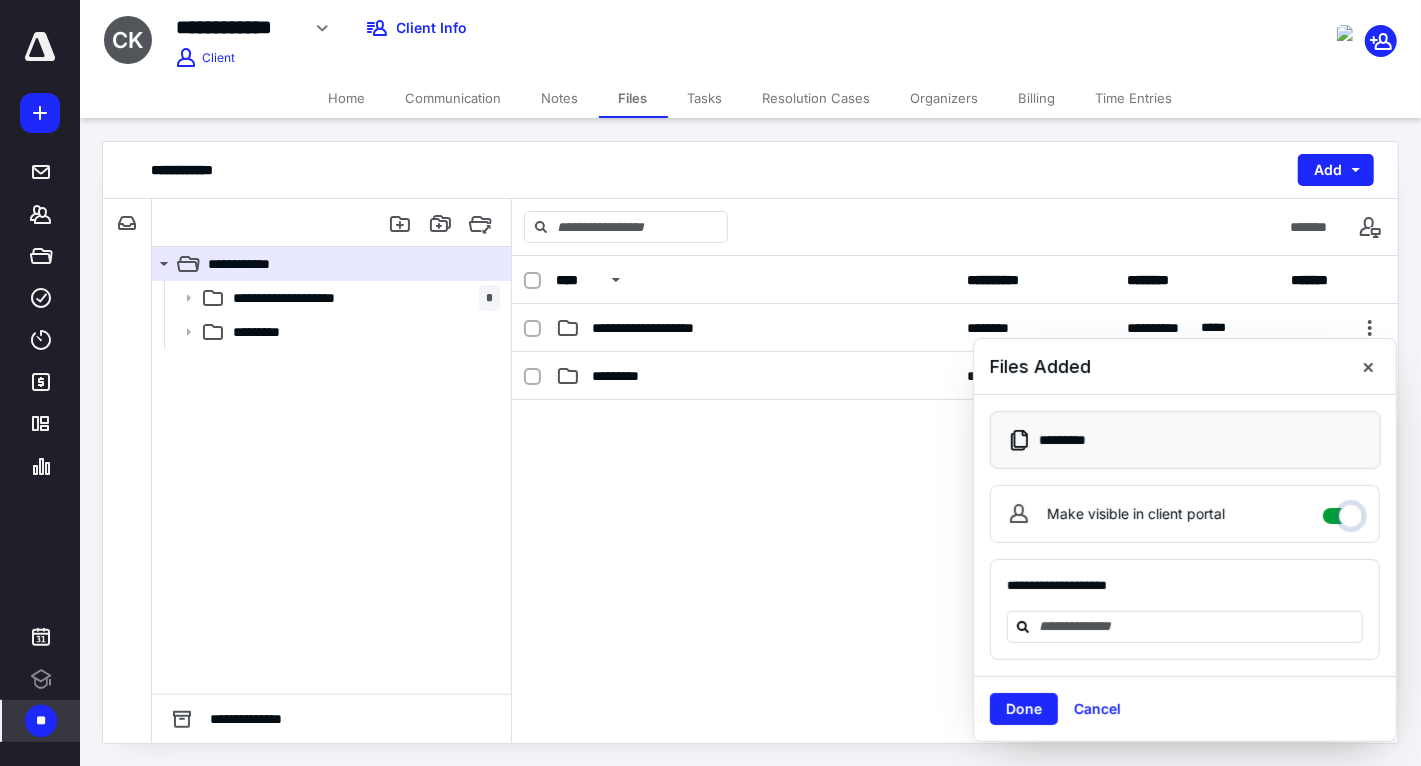 checkbox on "****" 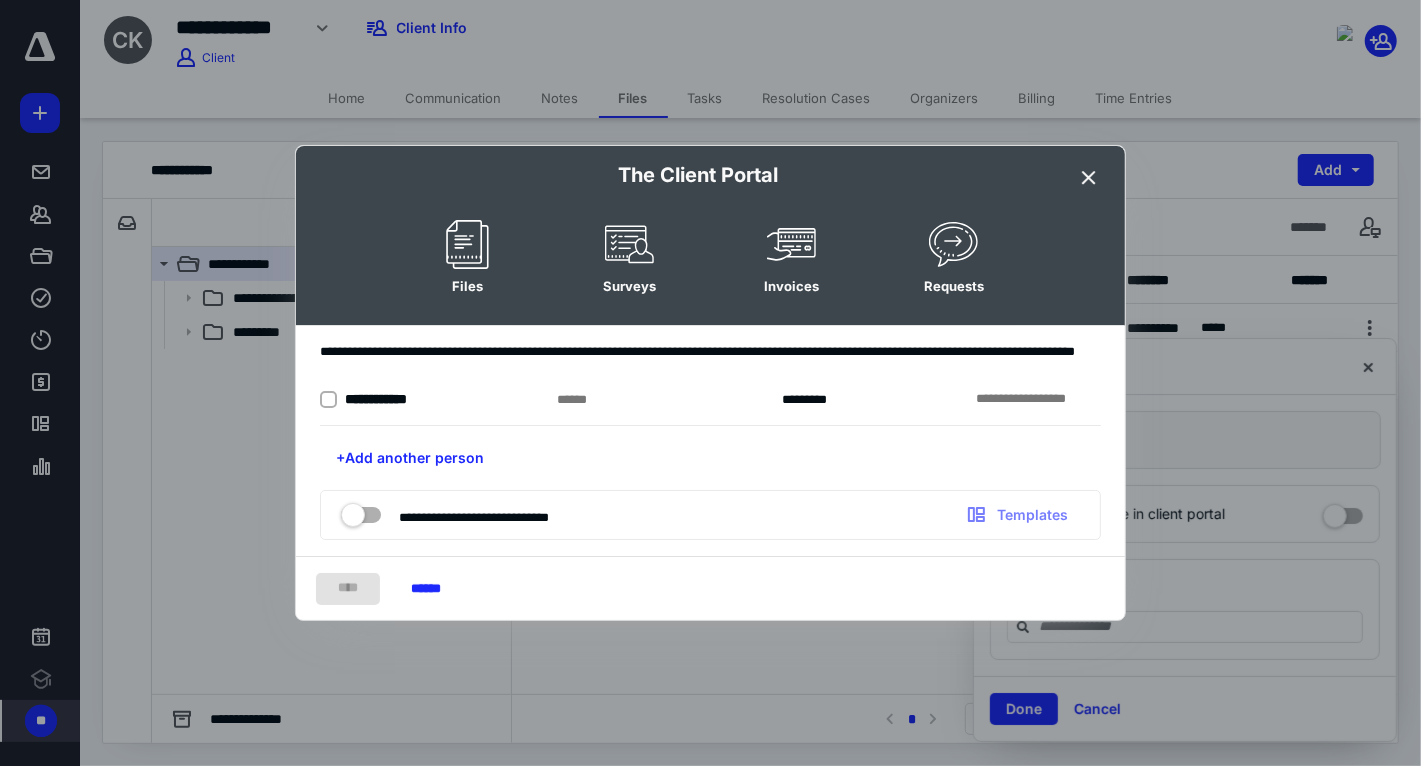 click at bounding box center (328, 400) 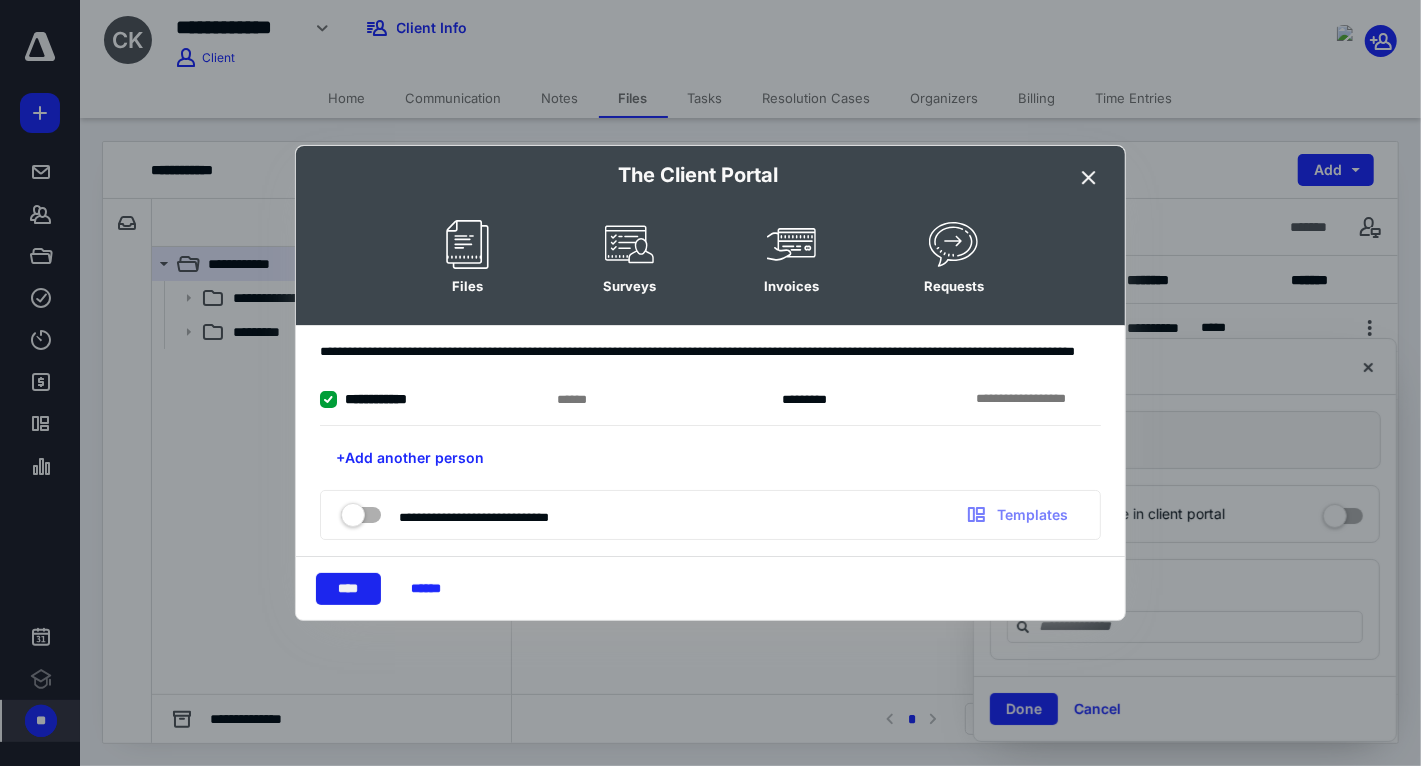 click on "****" at bounding box center [348, 589] 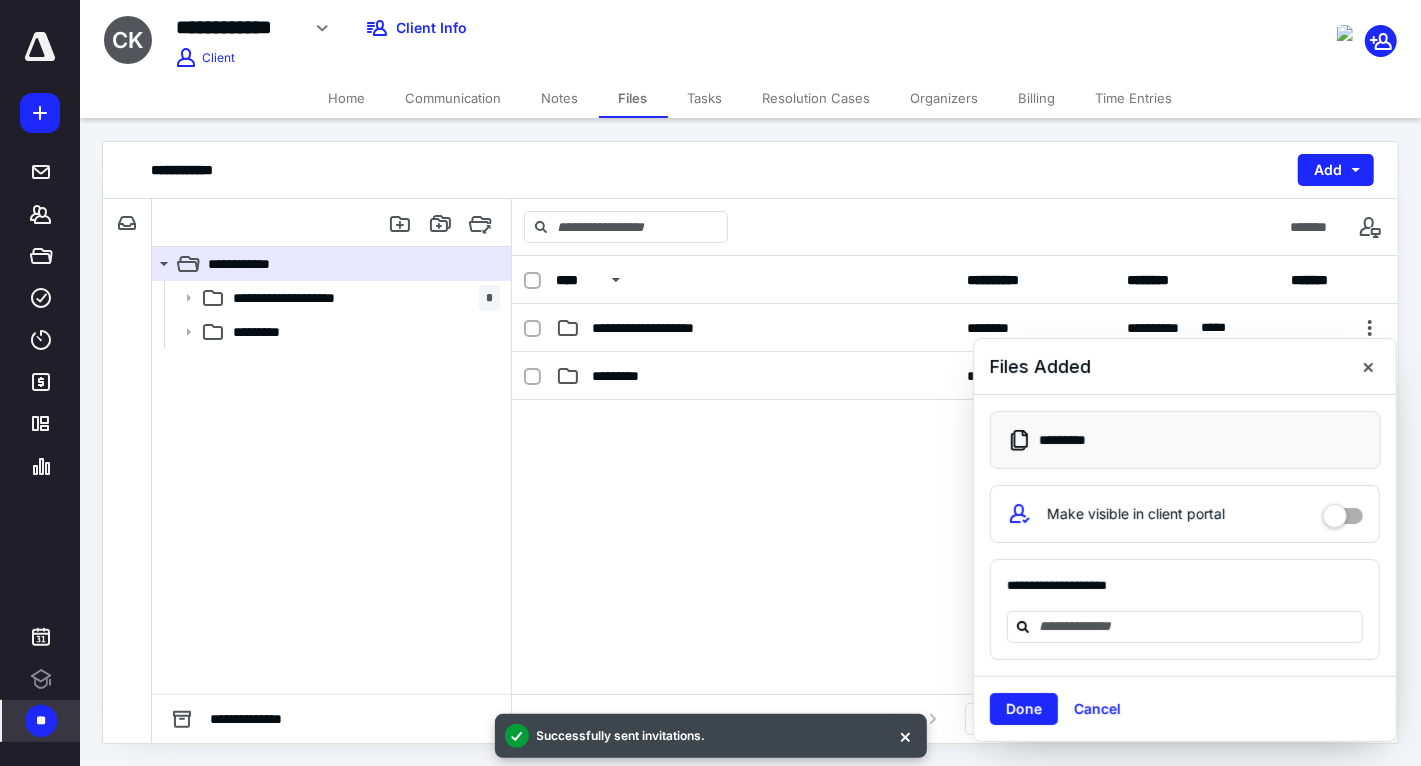 click on "Done" at bounding box center [1024, 709] 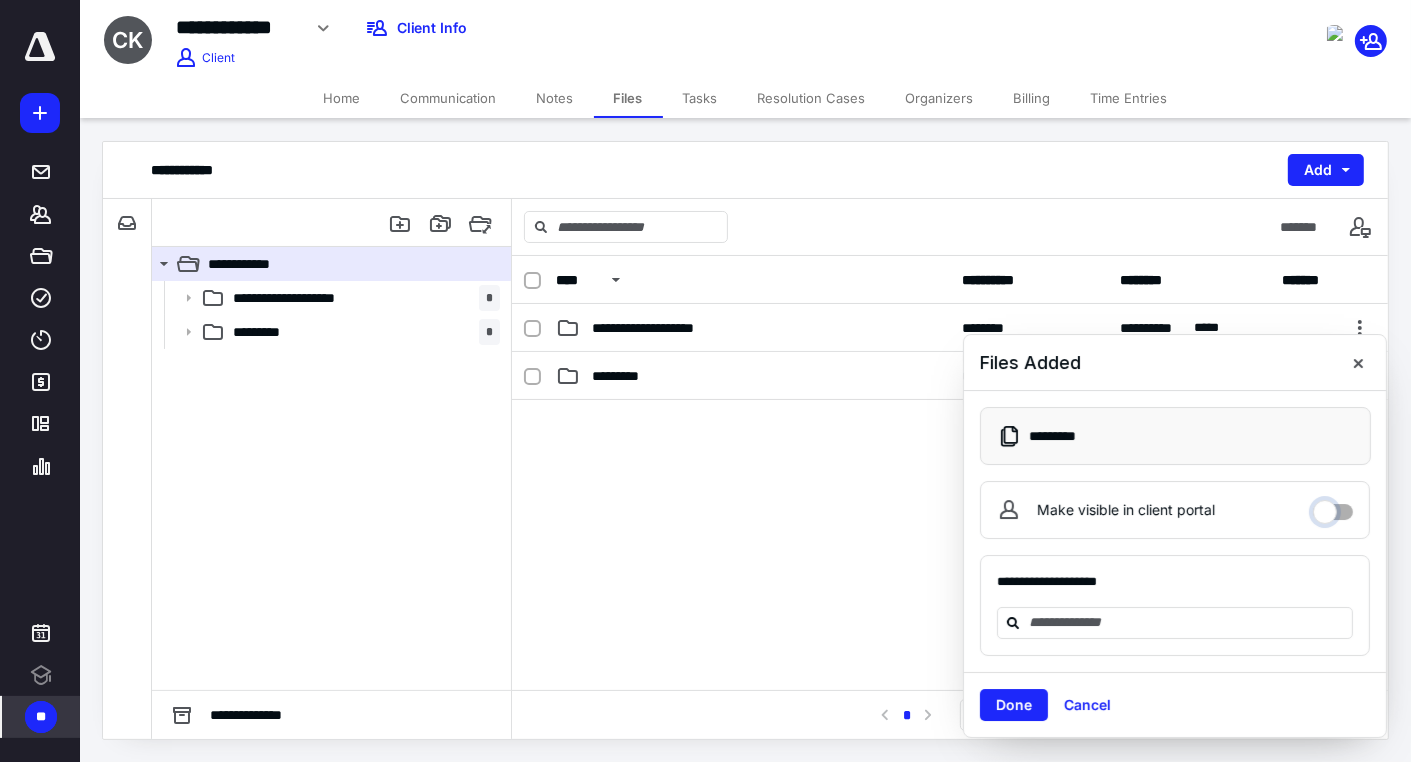 click on "Make visible in client portal" at bounding box center (1333, 507) 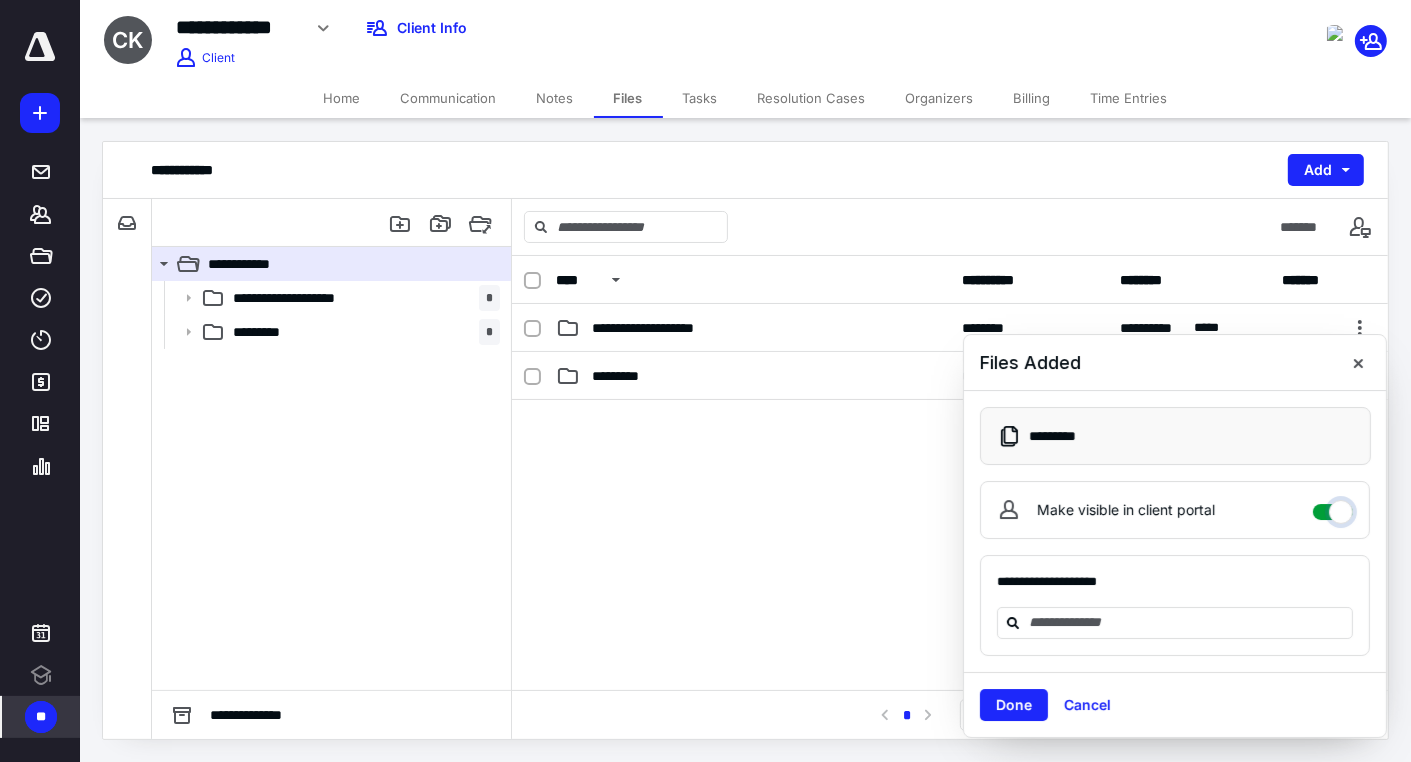 checkbox on "****" 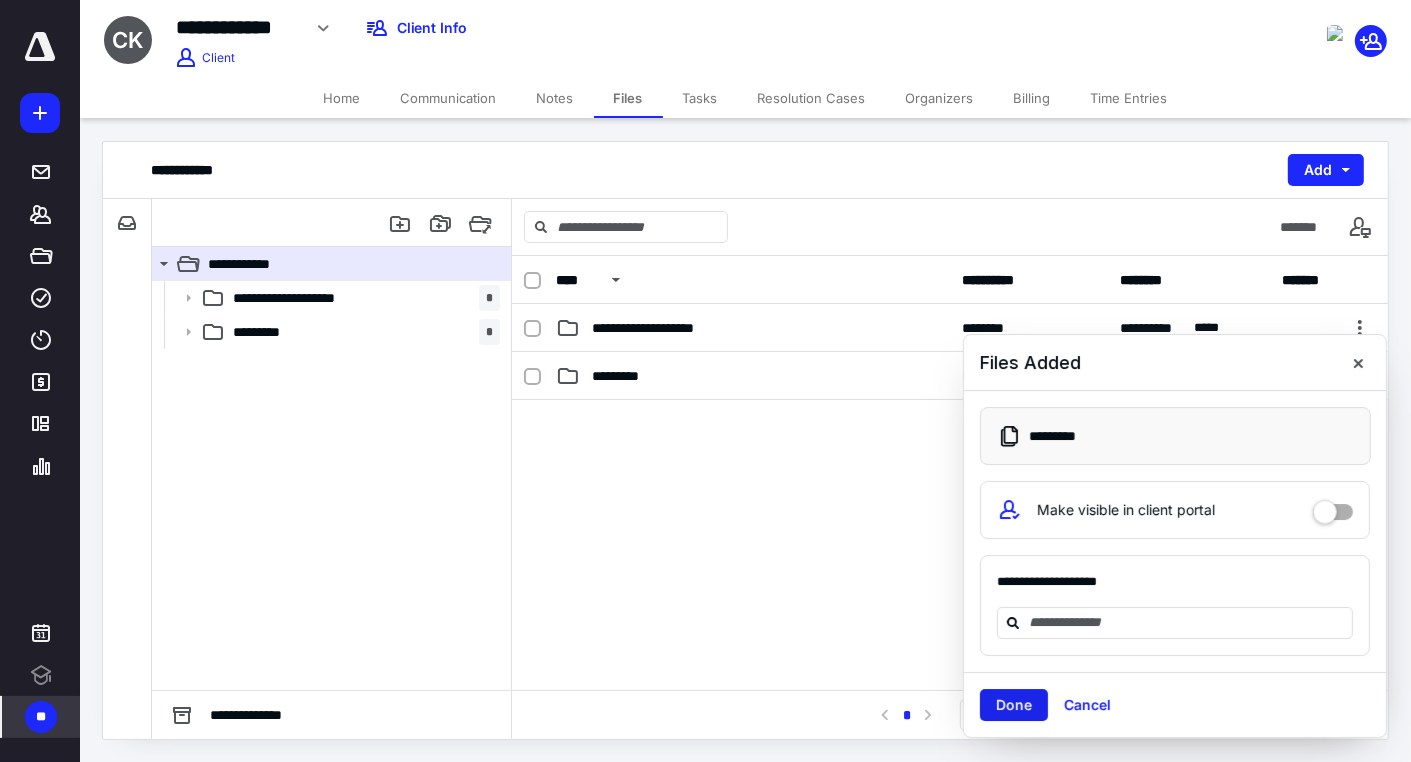 click on "Done" at bounding box center [1014, 705] 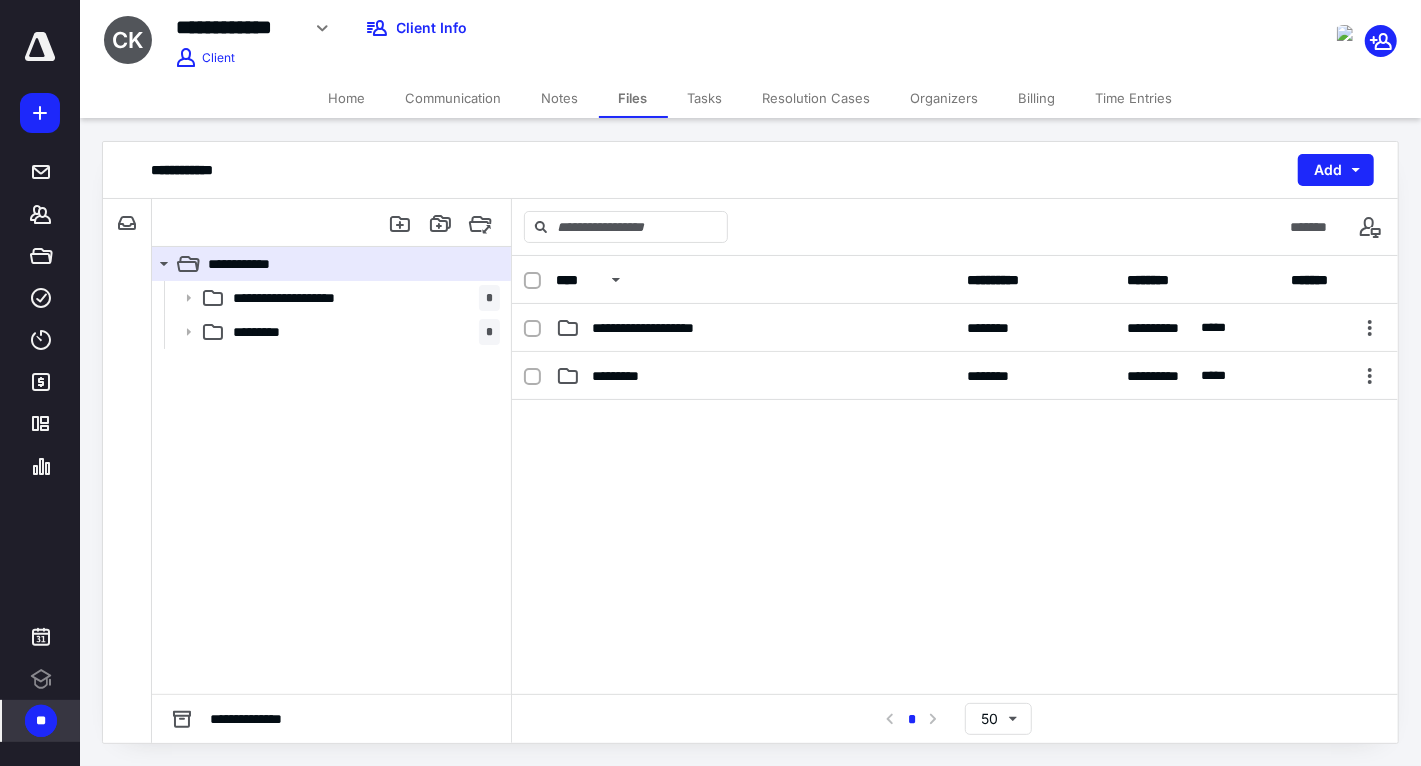 click on "Billing" at bounding box center (1037, 98) 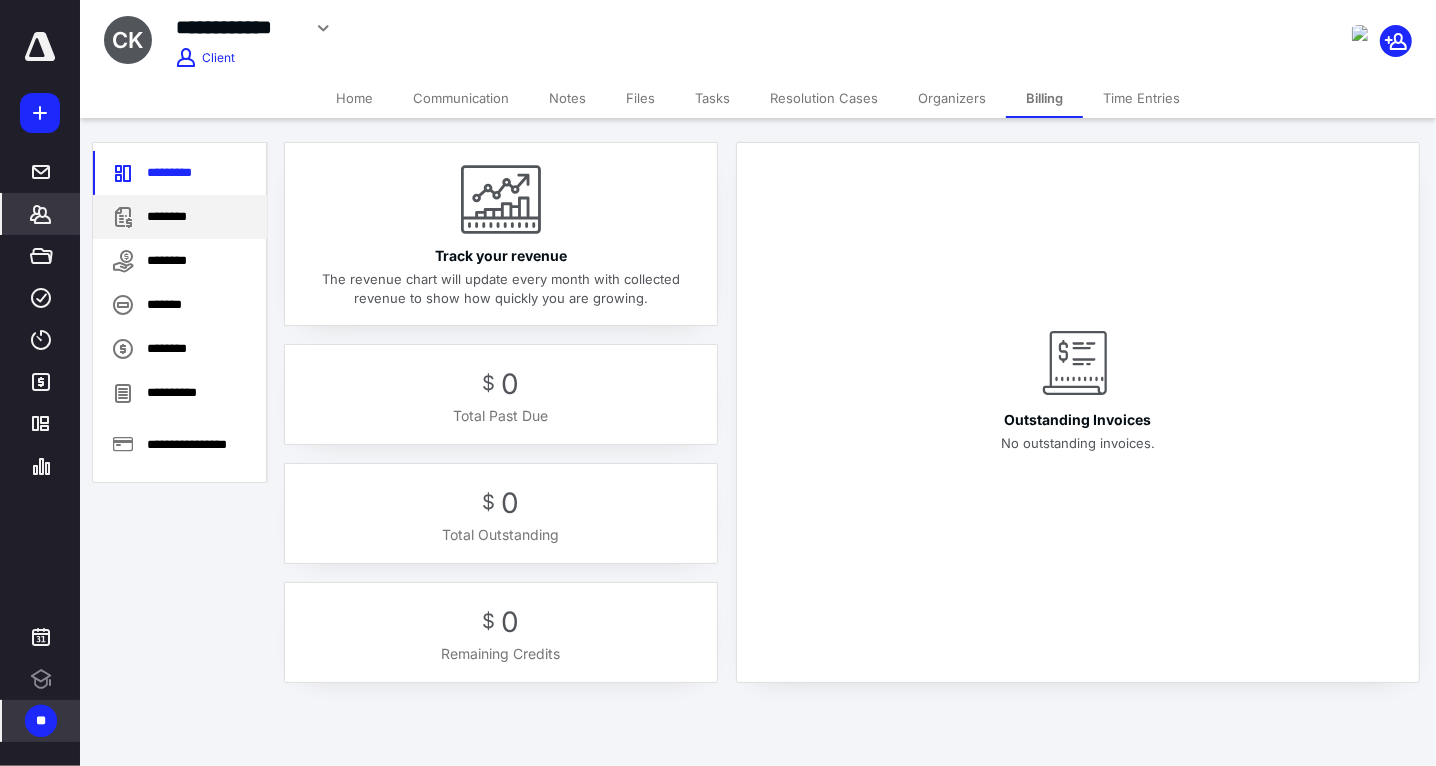 click on "********" at bounding box center (180, 217) 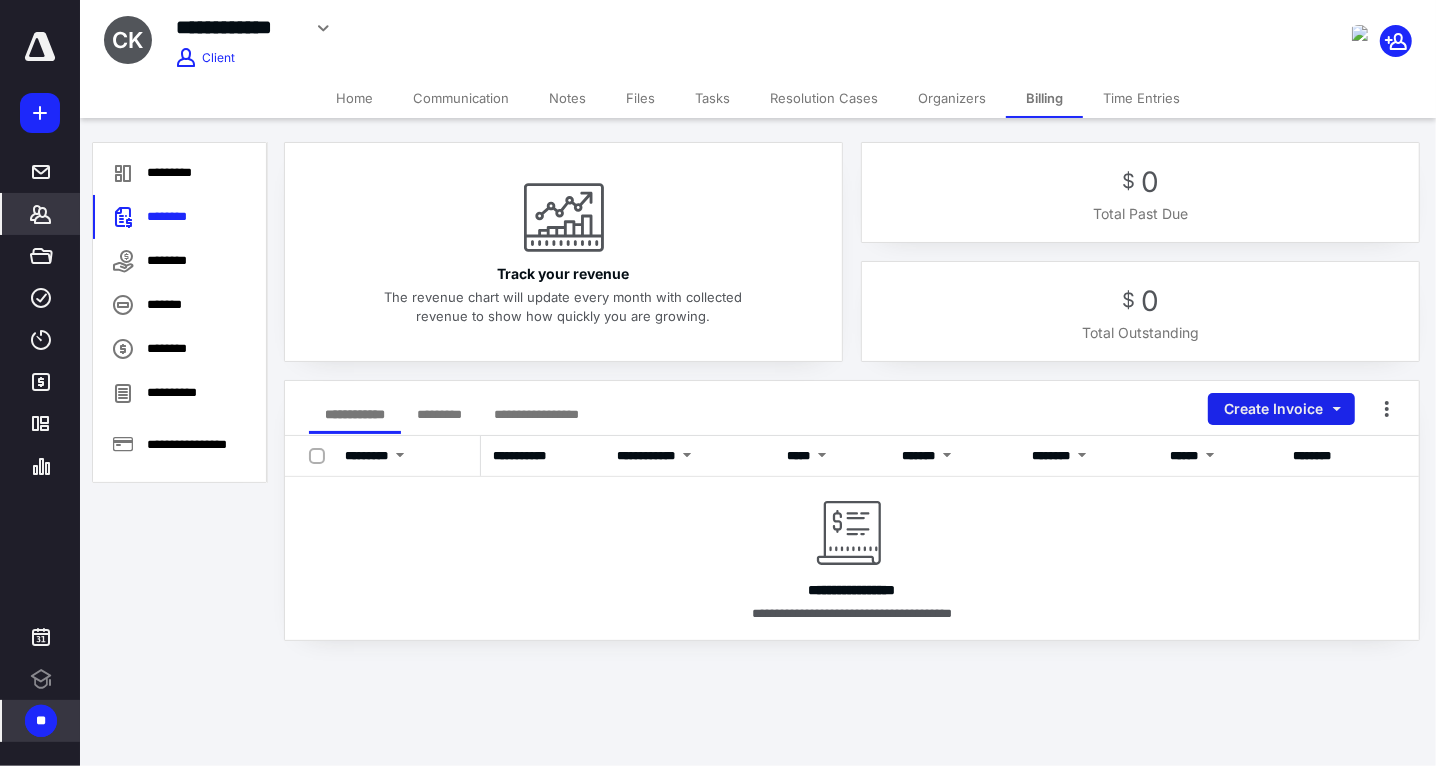 click on "Create Invoice" at bounding box center [1281, 409] 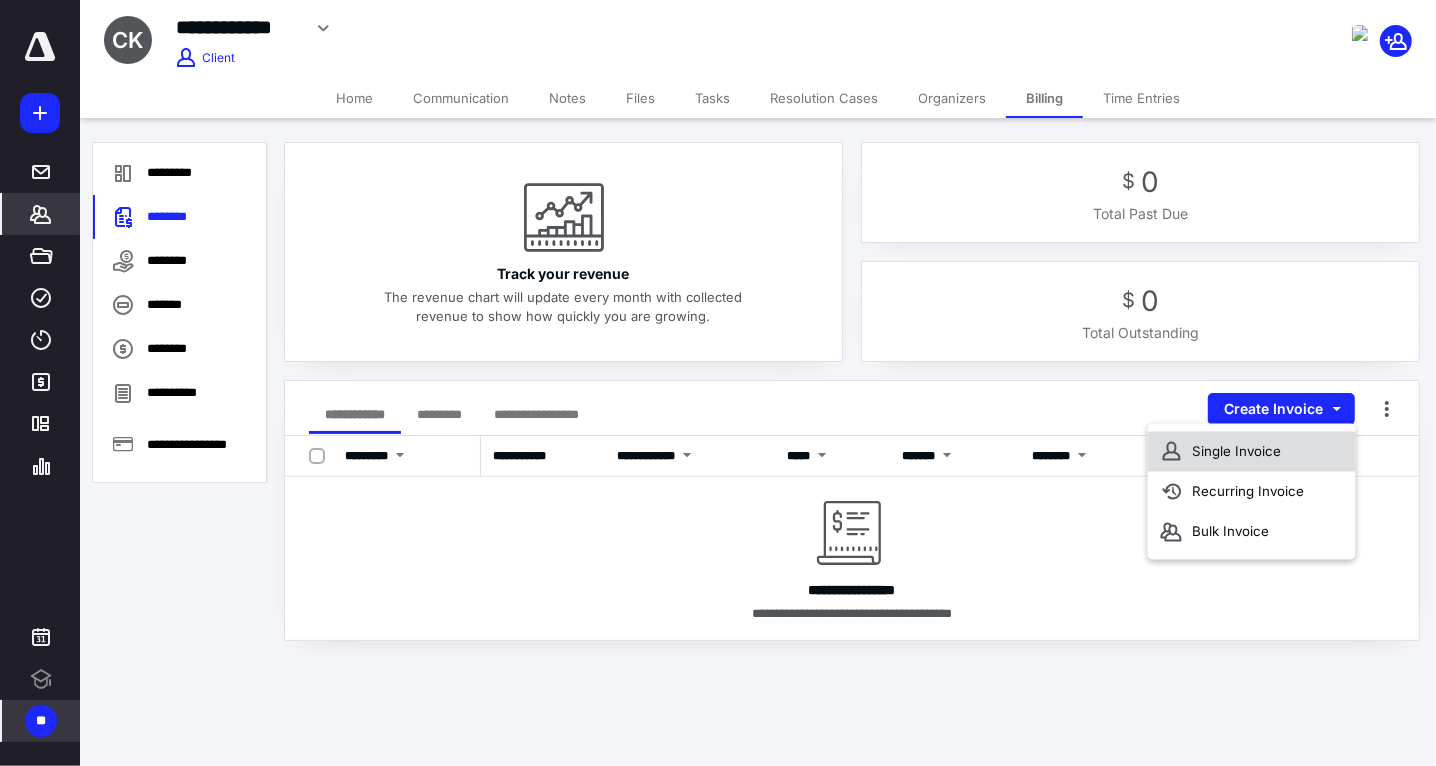 click on "Single Invoice" at bounding box center (1252, 452) 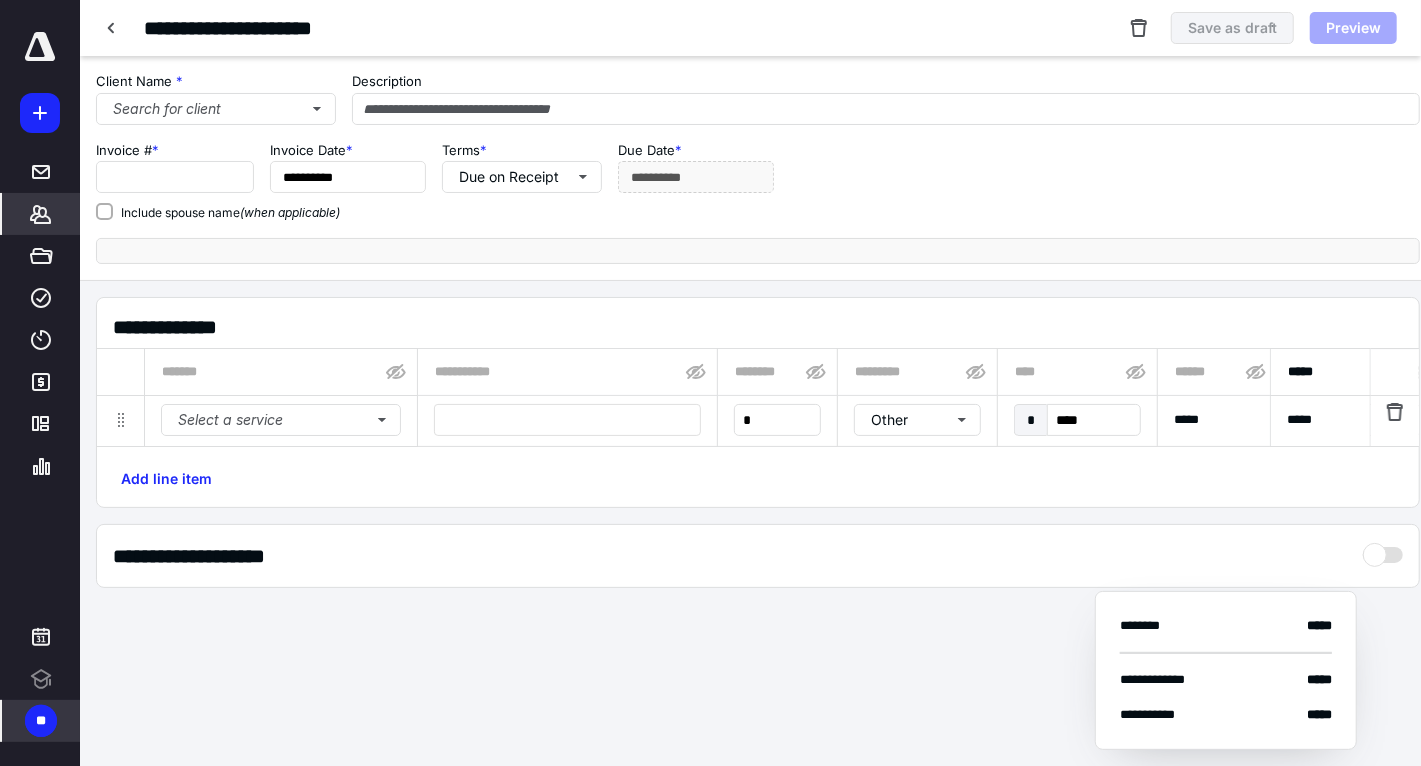 type on "****" 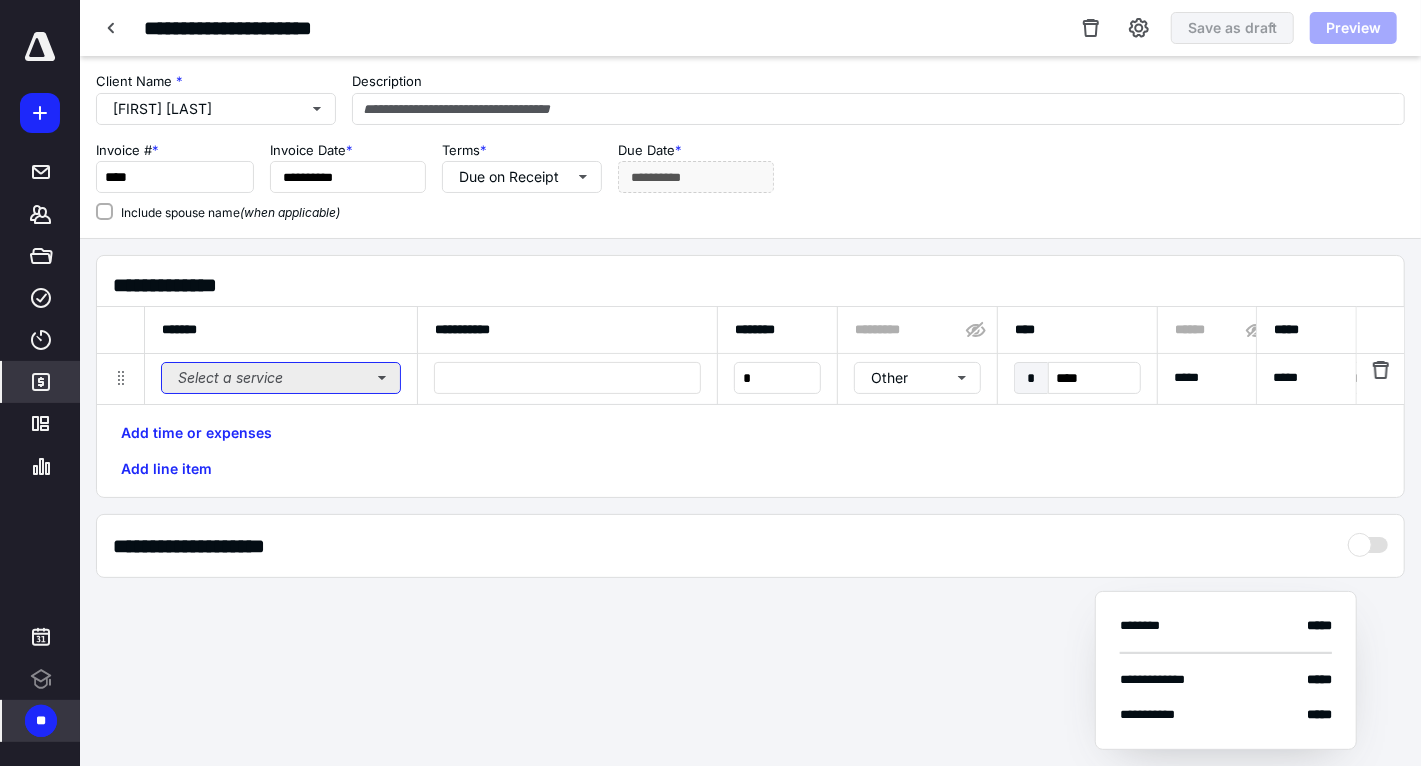 click on "Select a service" at bounding box center (281, 378) 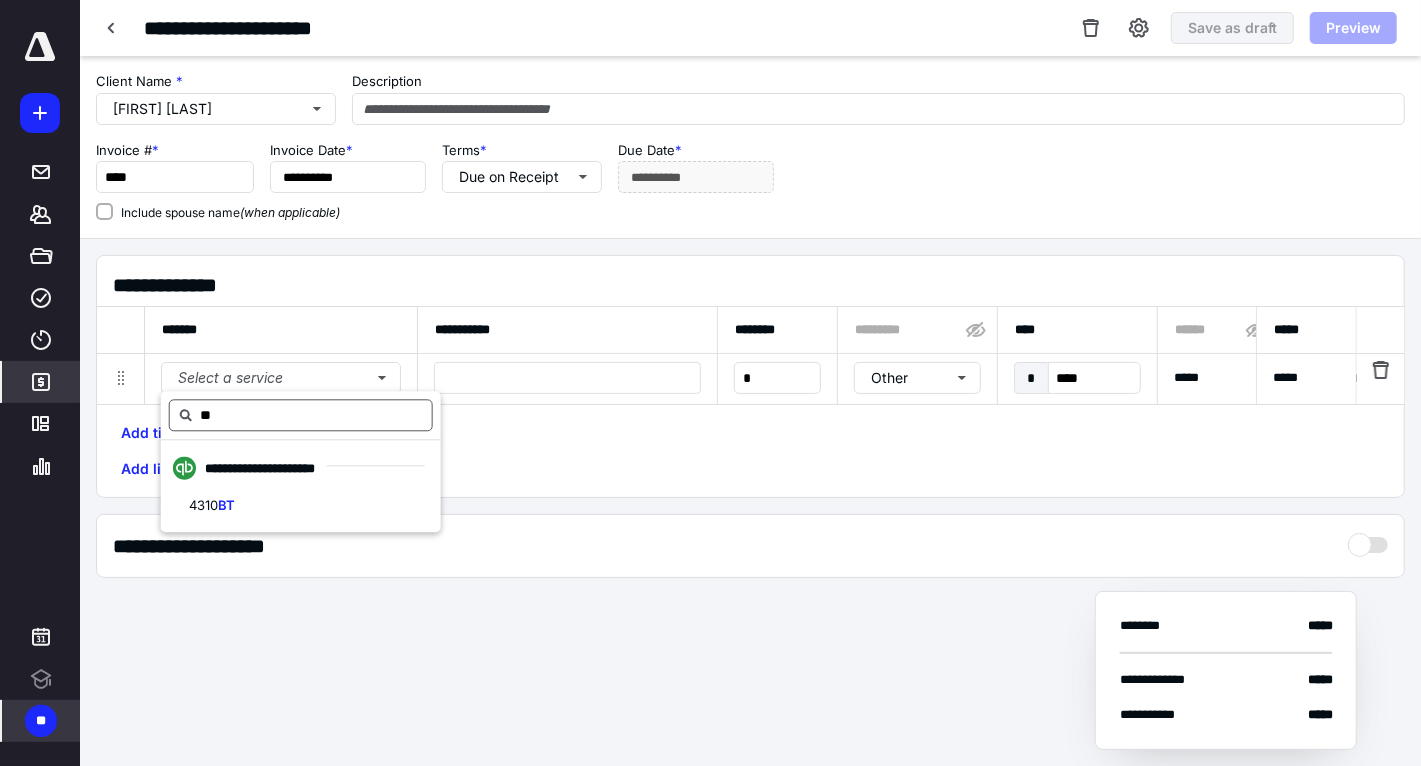 drag, startPoint x: 236, startPoint y: 506, endPoint x: 366, endPoint y: 428, distance: 151.60475 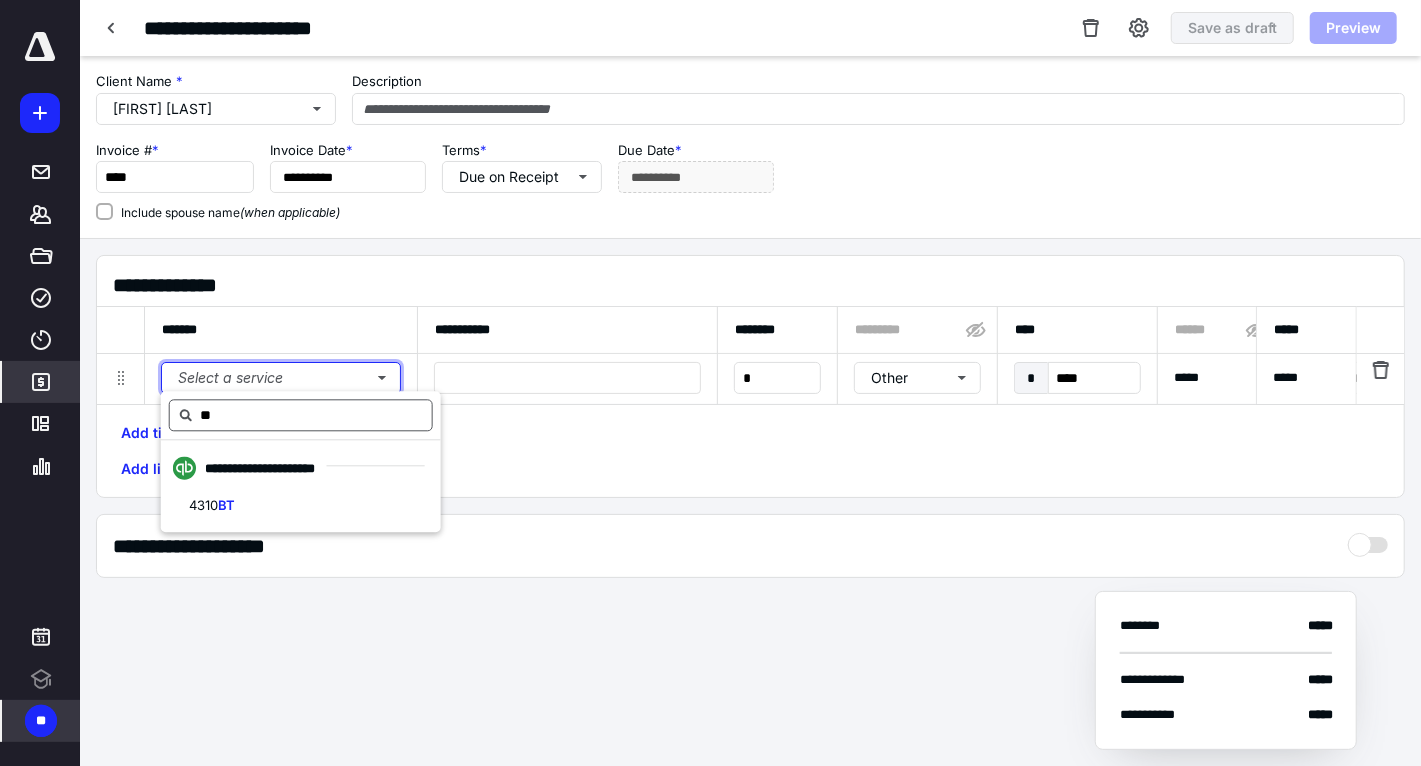 type 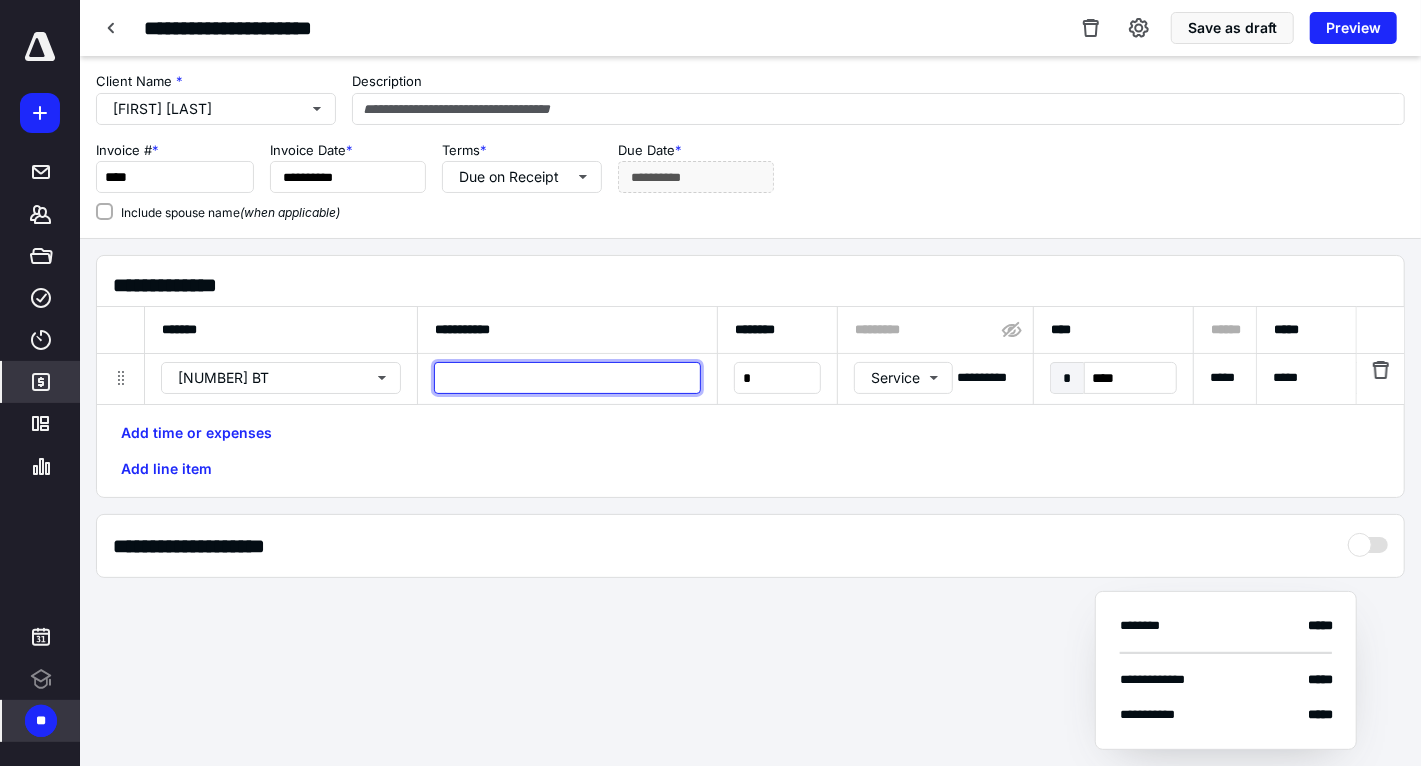 click at bounding box center [567, 378] 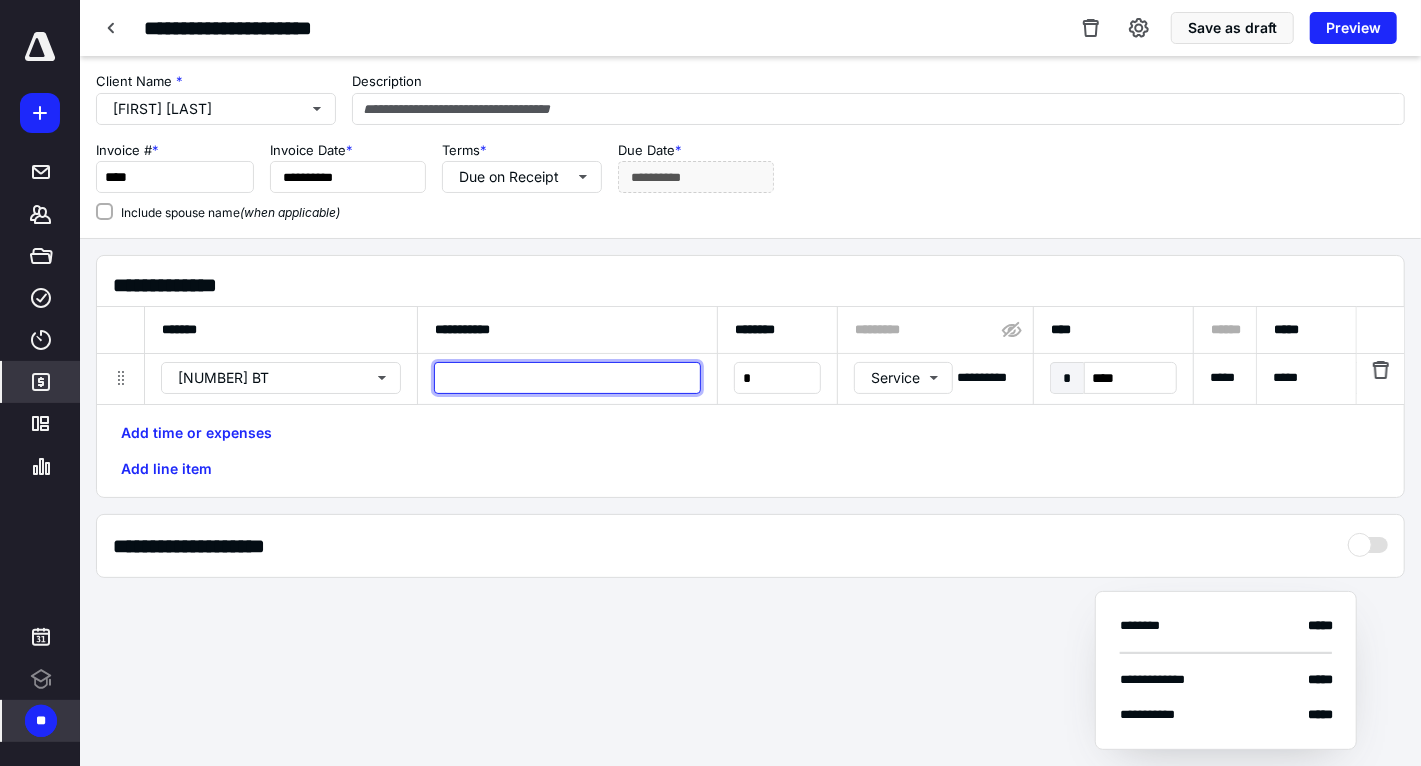 click at bounding box center (567, 378) 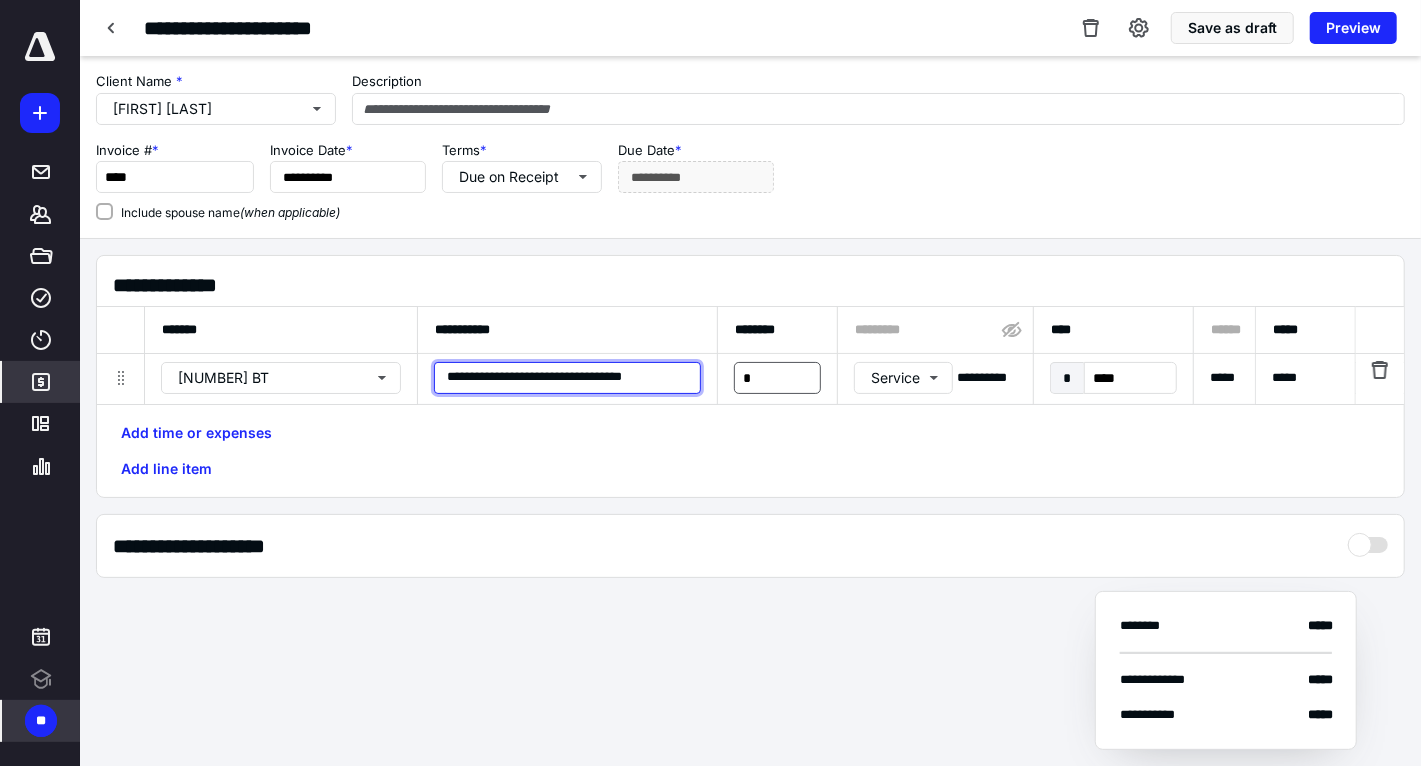 drag, startPoint x: 447, startPoint y: 376, endPoint x: 745, endPoint y: 377, distance: 298.00168 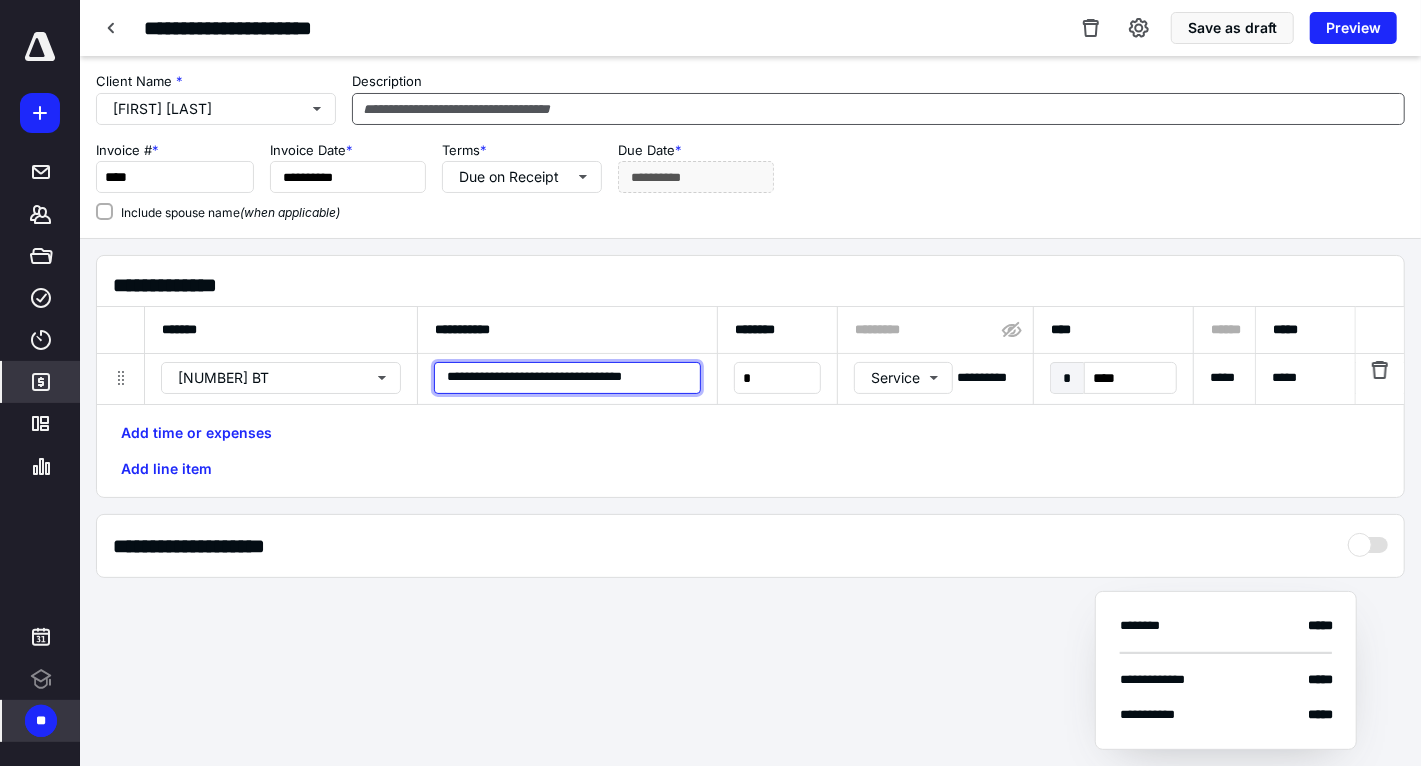 type on "**********" 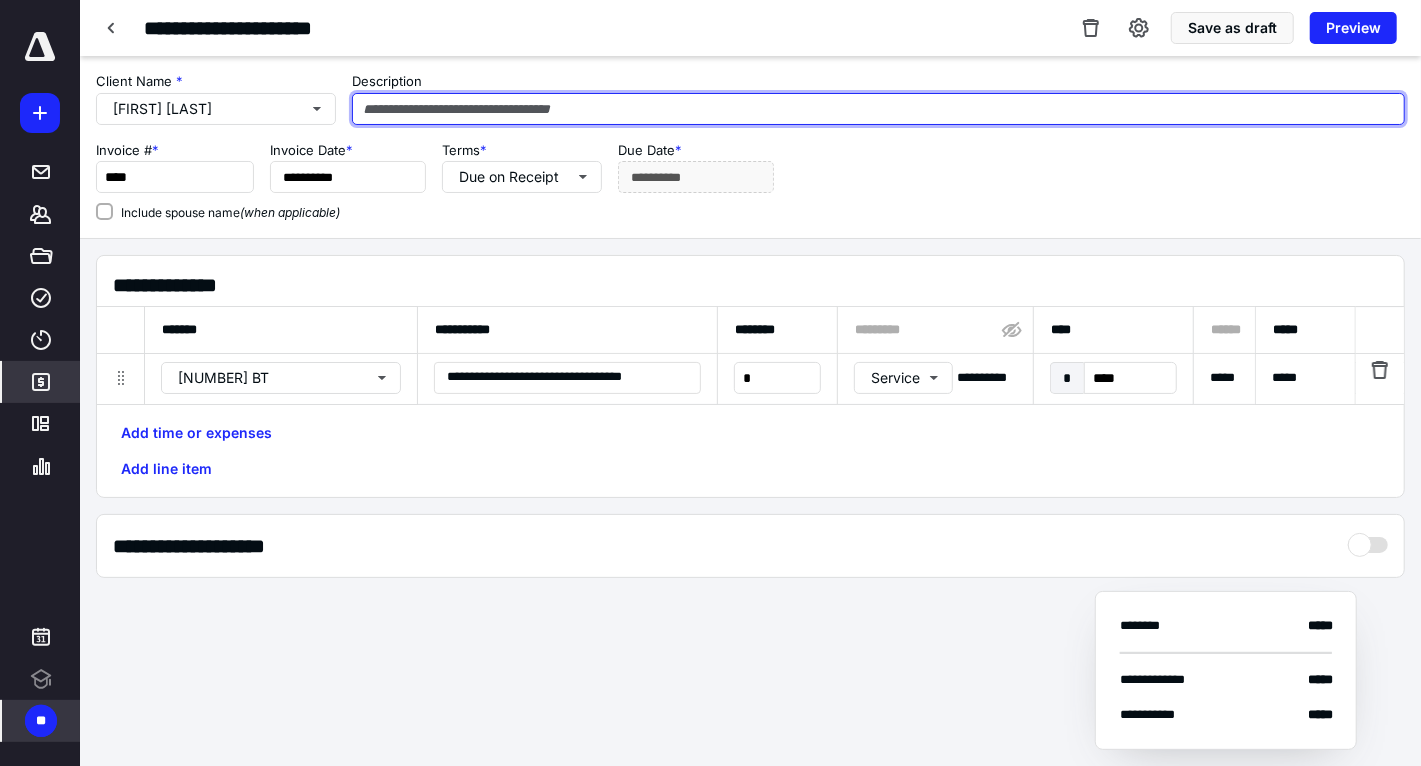 click at bounding box center [878, 109] 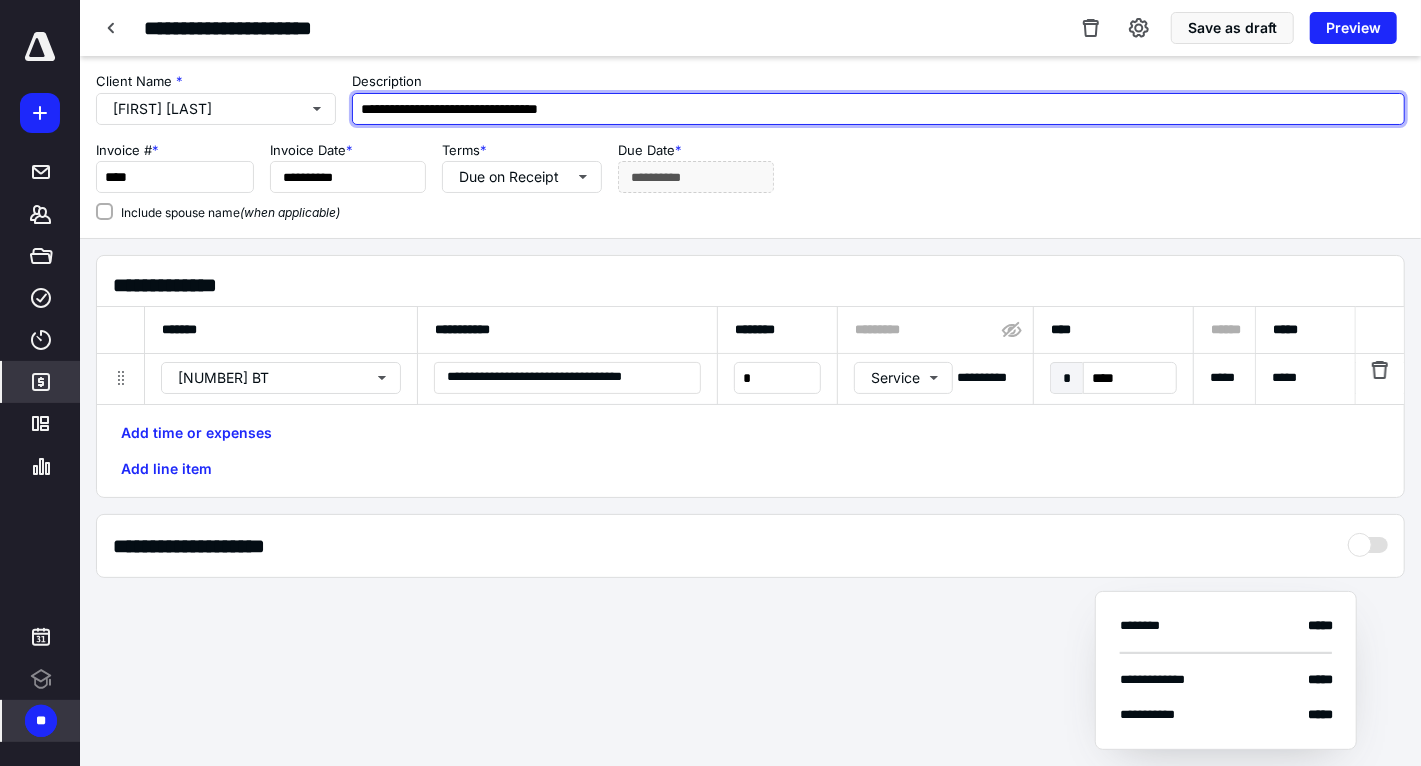 click on "**********" at bounding box center [878, 109] 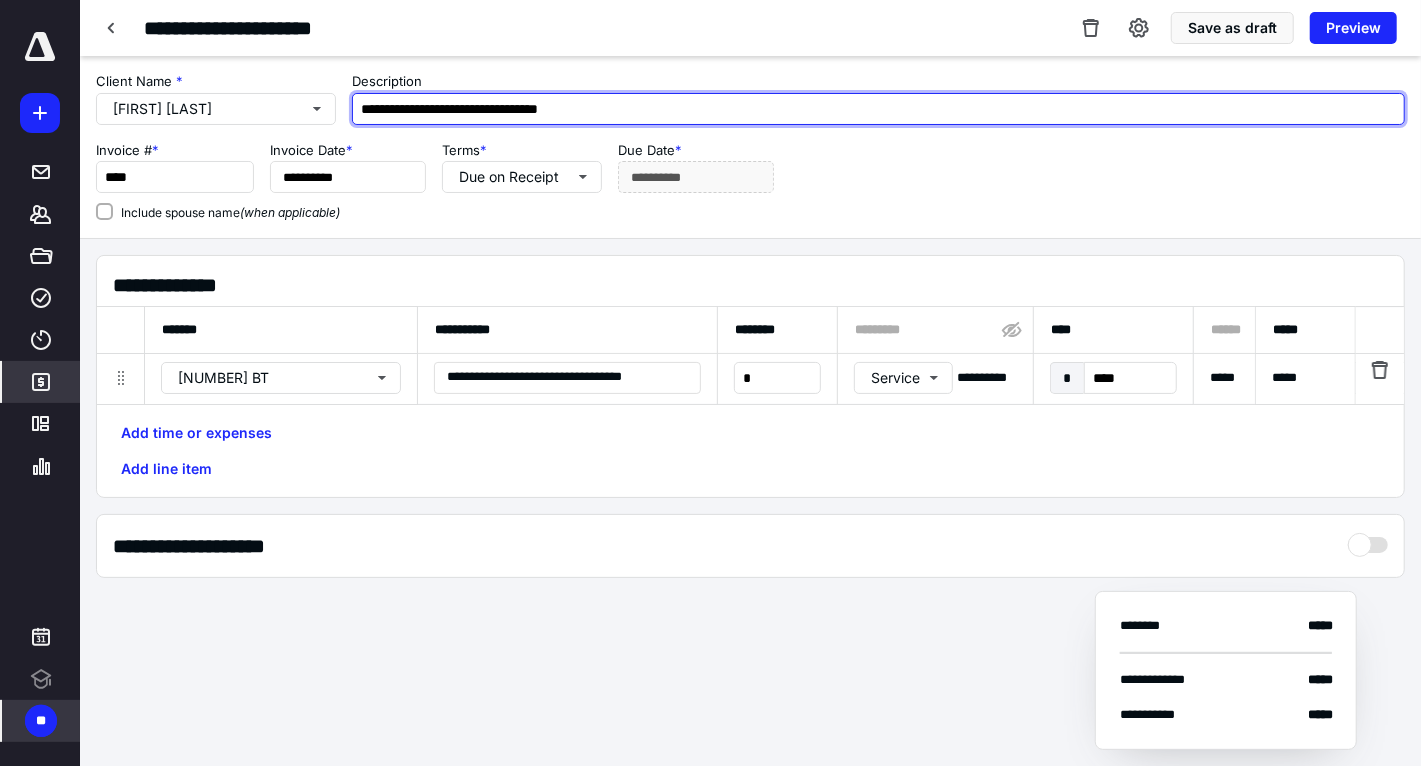 click on "**********" at bounding box center [878, 109] 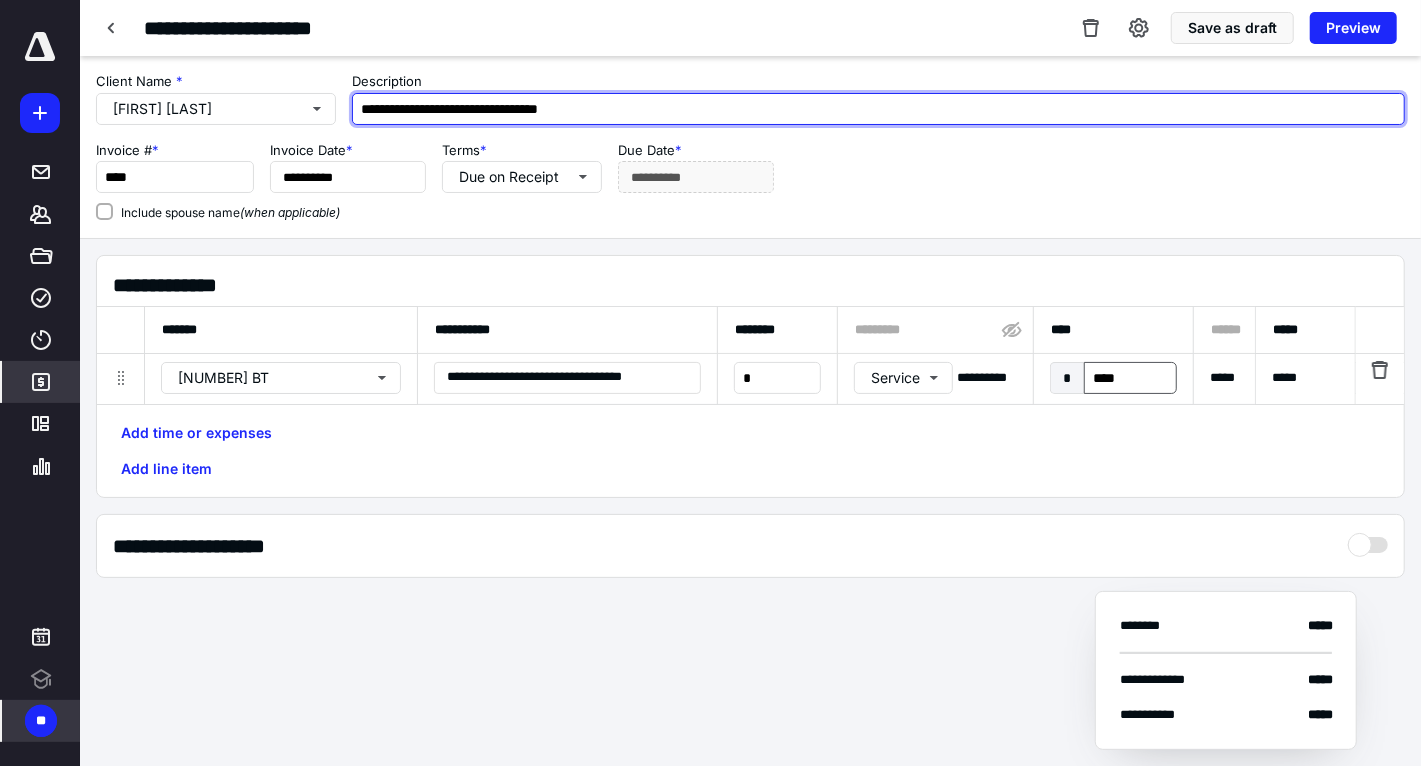 type on "**********" 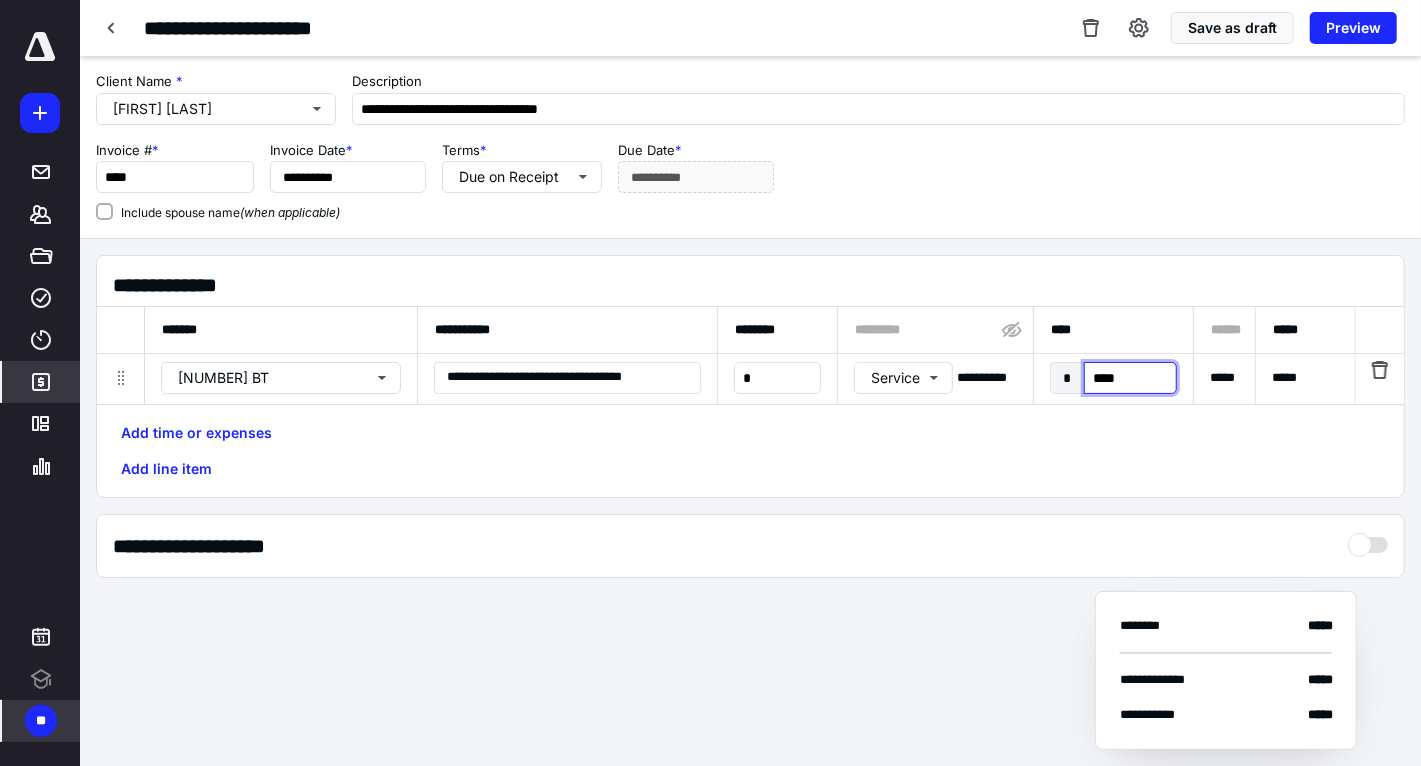 click on "****" at bounding box center [1130, 378] 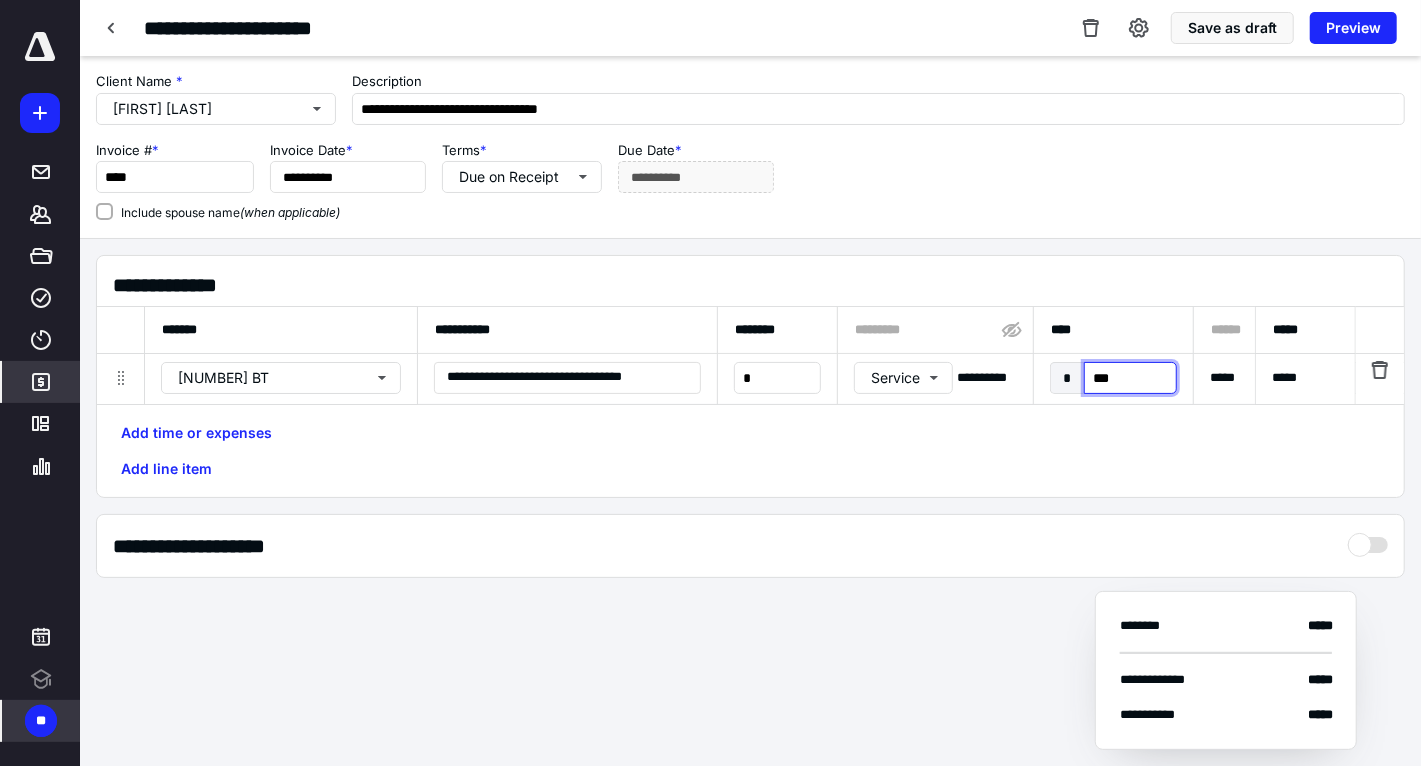 type on "****" 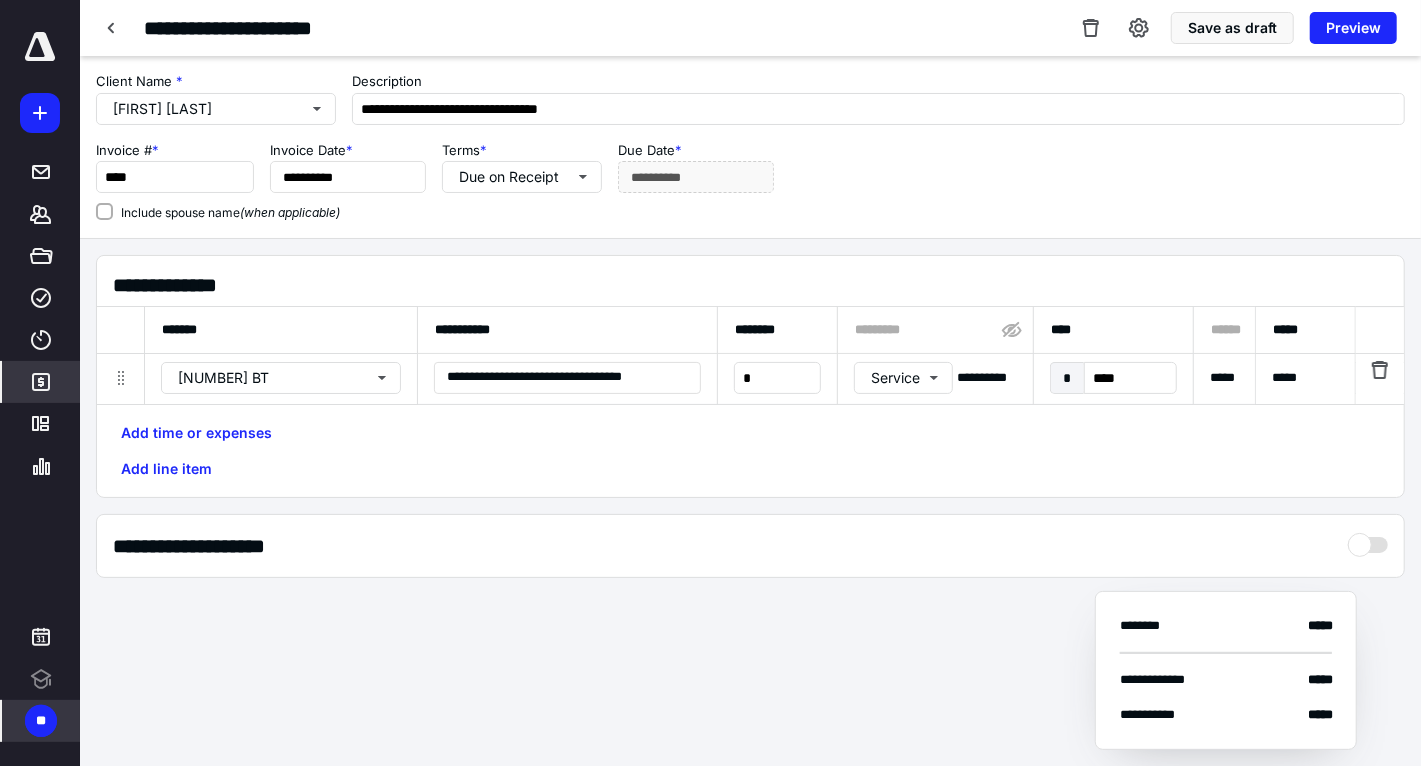 click on "Add time or expenses Add line item" at bounding box center (750, 451) 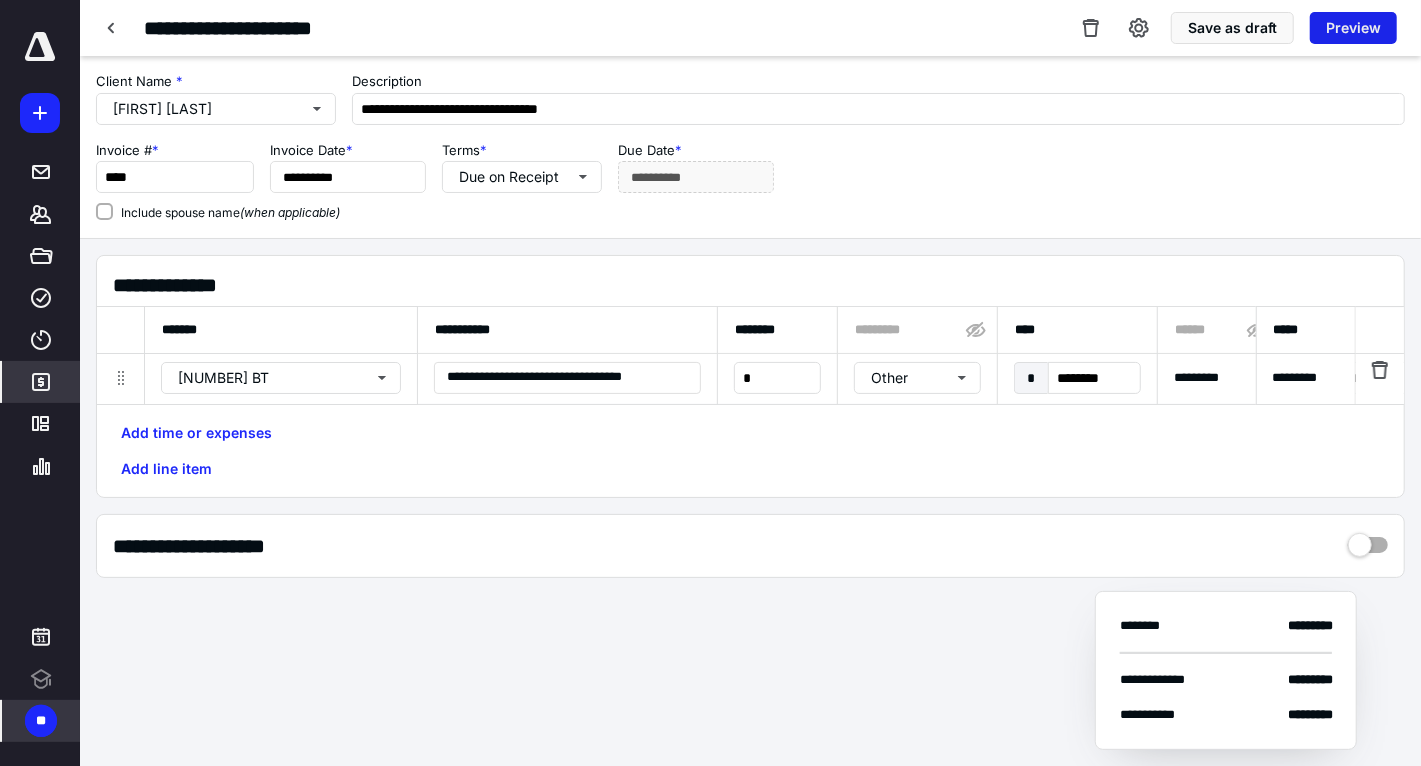 click on "Preview" at bounding box center (1353, 28) 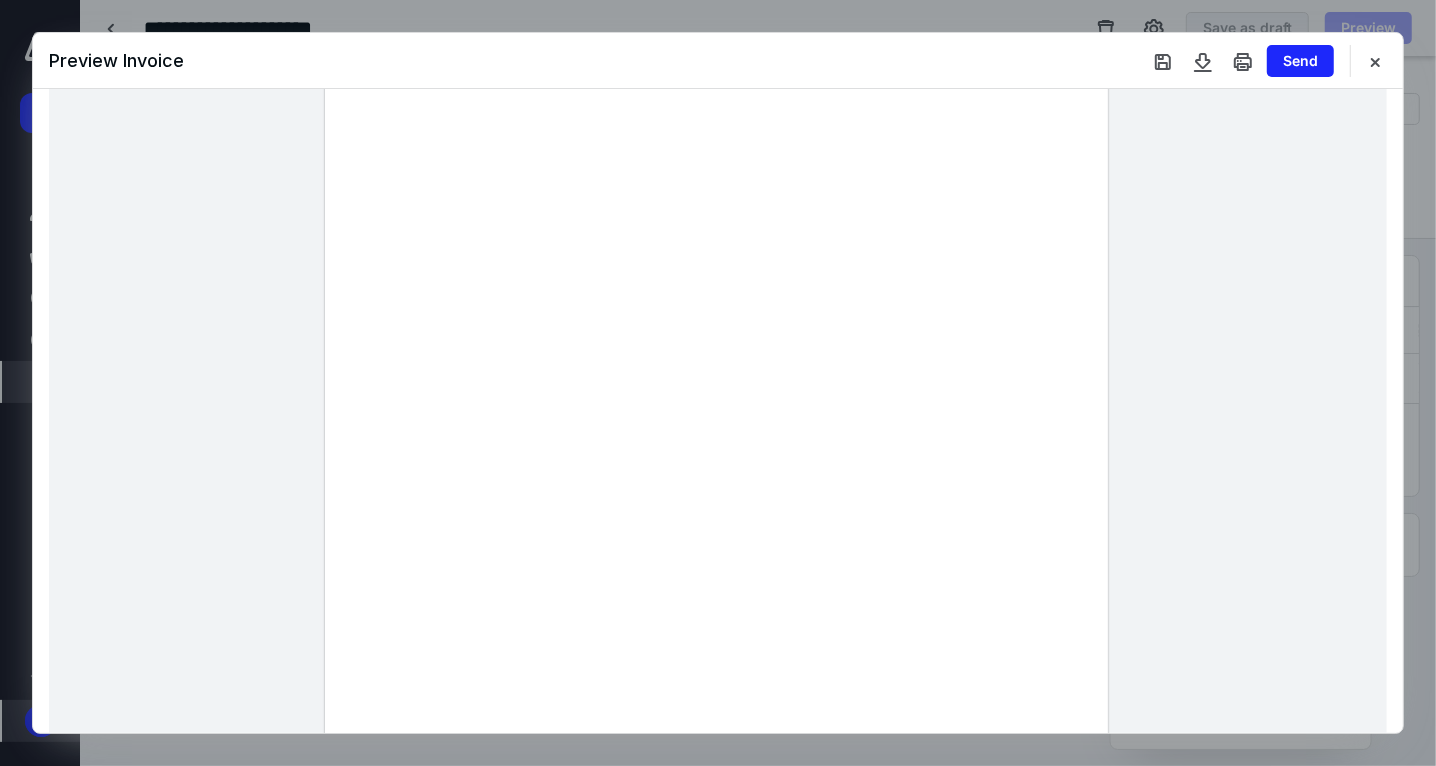 scroll, scrollTop: 119, scrollLeft: 0, axis: vertical 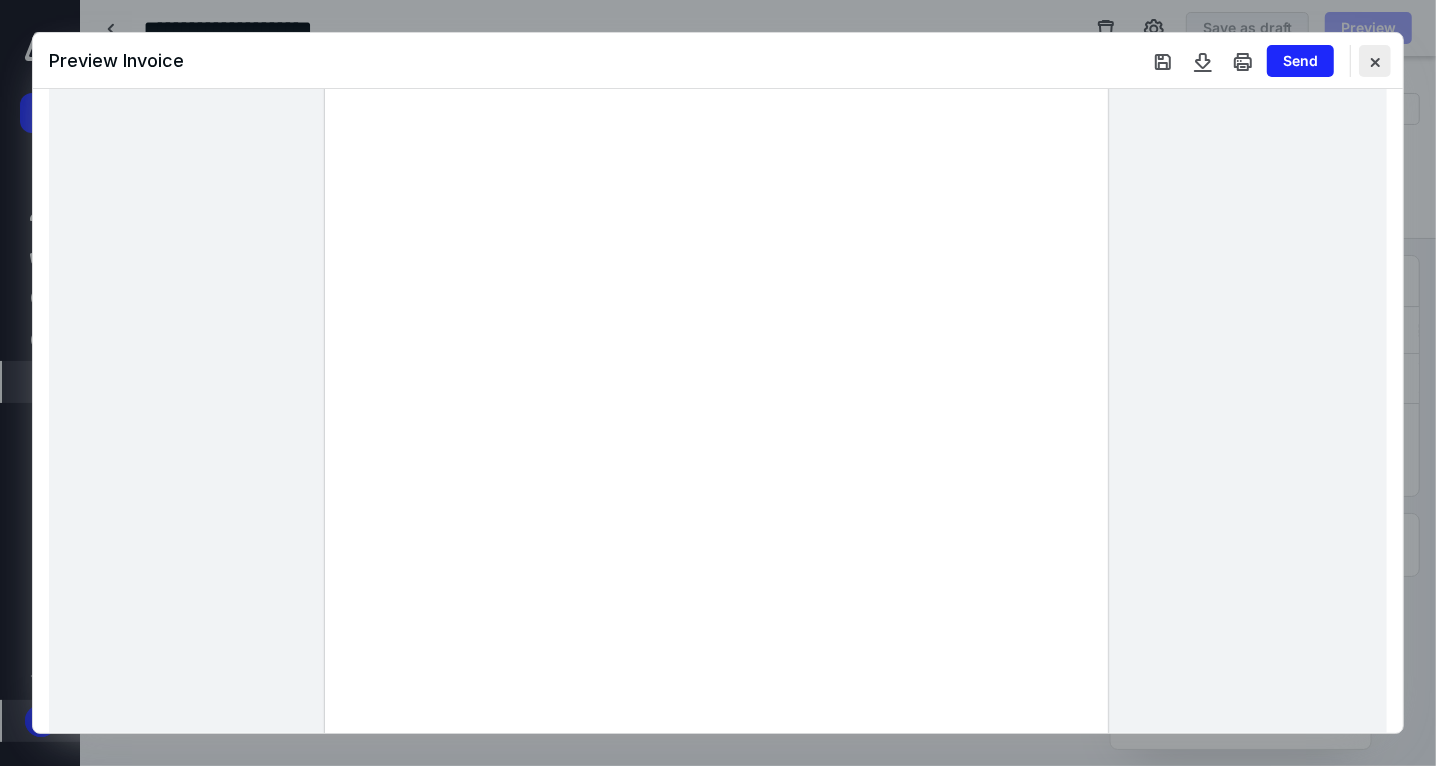 click at bounding box center (1375, 61) 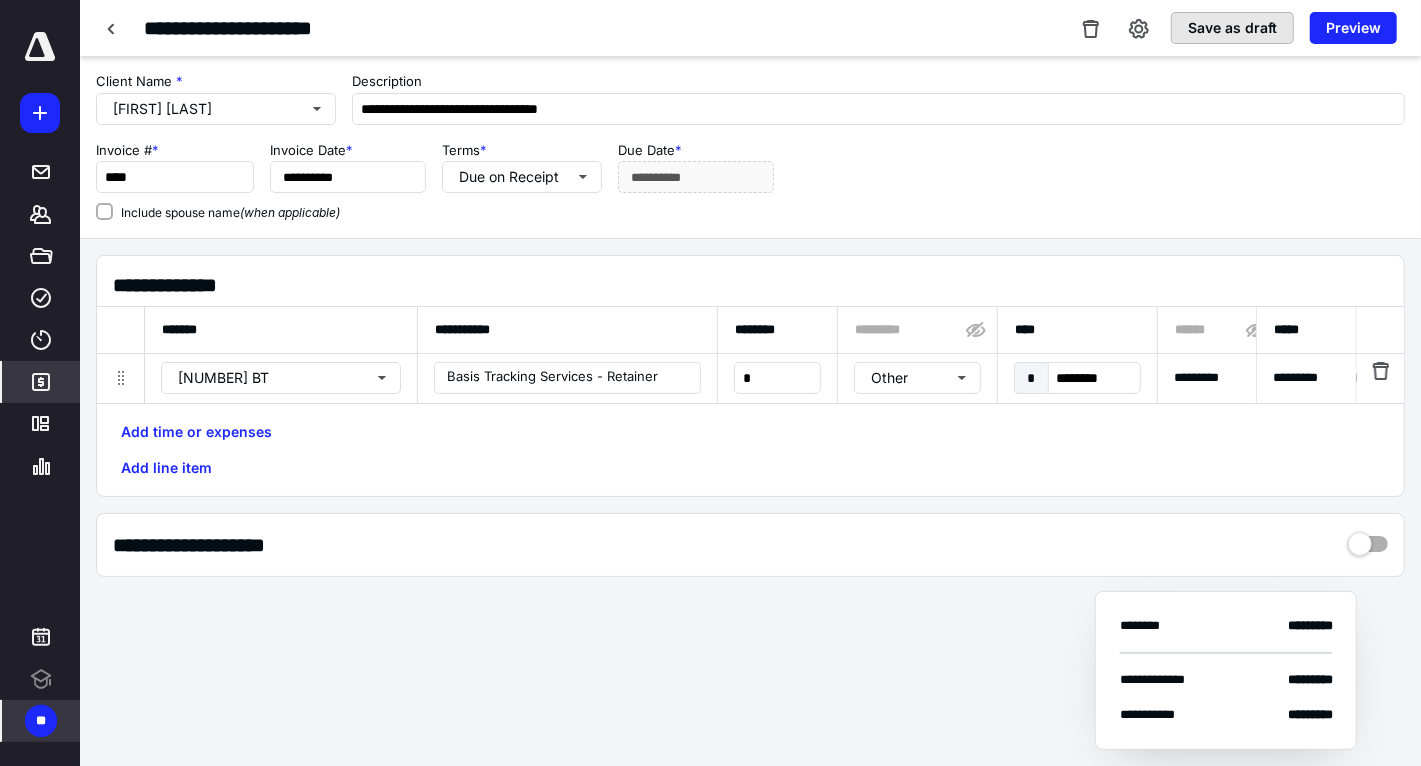 click on "Save as draft" at bounding box center [1232, 28] 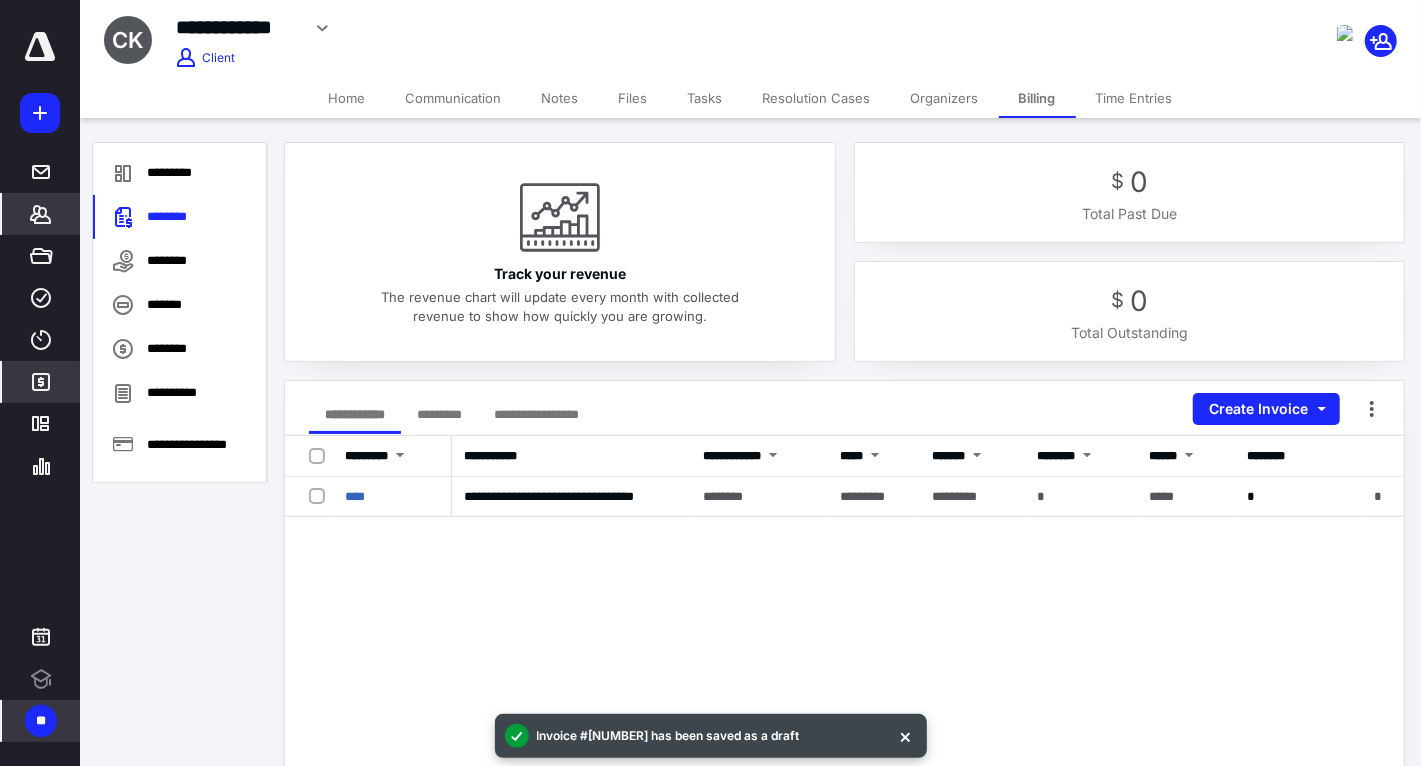 click 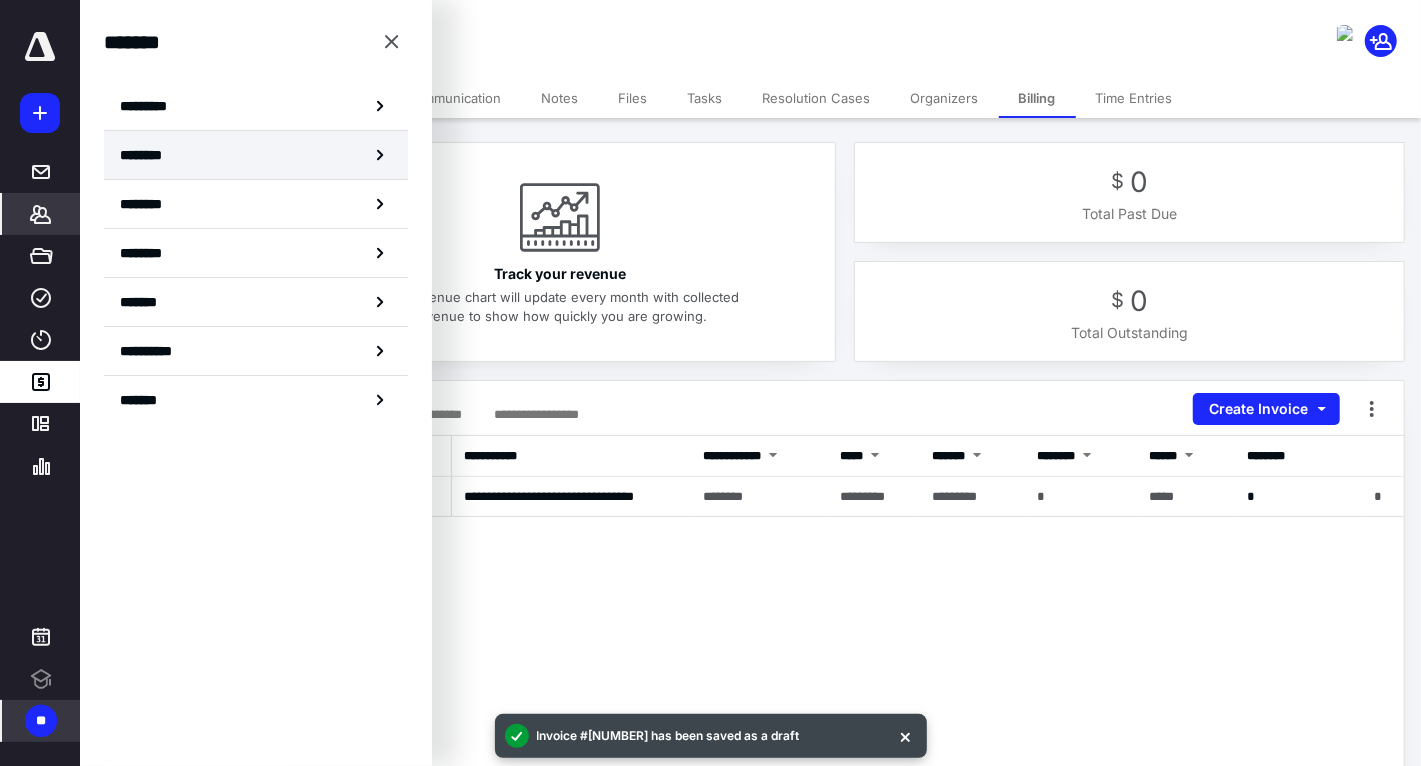 click on "********" at bounding box center [256, 155] 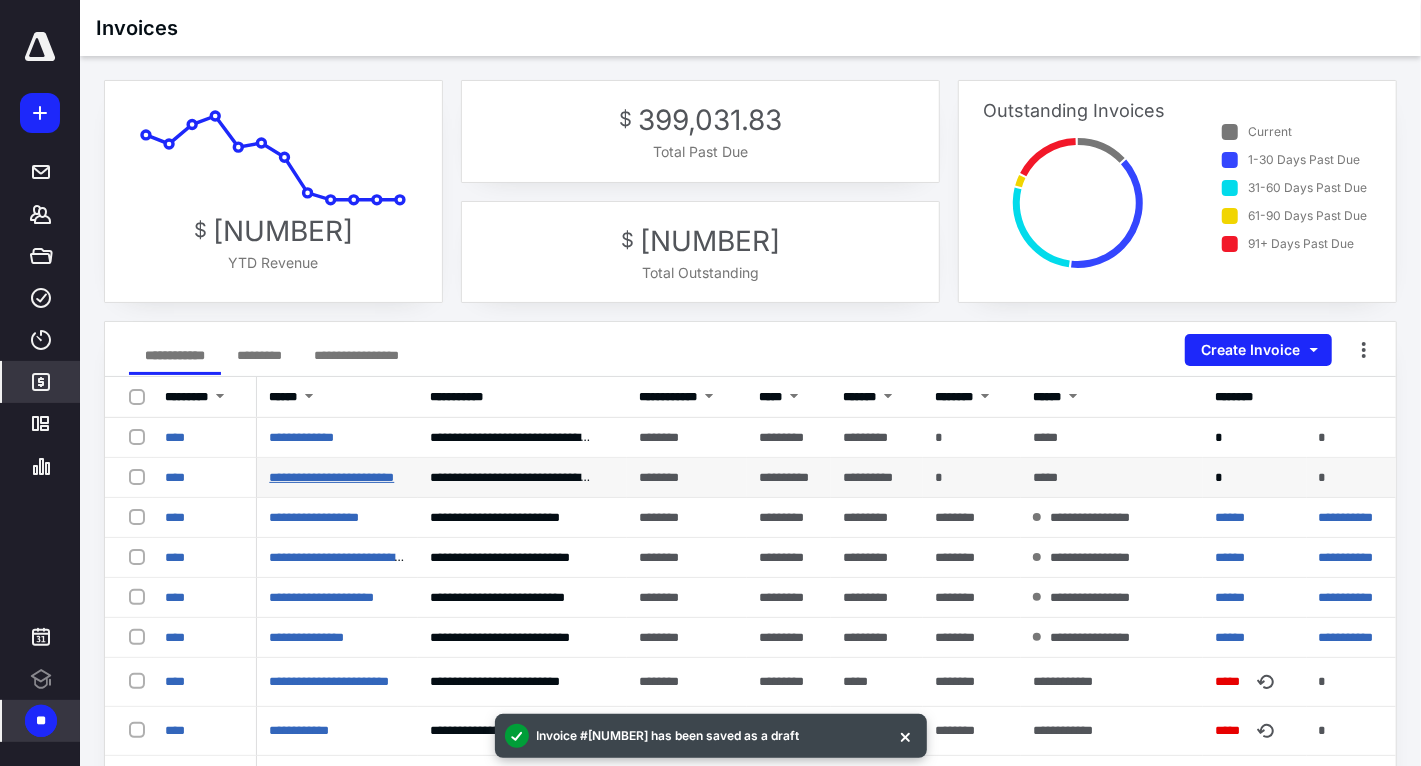 click on "**********" at bounding box center (331, 477) 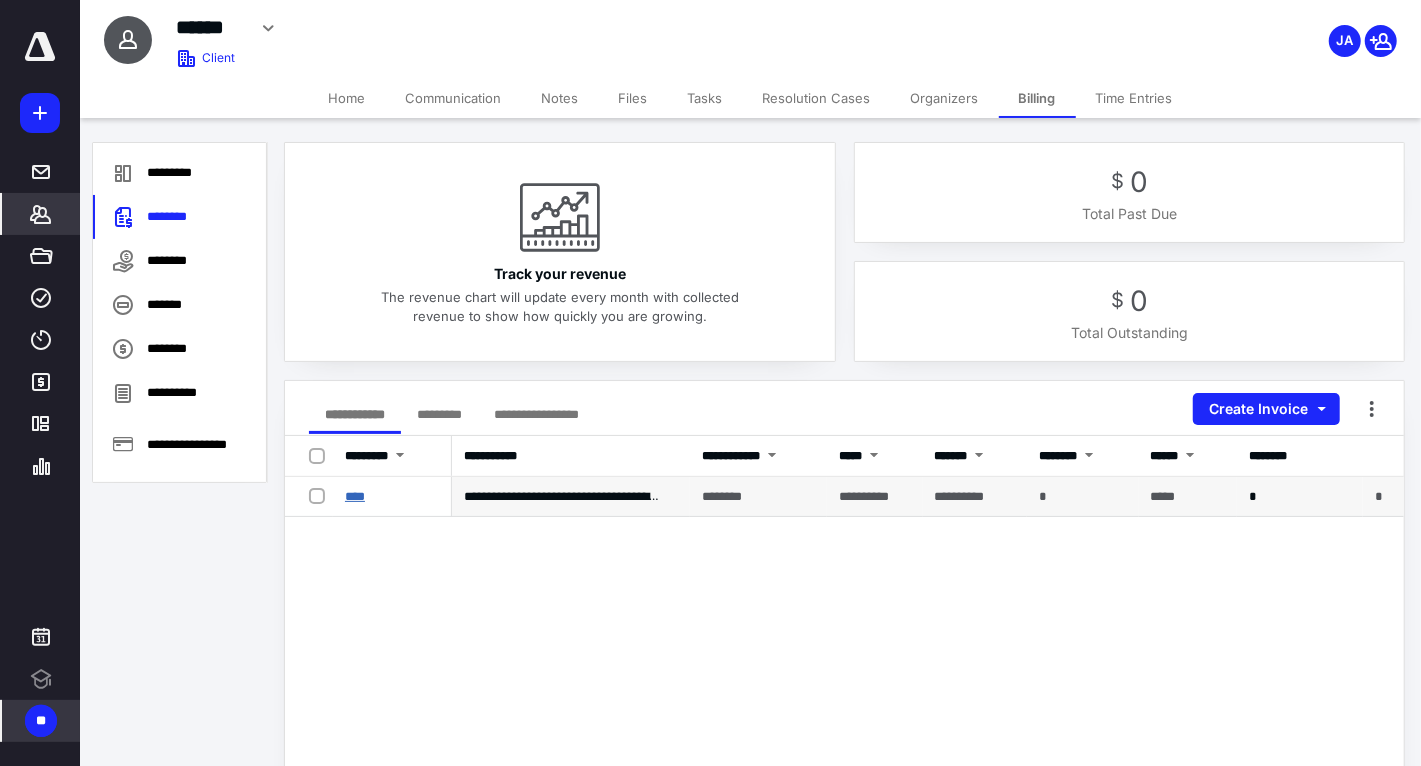 click on "****" at bounding box center [355, 496] 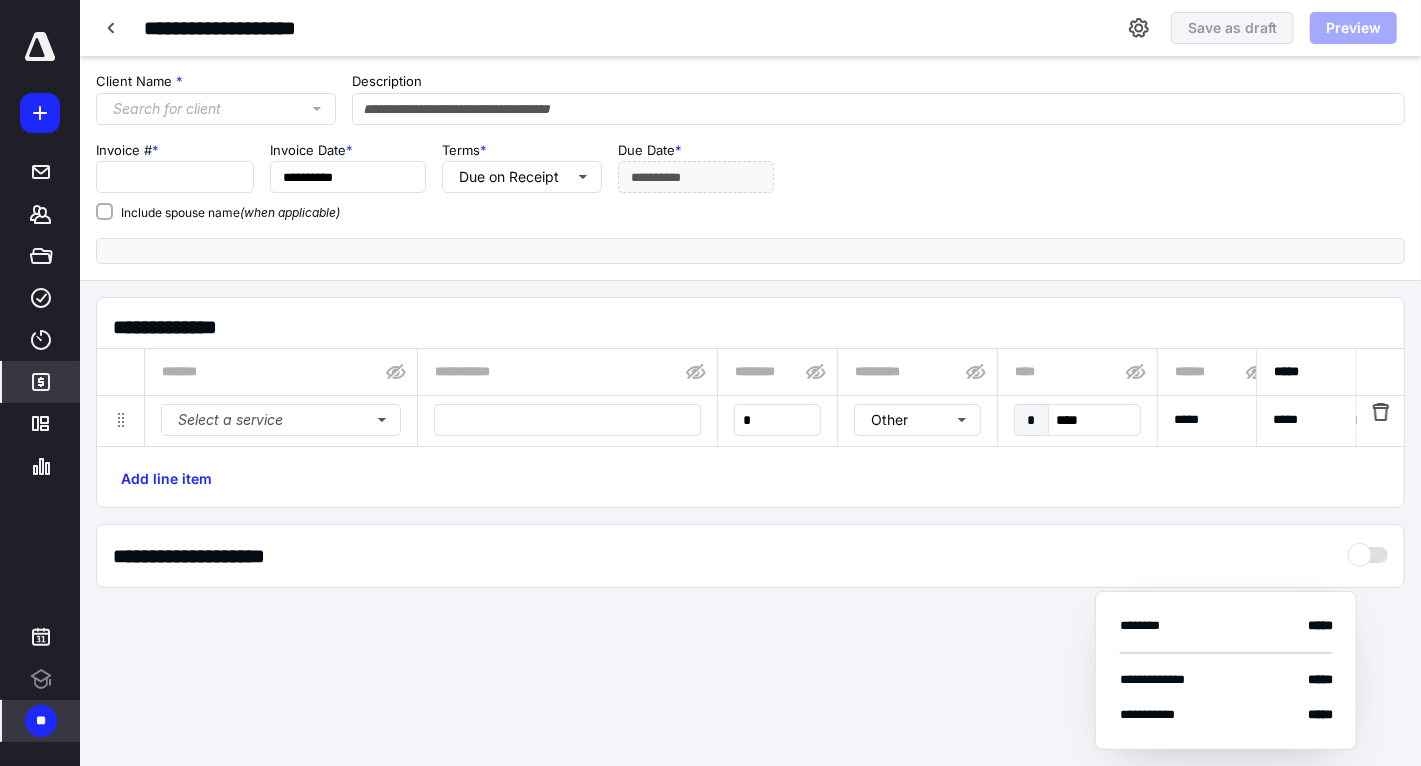 type on "**********" 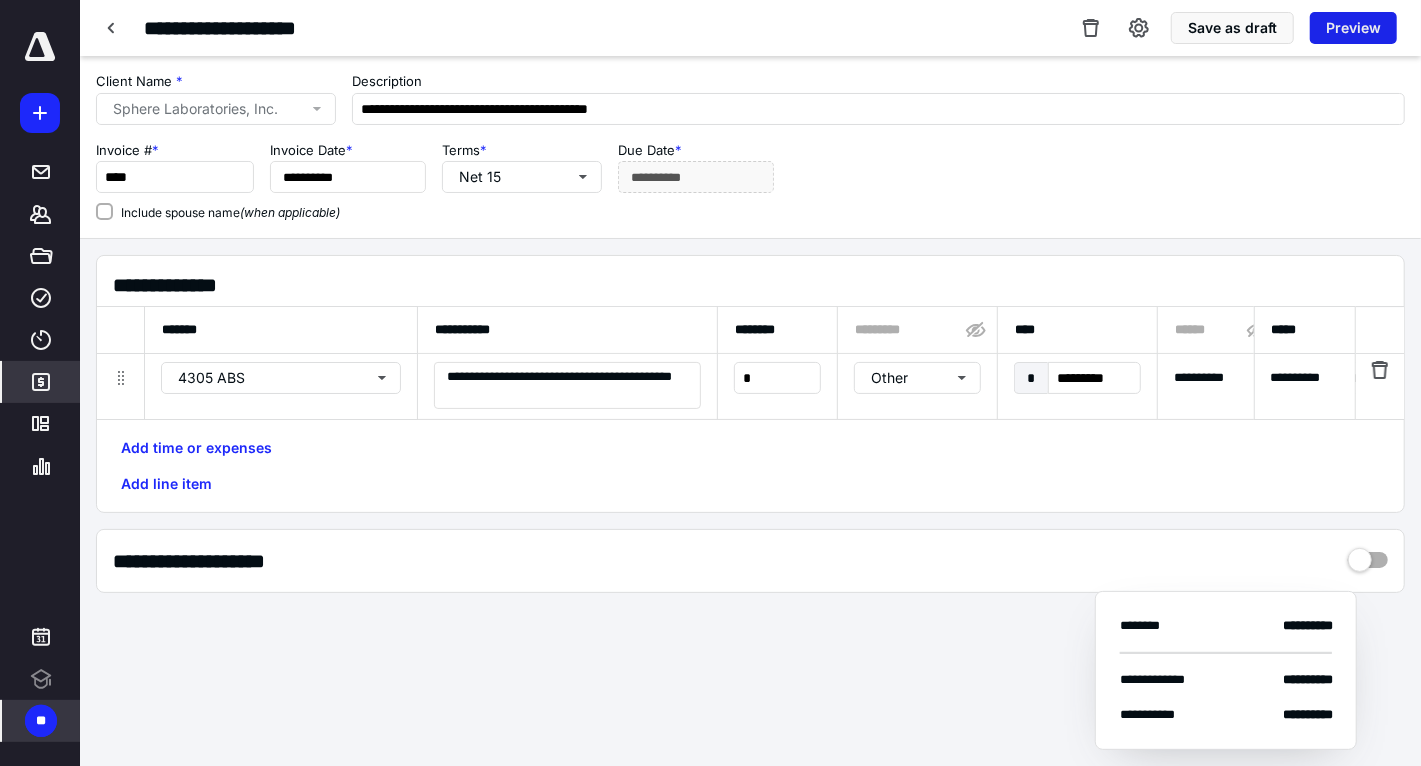 click on "Preview" at bounding box center [1353, 28] 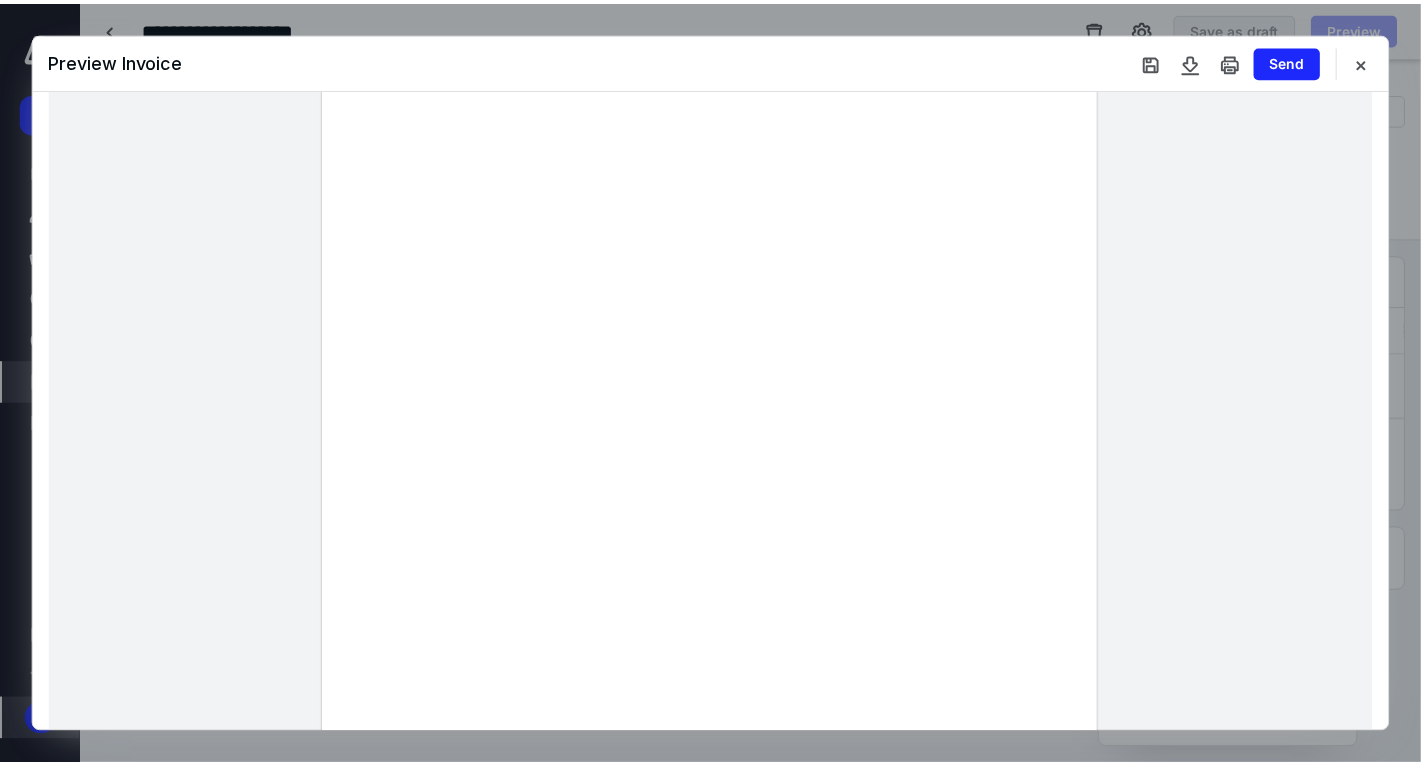 scroll, scrollTop: 100, scrollLeft: 0, axis: vertical 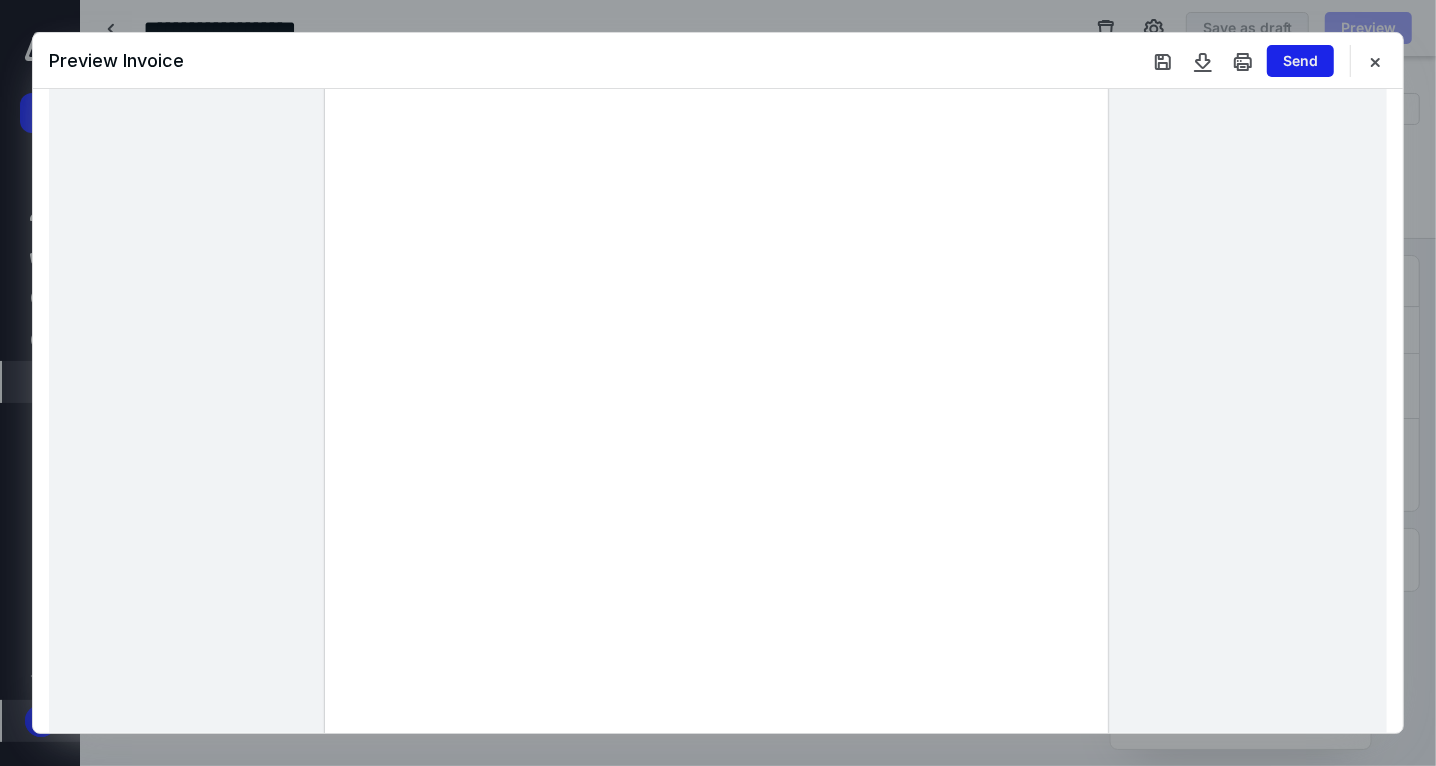 click on "Send" at bounding box center [1300, 61] 